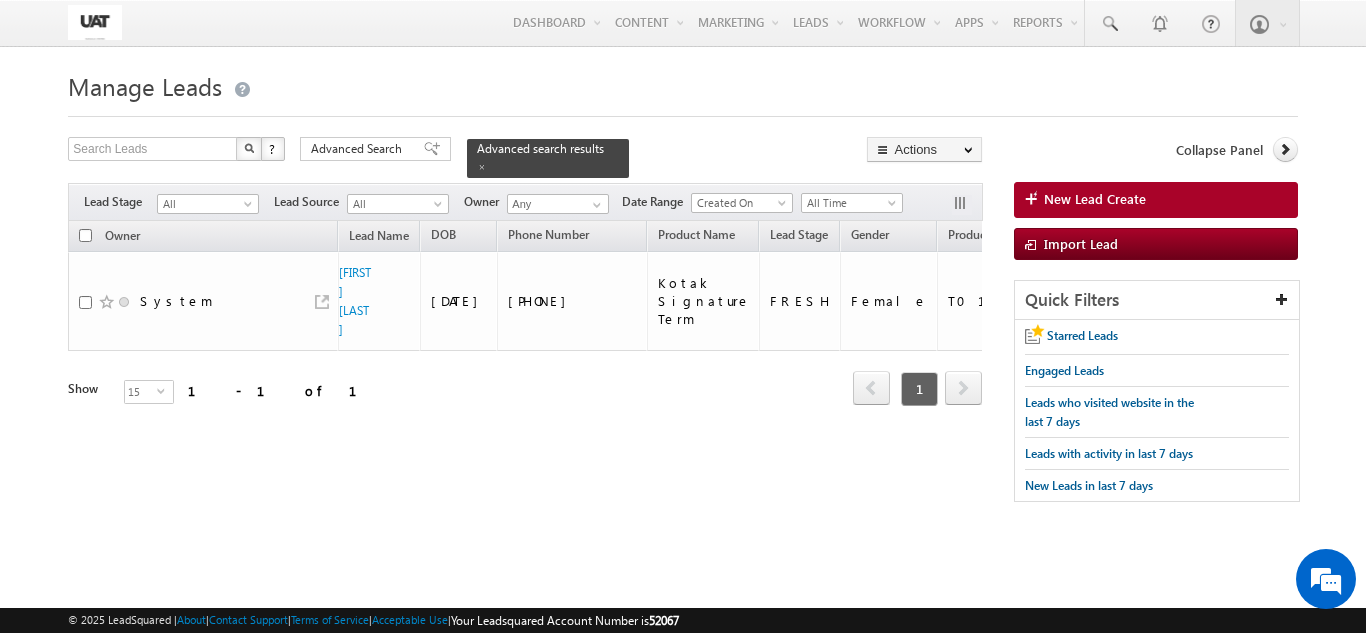scroll, scrollTop: 0, scrollLeft: 0, axis: both 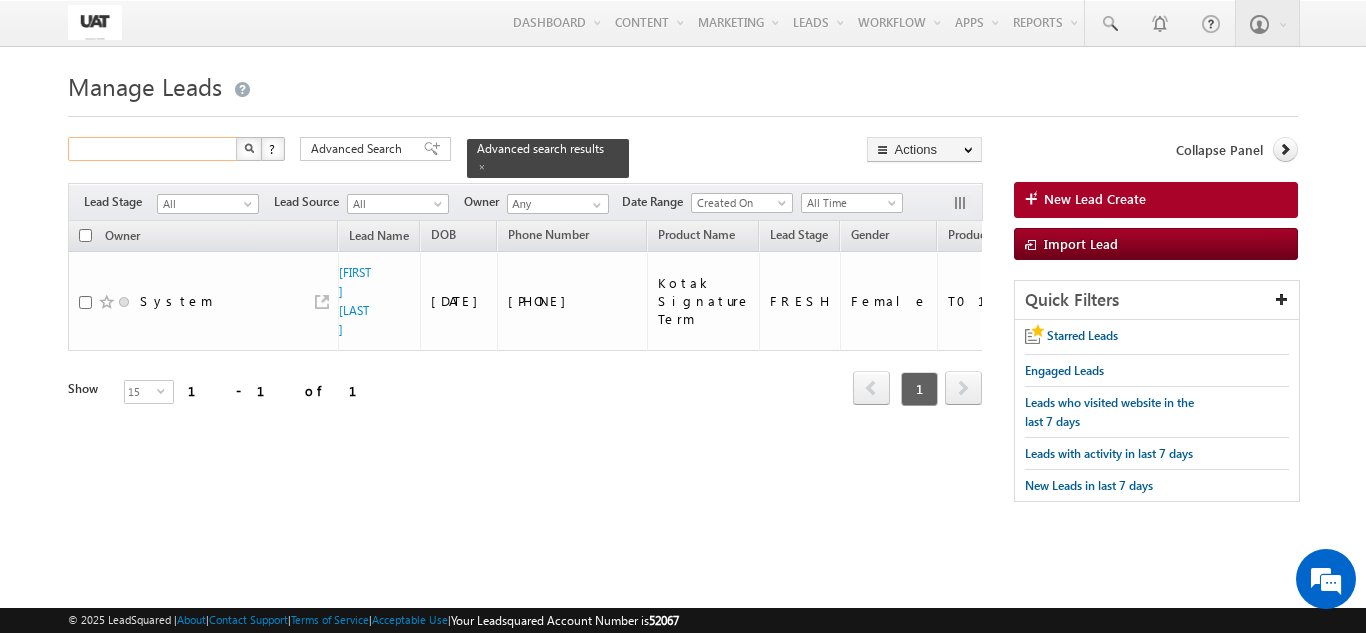 drag, startPoint x: 206, startPoint y: 150, endPoint x: 244, endPoint y: 153, distance: 38.118237 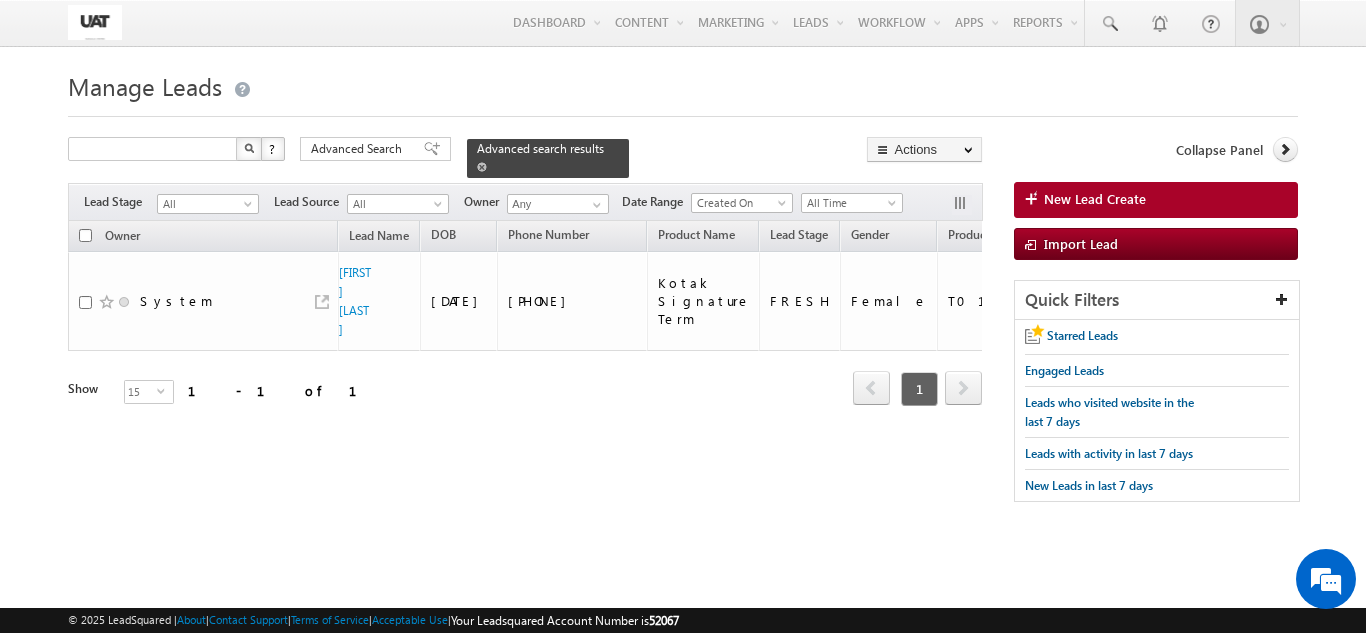 type on "Search Leads" 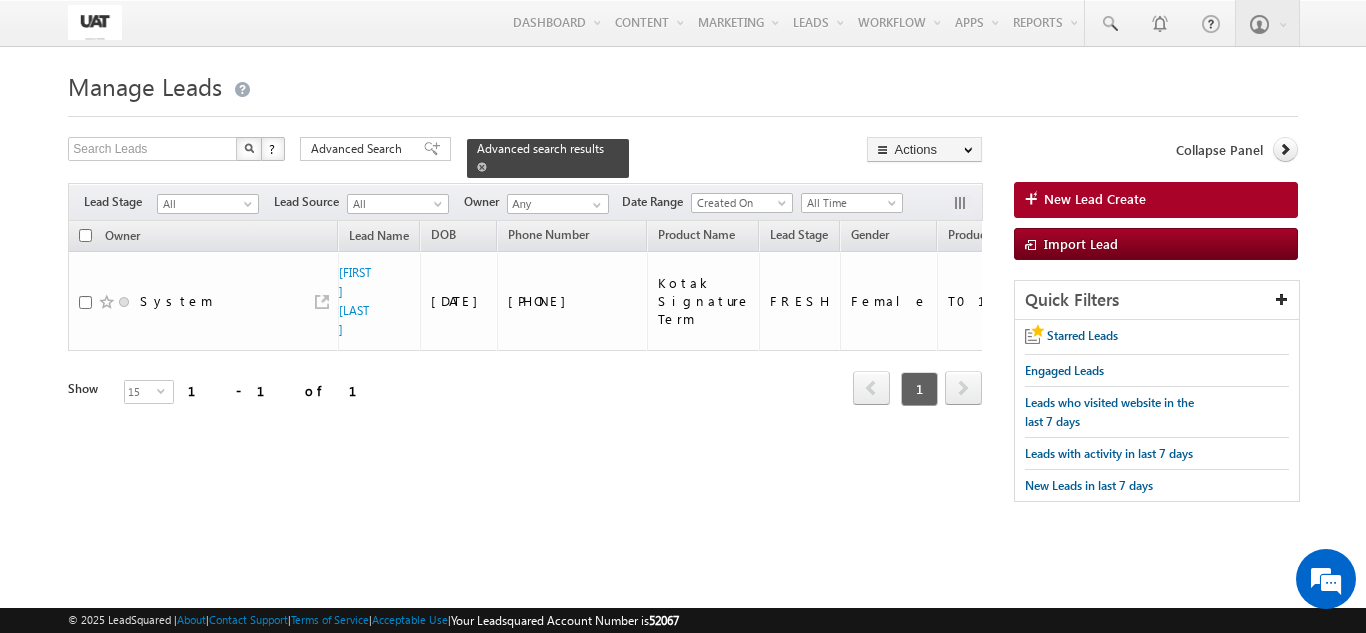 click at bounding box center [482, 167] 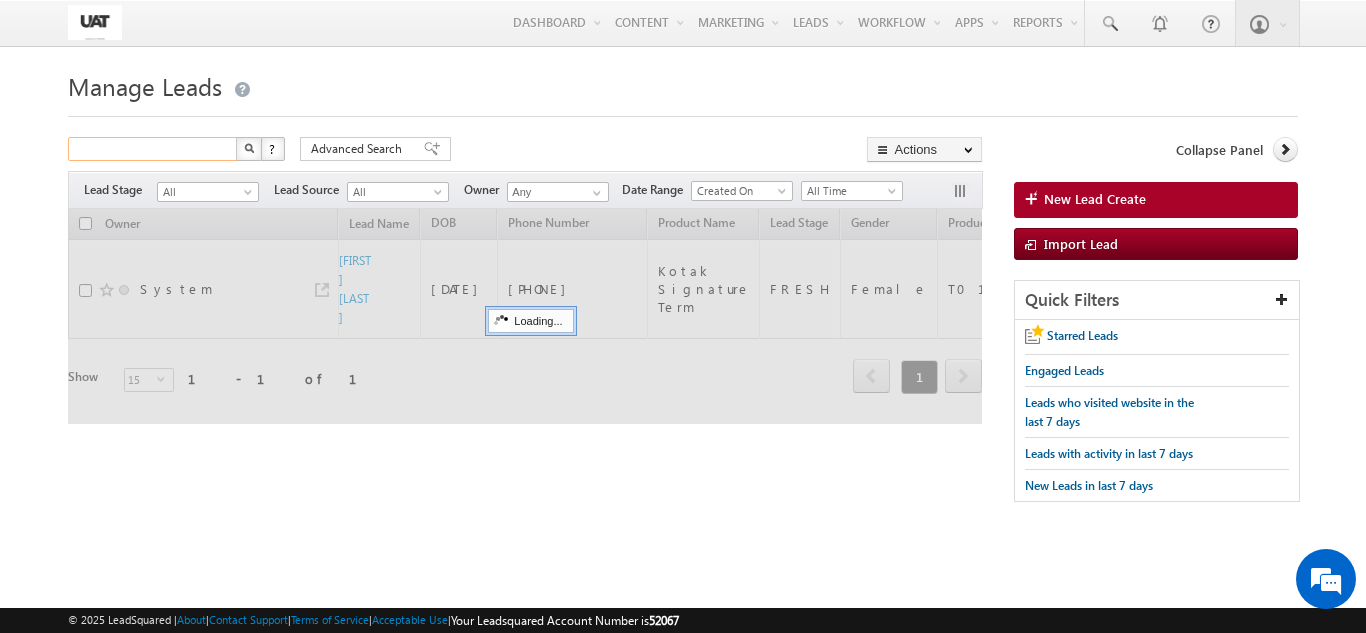 click at bounding box center (153, 149) 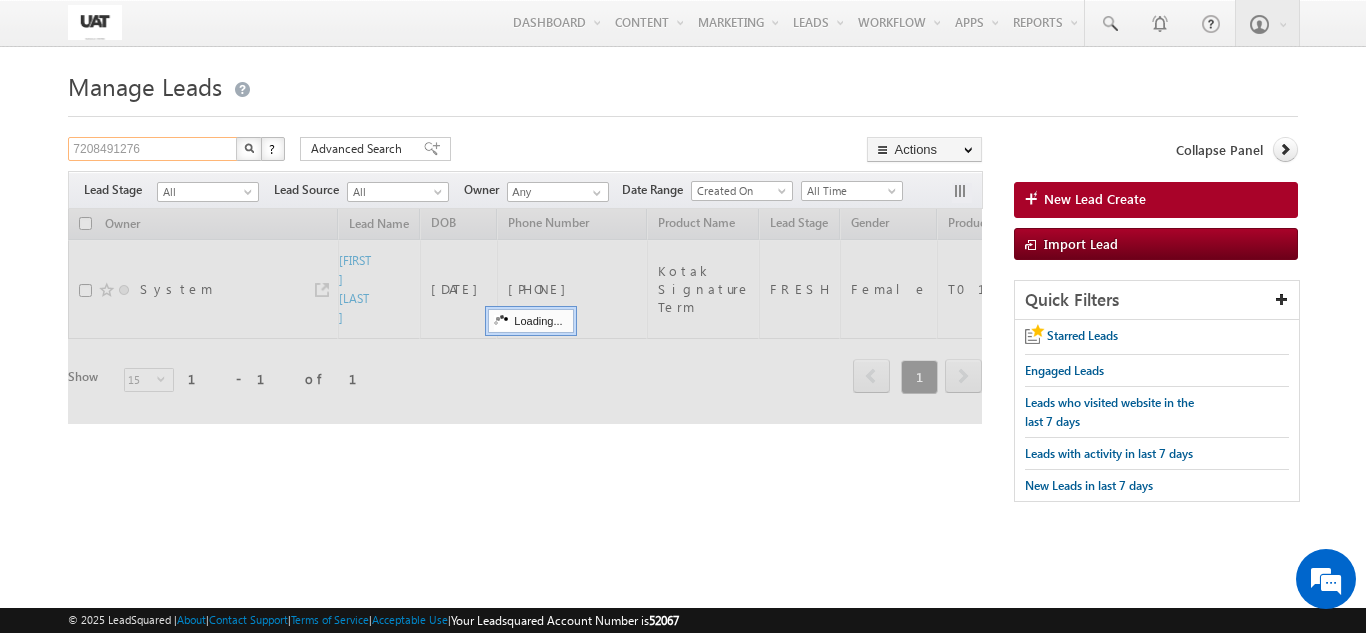type on "7208491276" 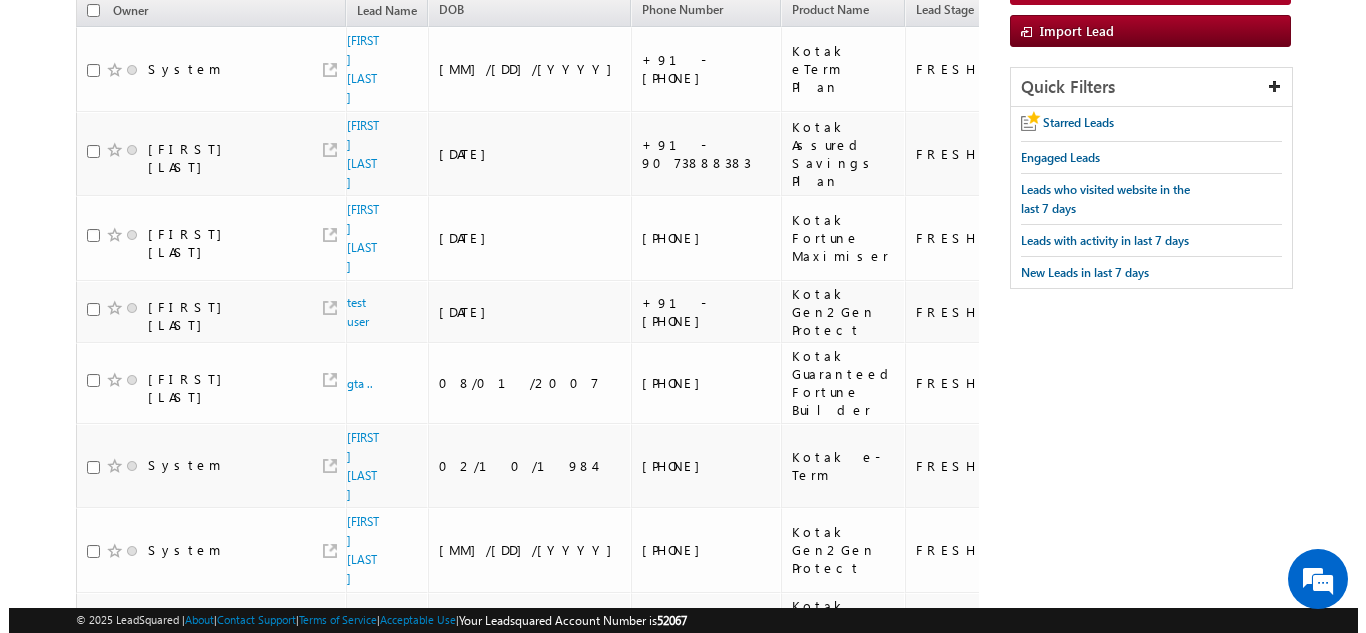 scroll, scrollTop: 0, scrollLeft: 0, axis: both 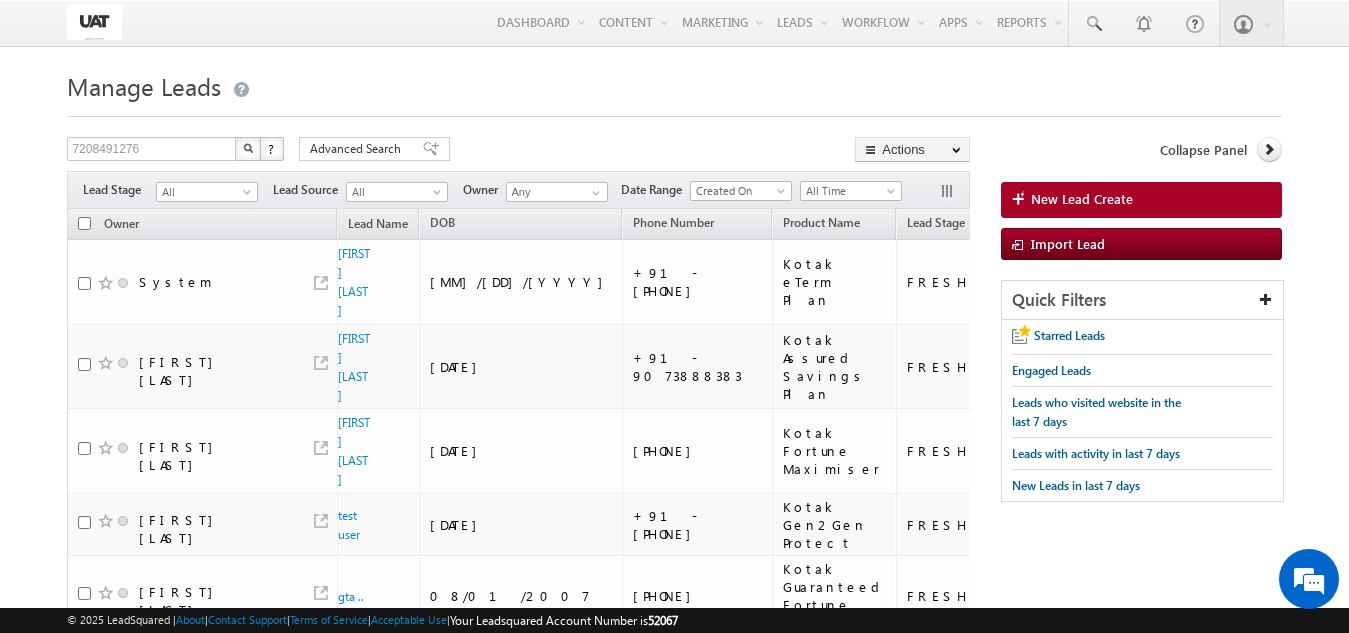 click at bounding box center [248, 149] 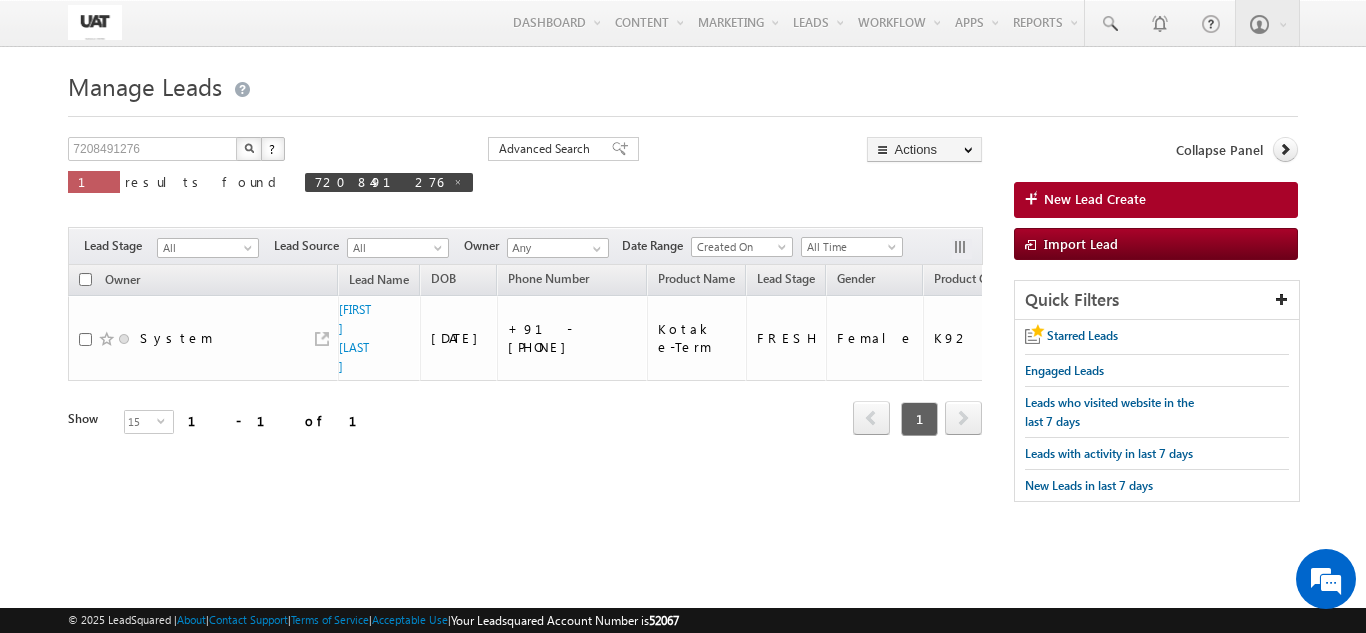 click at bounding box center (85, 279) 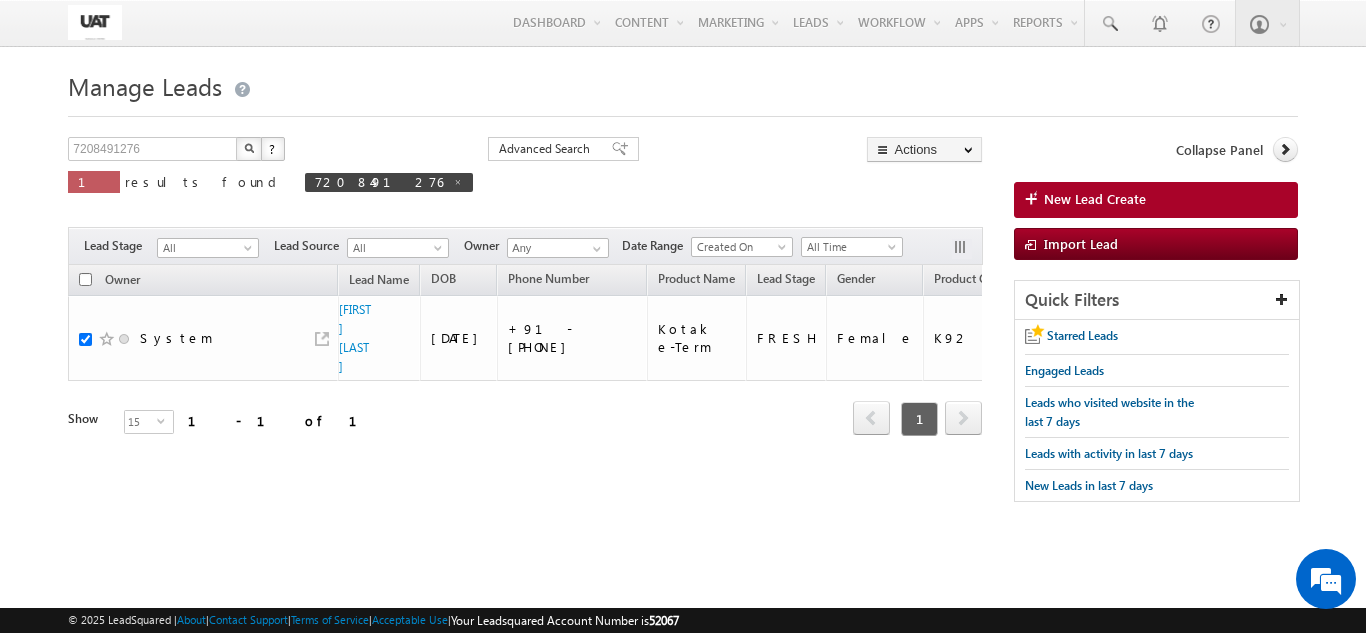 checkbox on "true" 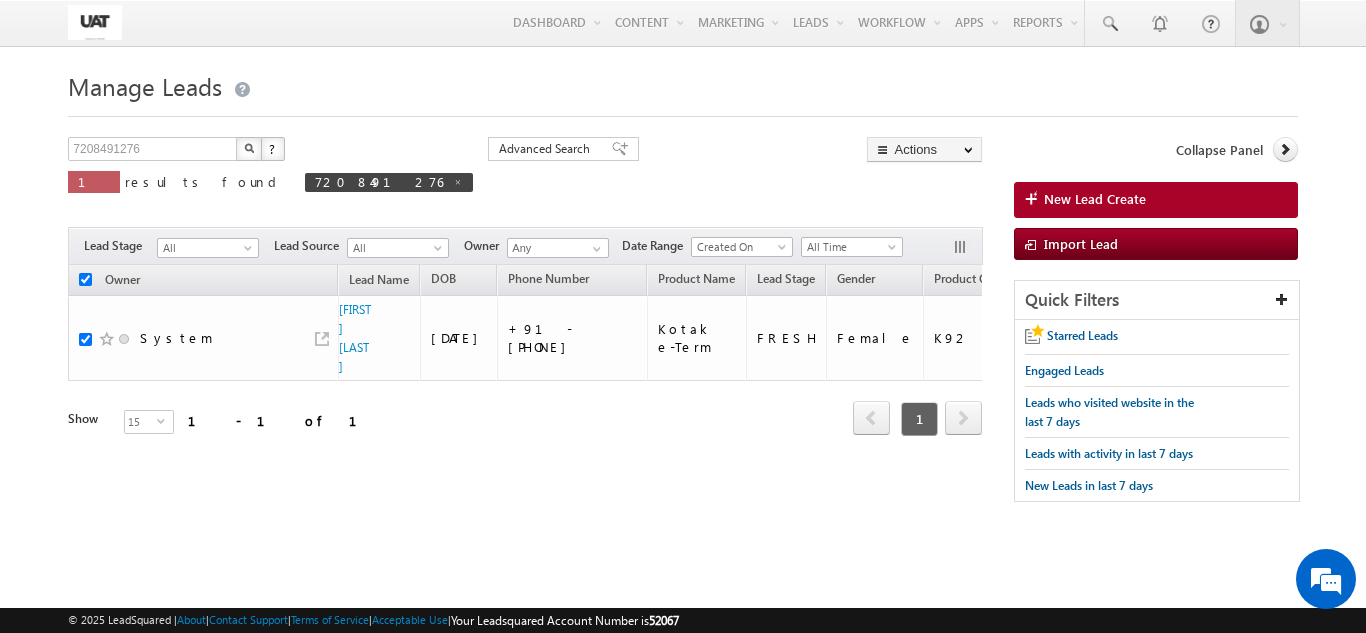 checkbox on "true" 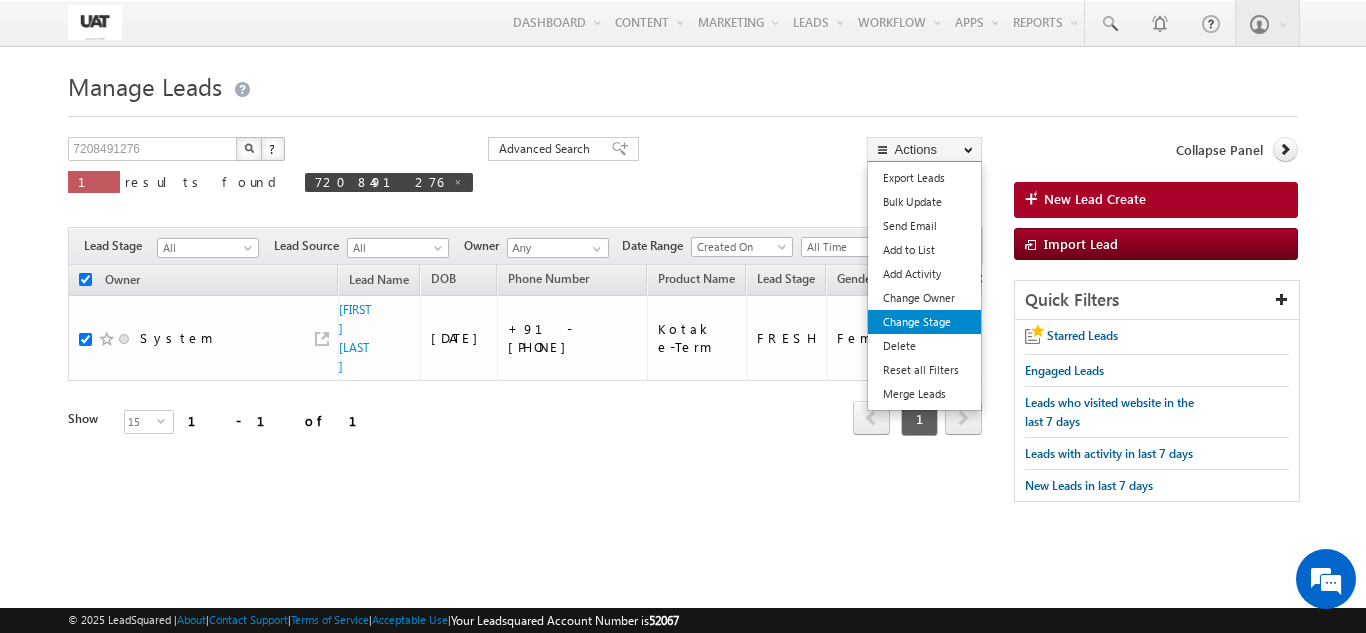 click on "Change Stage" at bounding box center (924, 322) 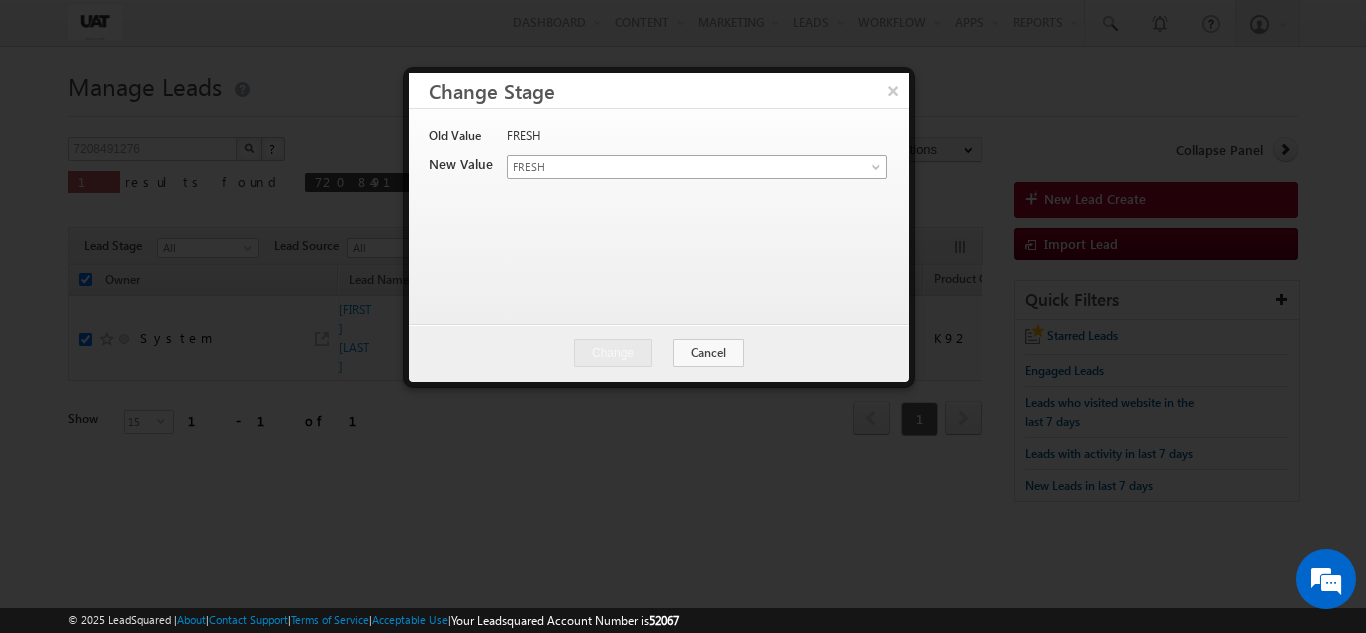 click on "FRESH" at bounding box center (697, 167) 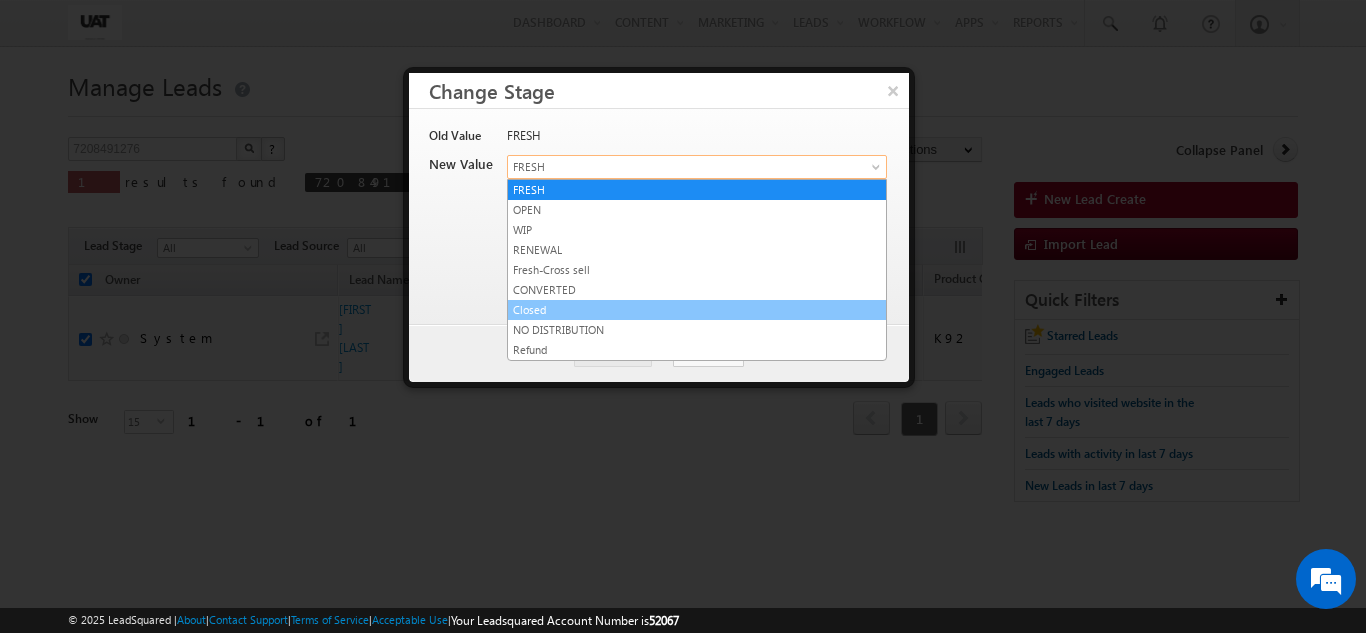 click on "Closed" at bounding box center [697, 310] 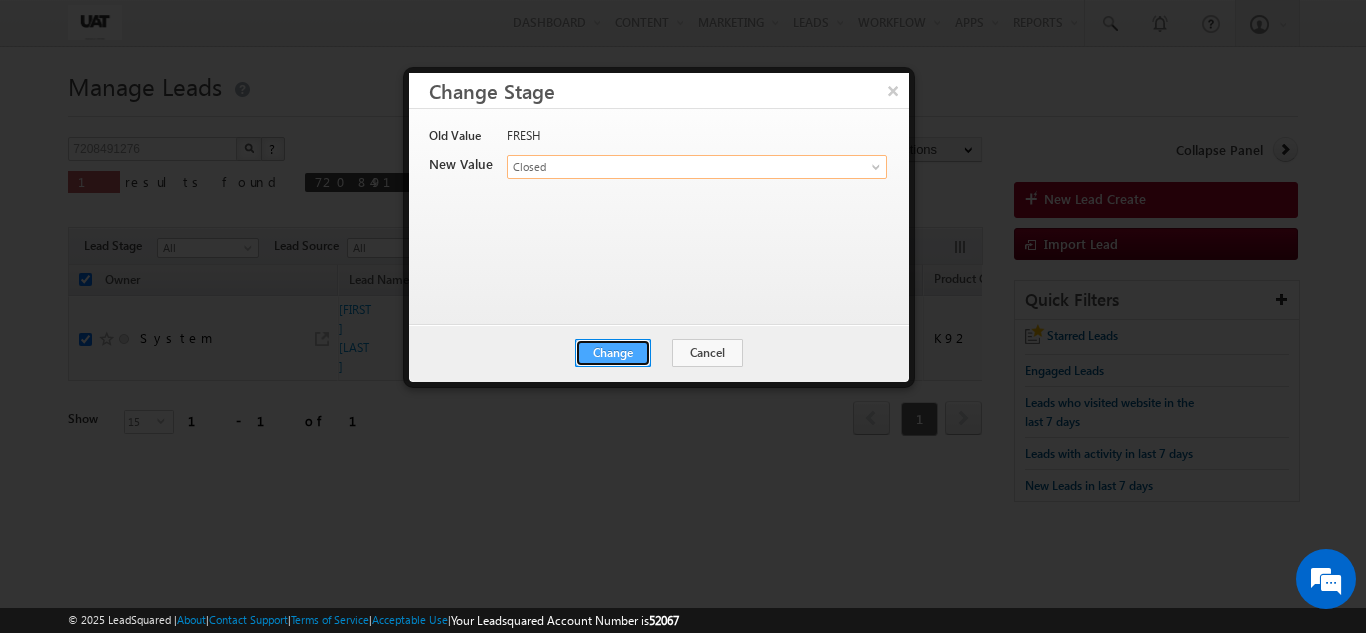 click on "Change" at bounding box center [613, 353] 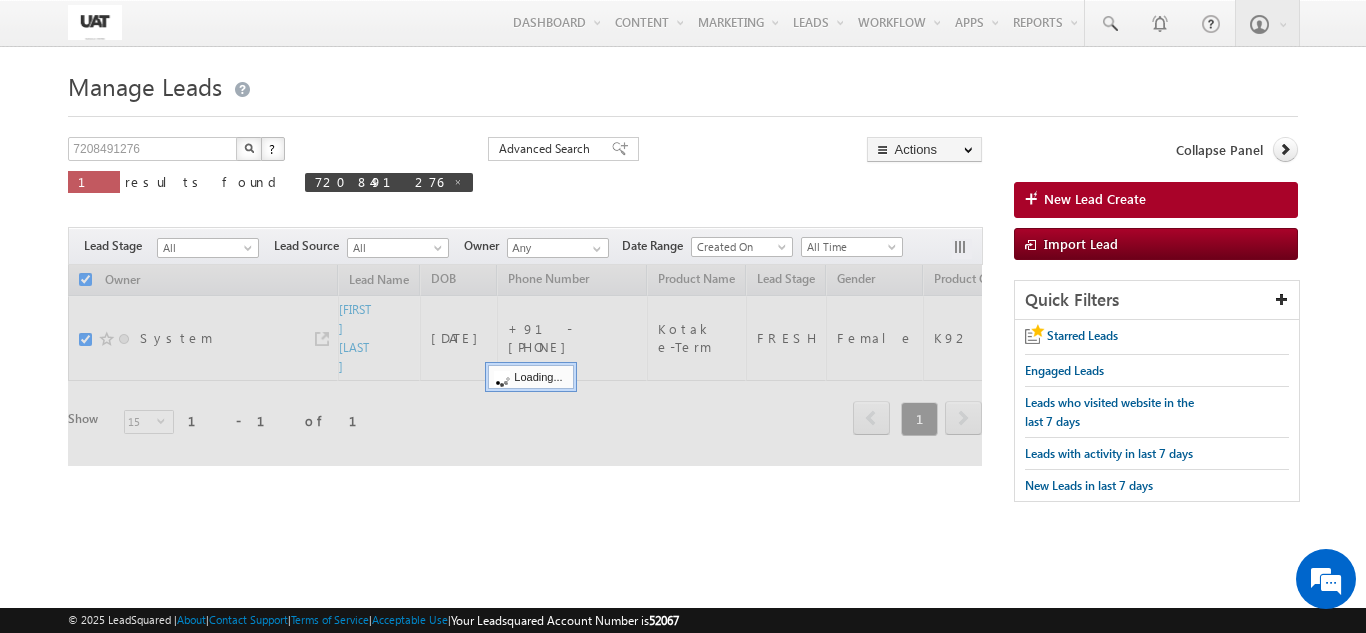 checkbox on "false" 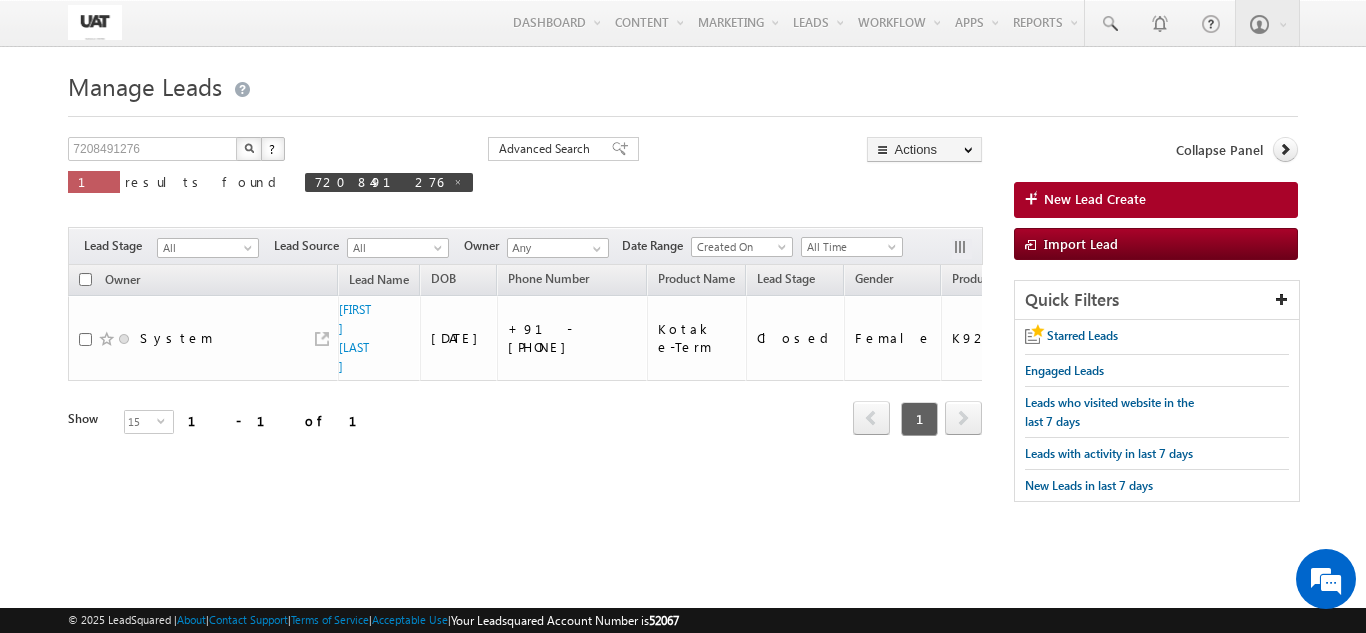 click at bounding box center (249, 149) 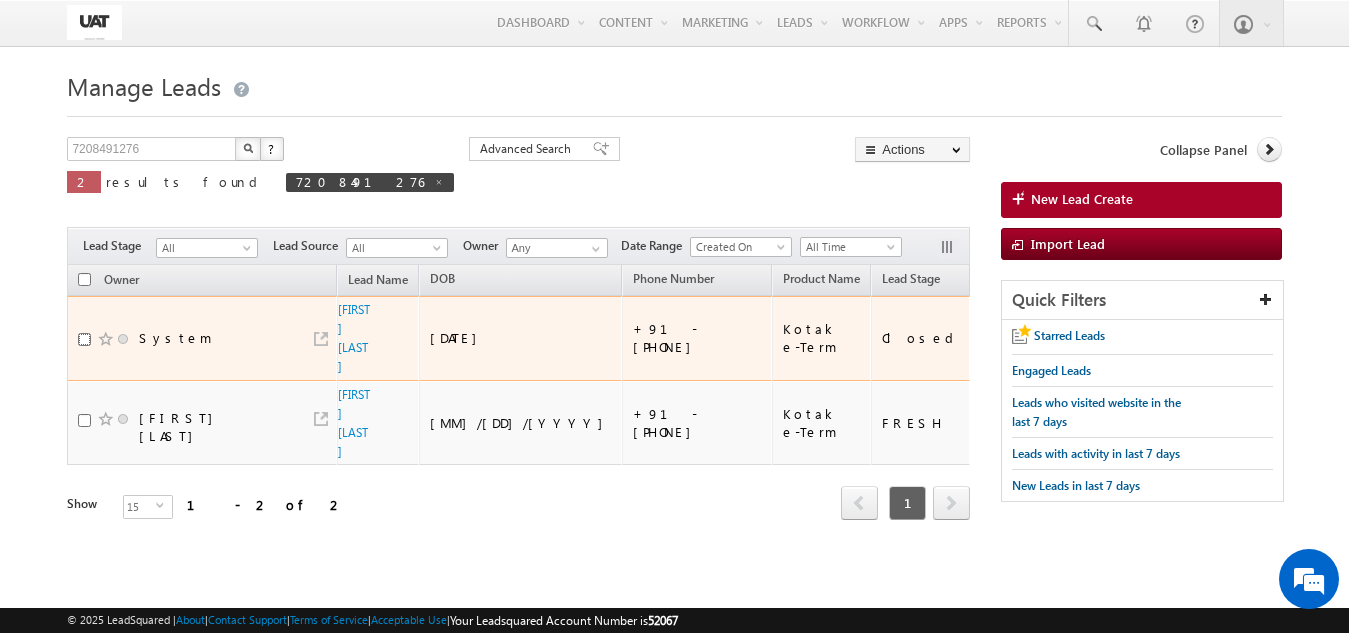 click at bounding box center (84, 339) 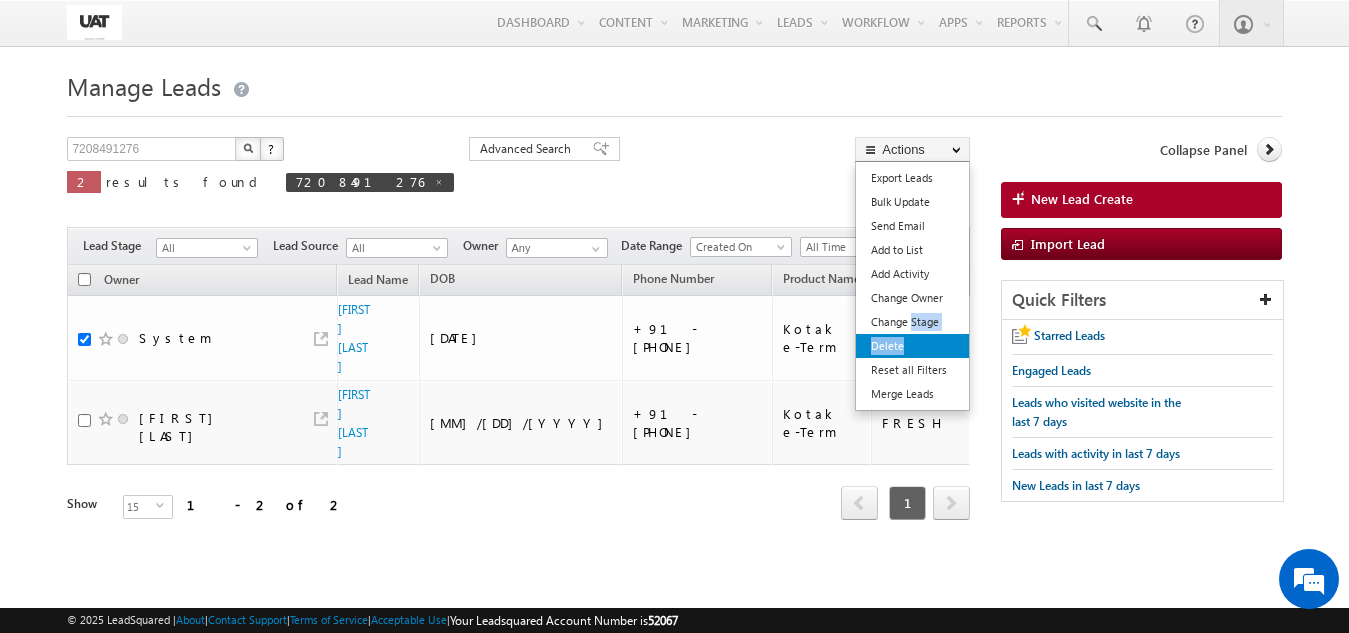 click on "Export Leads Bulk Update Send Email Add to List Add Activity Change Owner Change Stage Delete Reset all Filters Merge Leads" at bounding box center (912, 286) 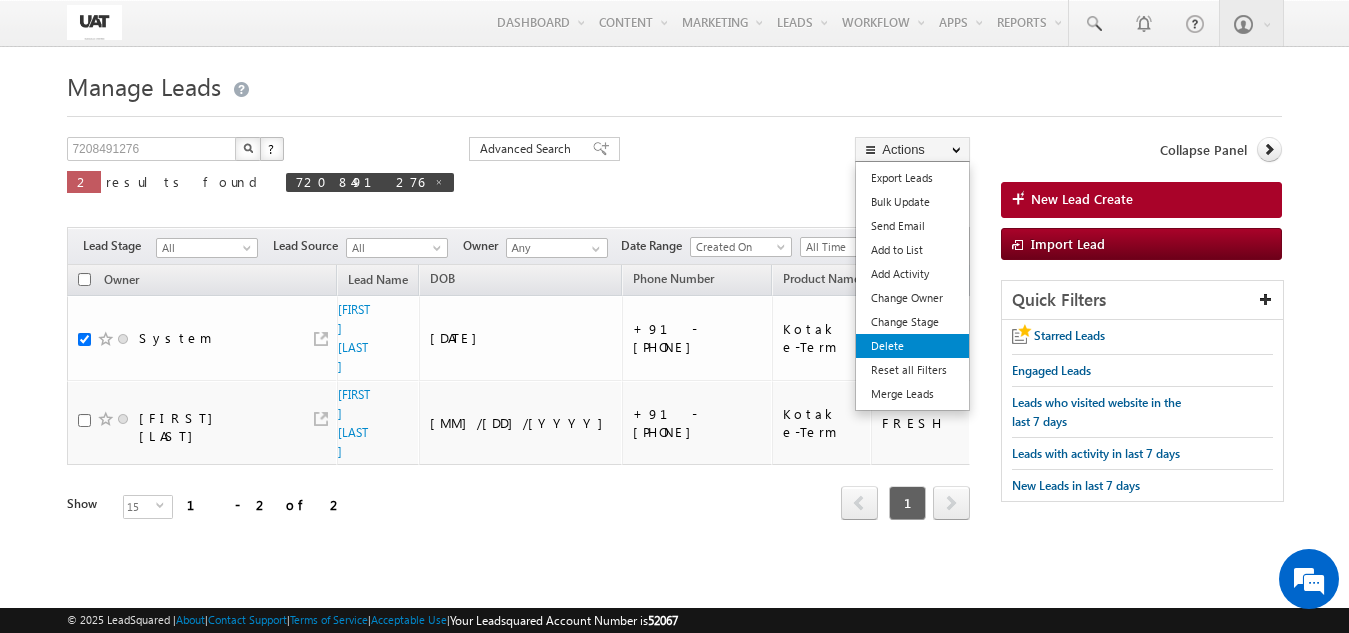 click on "Delete" at bounding box center [912, 346] 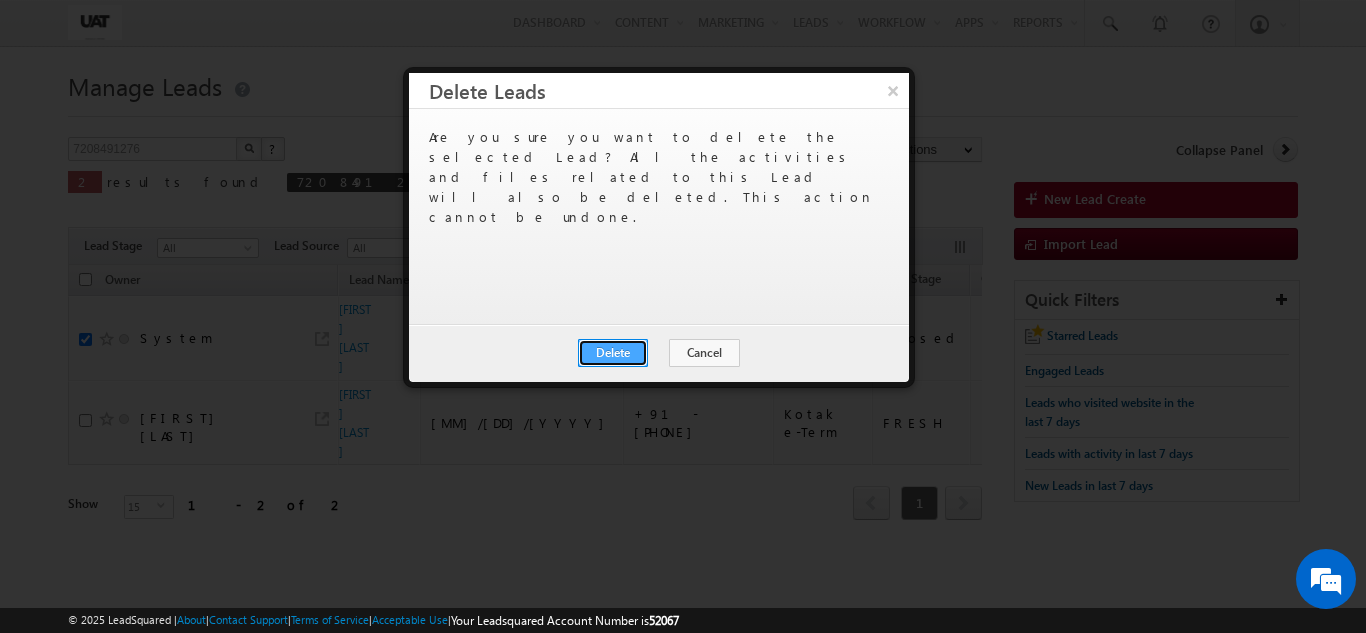click on "Delete" at bounding box center [613, 353] 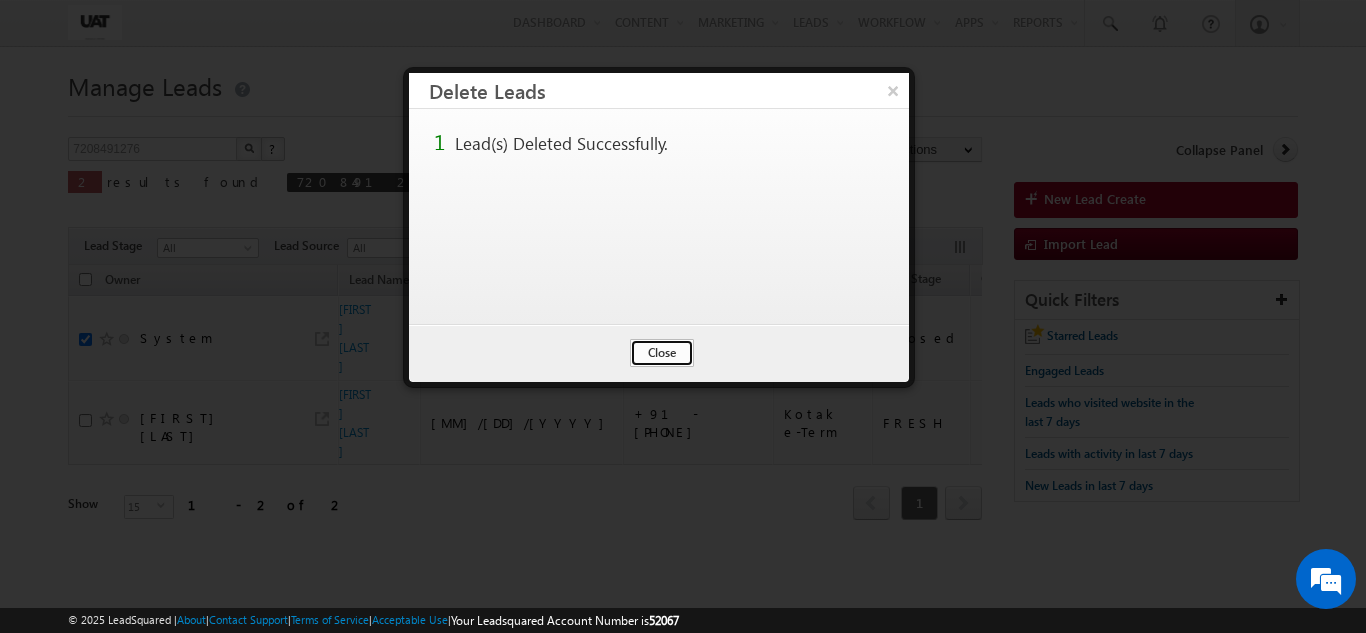 click on "Close" at bounding box center (662, 353) 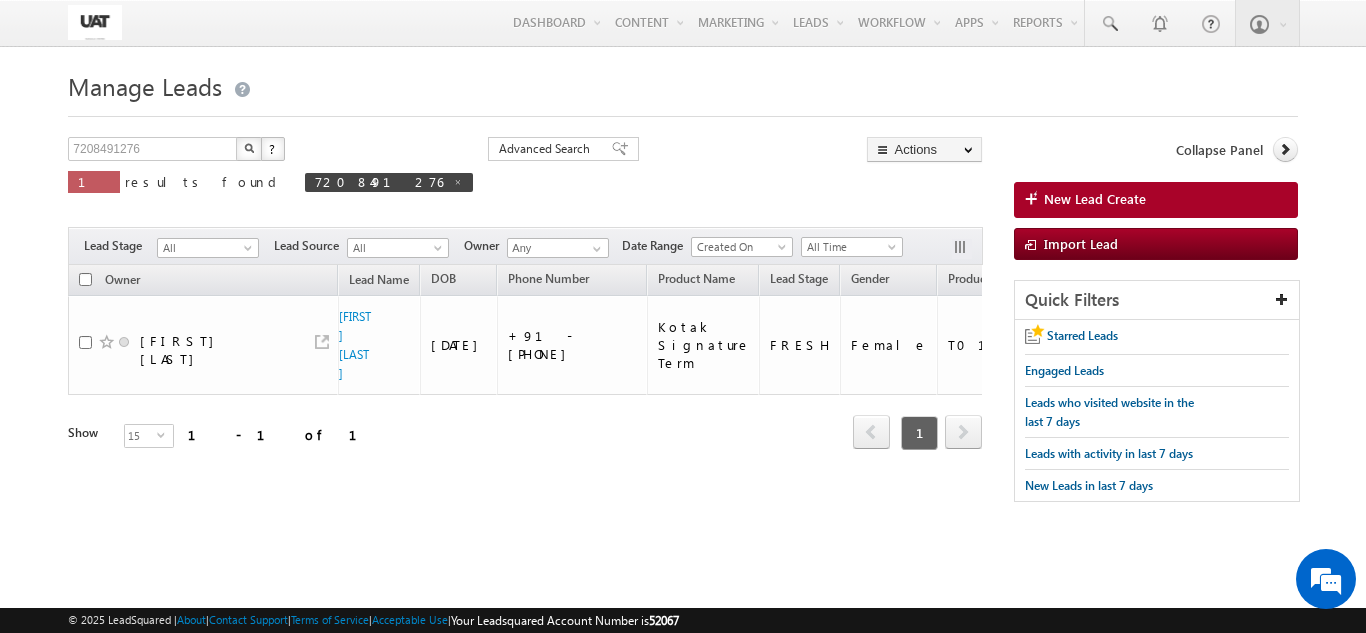 click at bounding box center [249, 149] 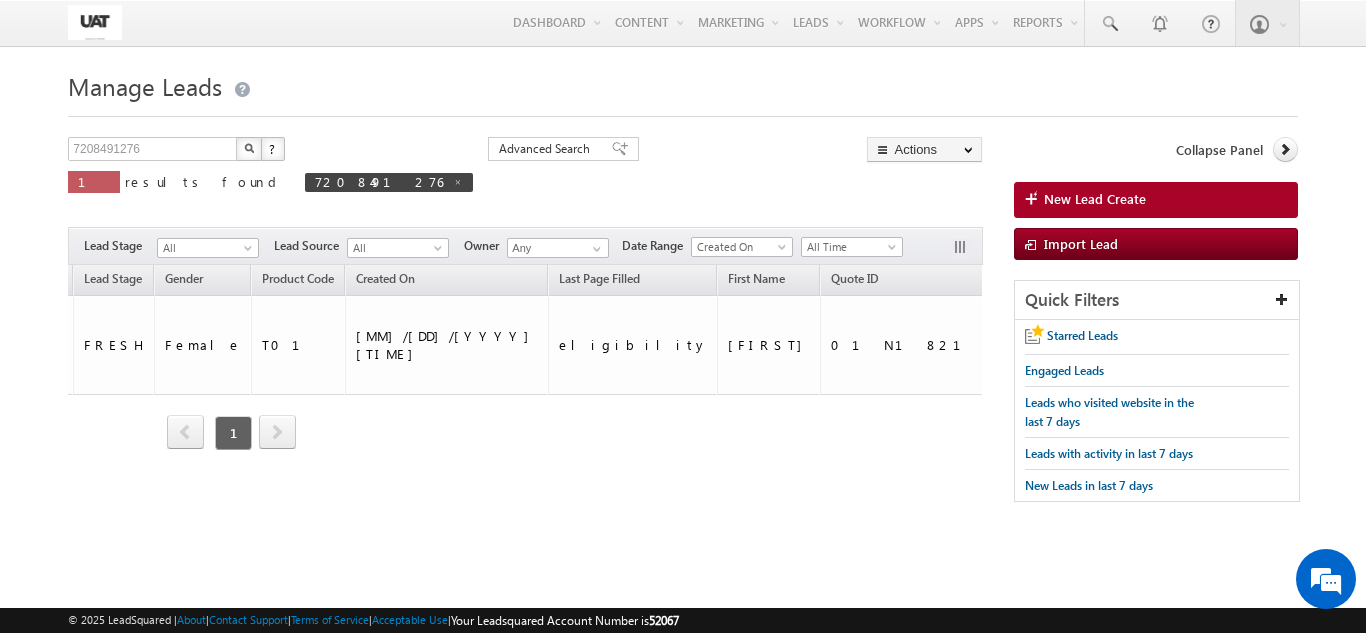 scroll, scrollTop: 0, scrollLeft: 702, axis: horizontal 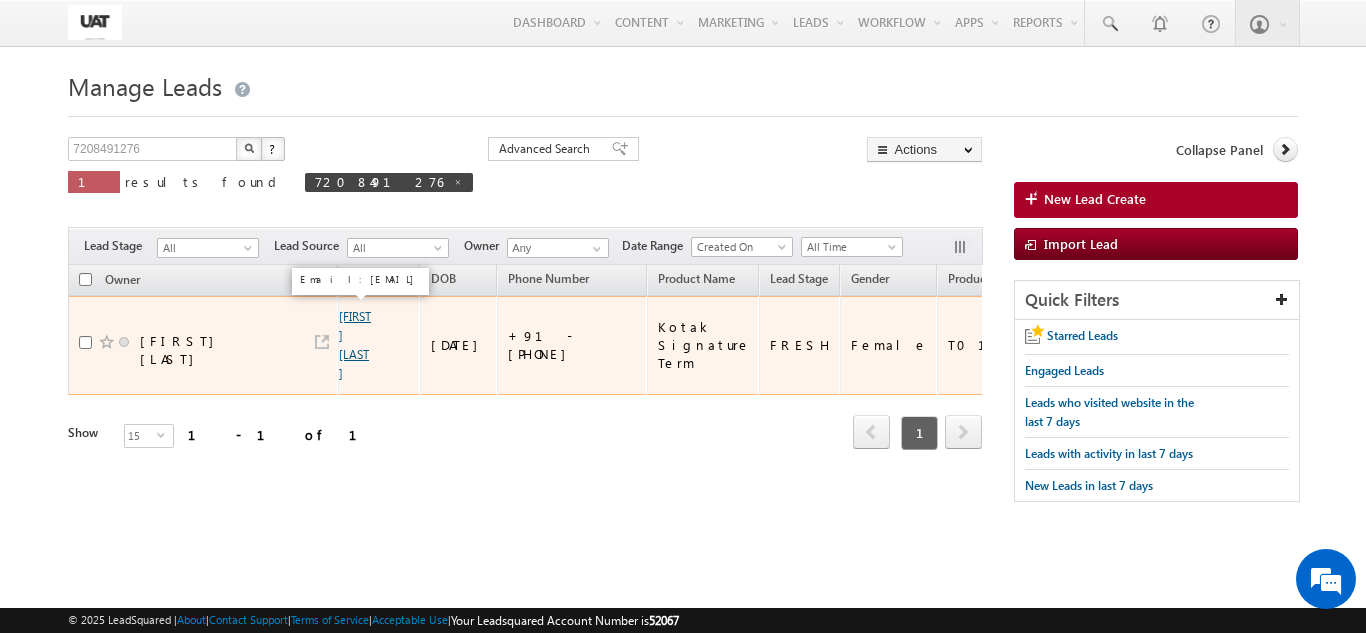 click on "Shweta Bangera" at bounding box center (355, 345) 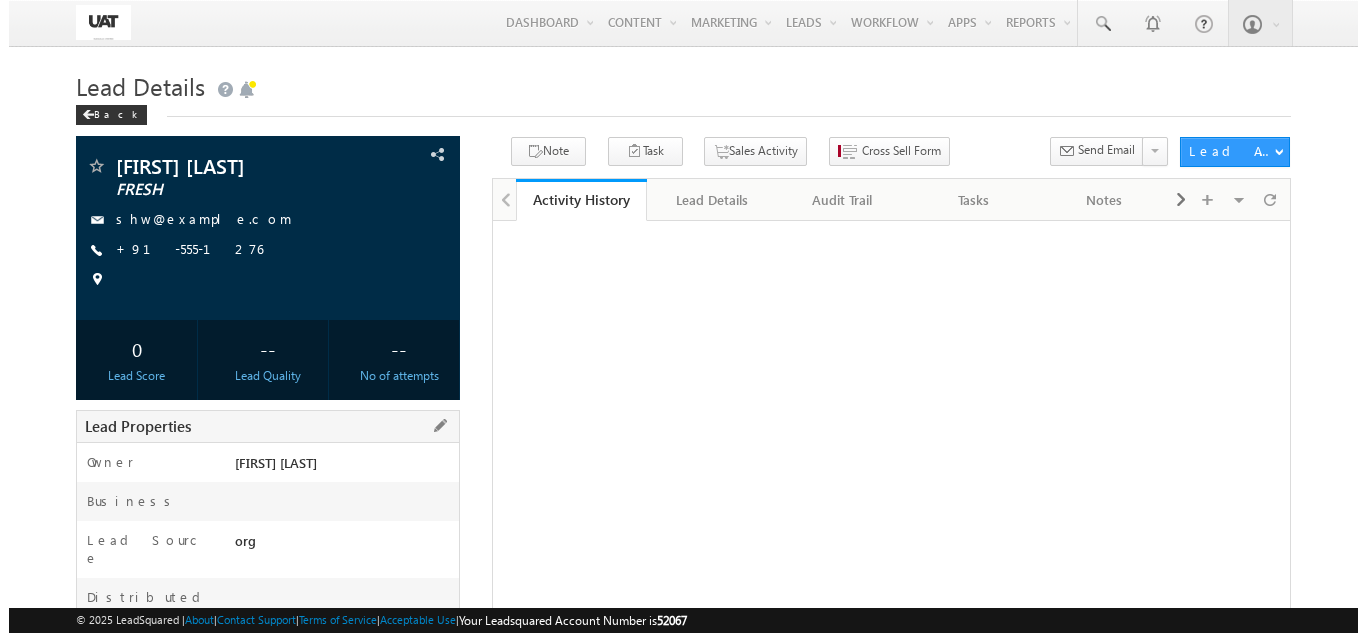 scroll, scrollTop: 0, scrollLeft: 0, axis: both 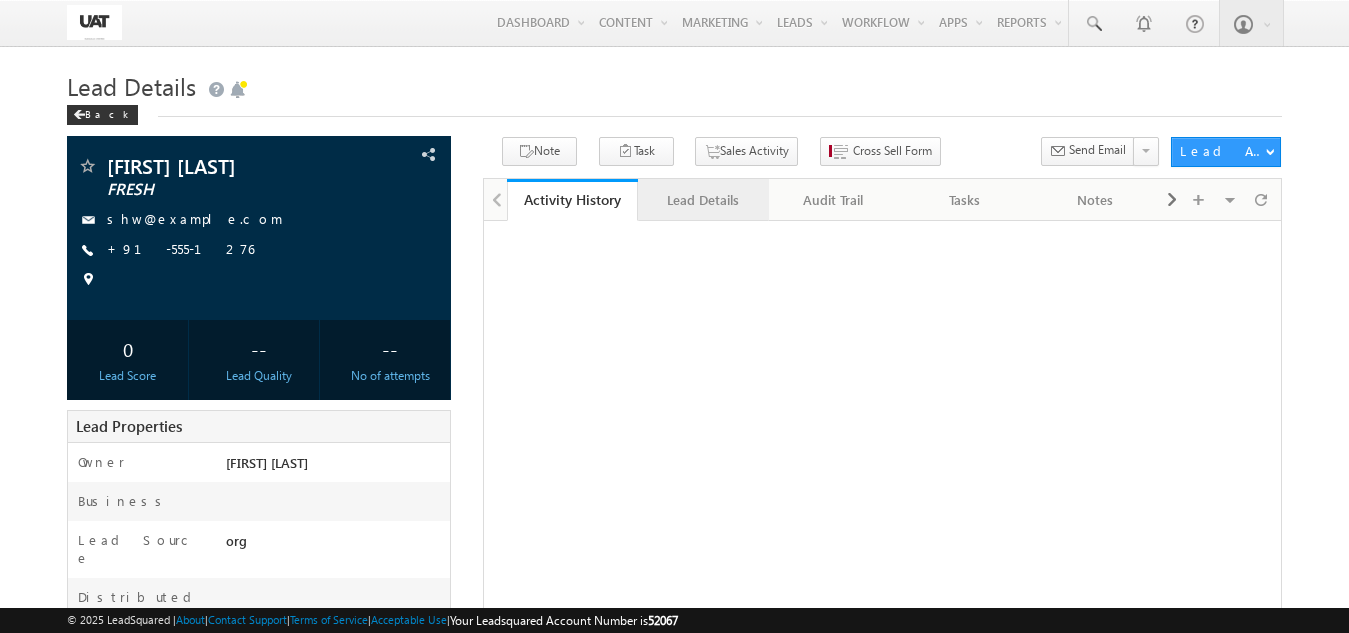 click on "Lead Details" at bounding box center (702, 200) 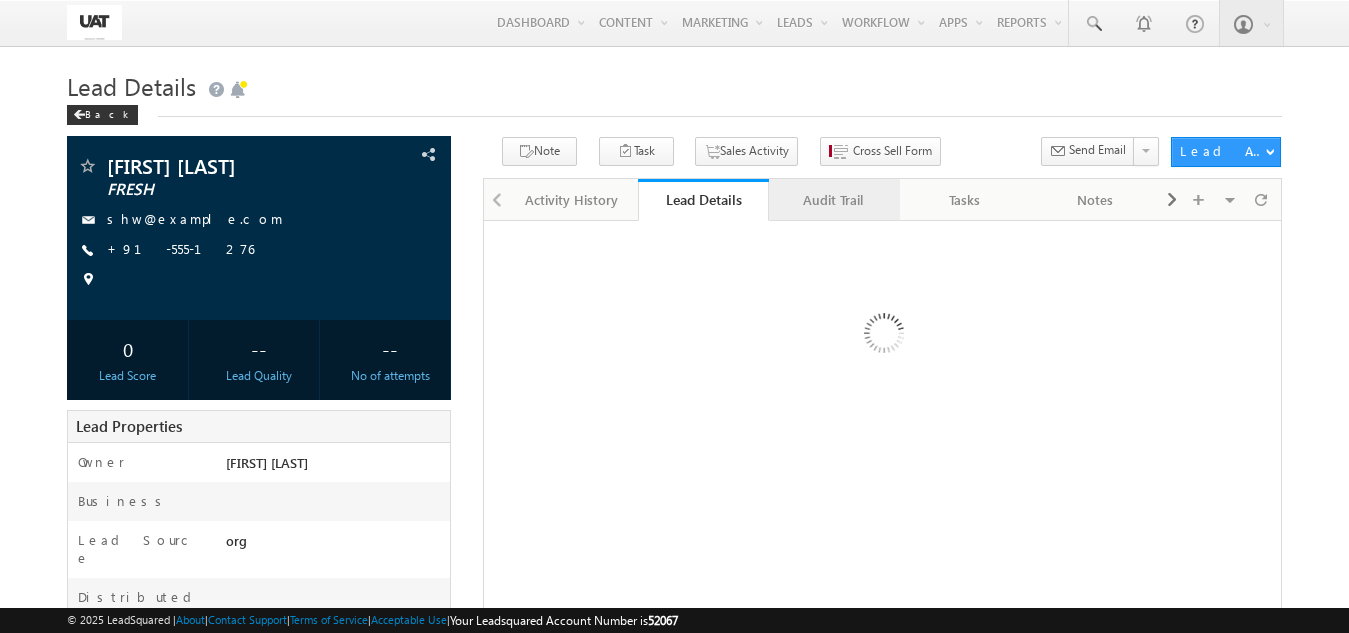 click on "Audit Trail" at bounding box center (833, 200) 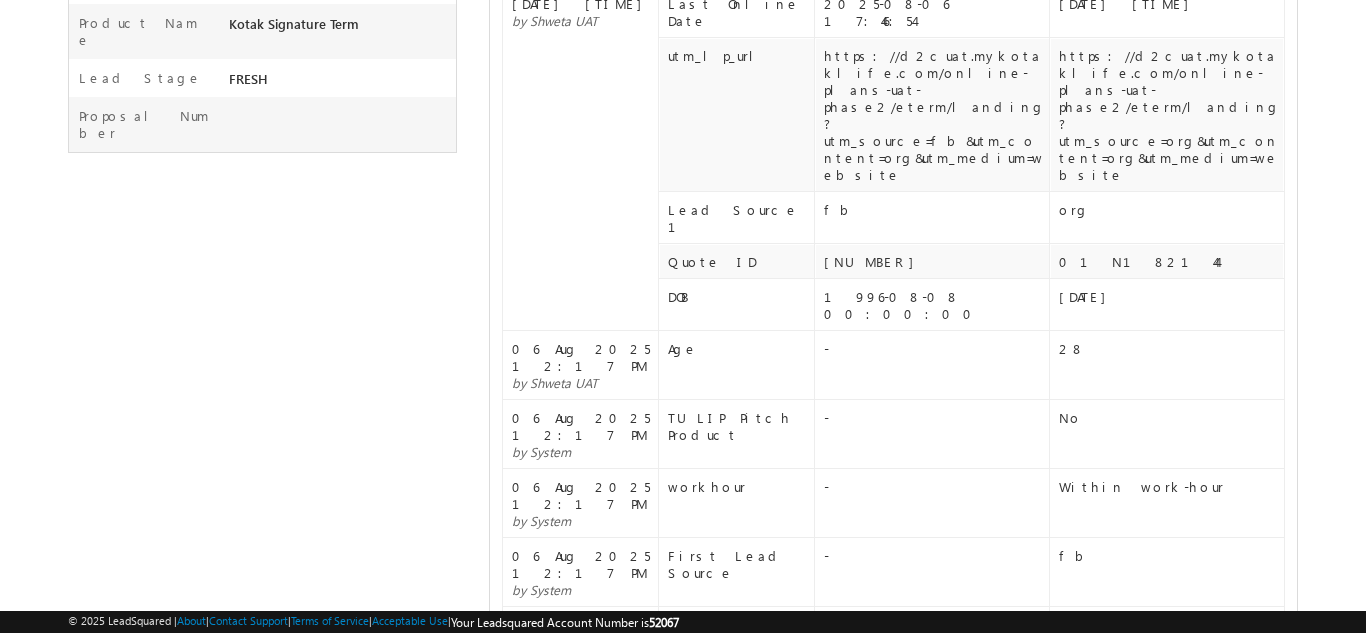 scroll, scrollTop: 941, scrollLeft: 0, axis: vertical 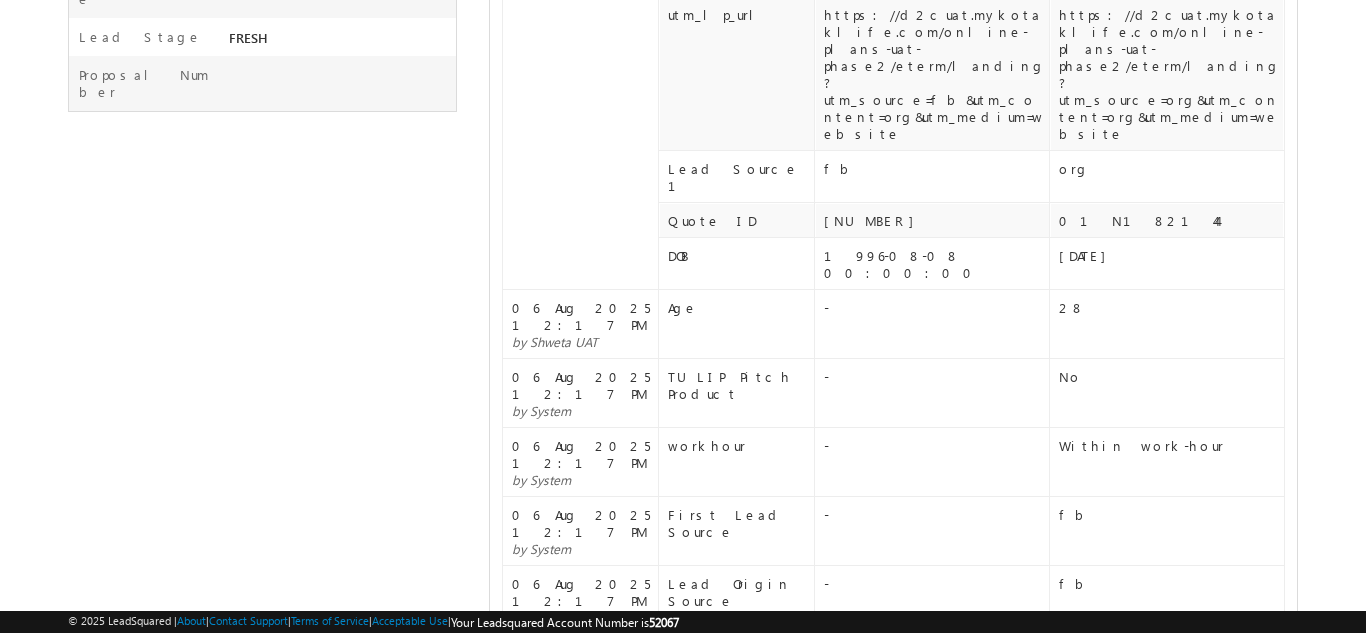 drag, startPoint x: 854, startPoint y: 514, endPoint x: 855, endPoint y: 535, distance: 21.023796 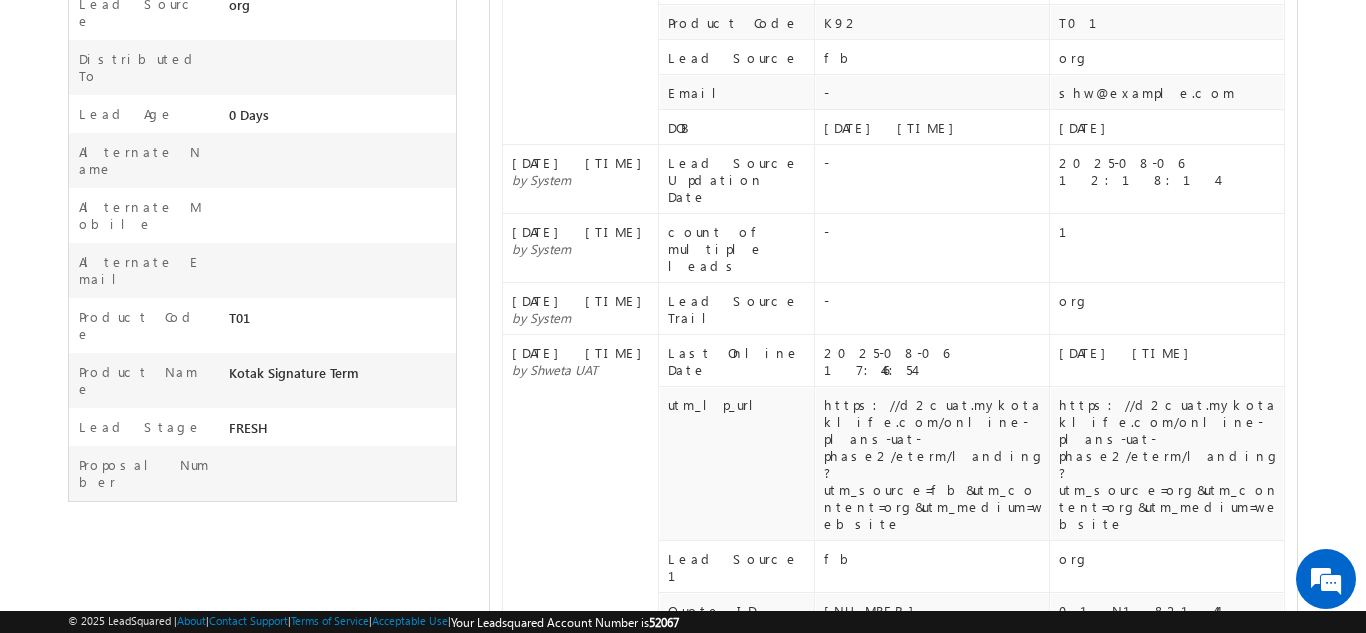 scroll, scrollTop: 441, scrollLeft: 0, axis: vertical 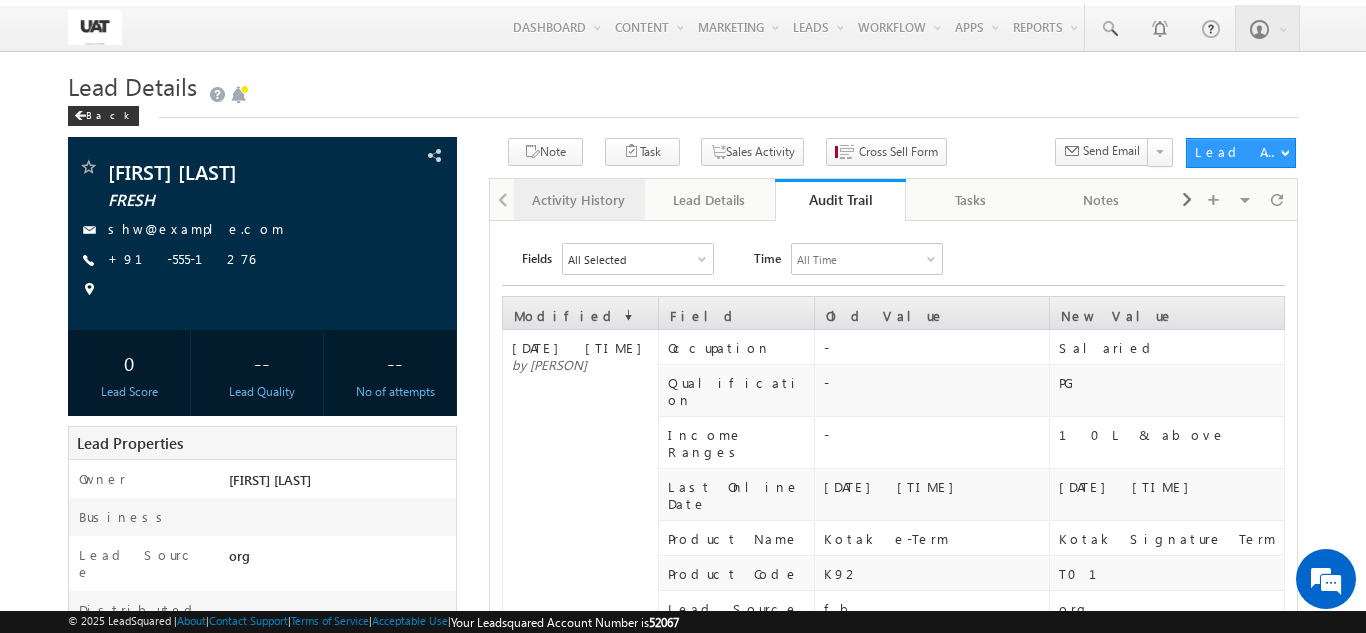 click on "Activity History" at bounding box center [579, 200] 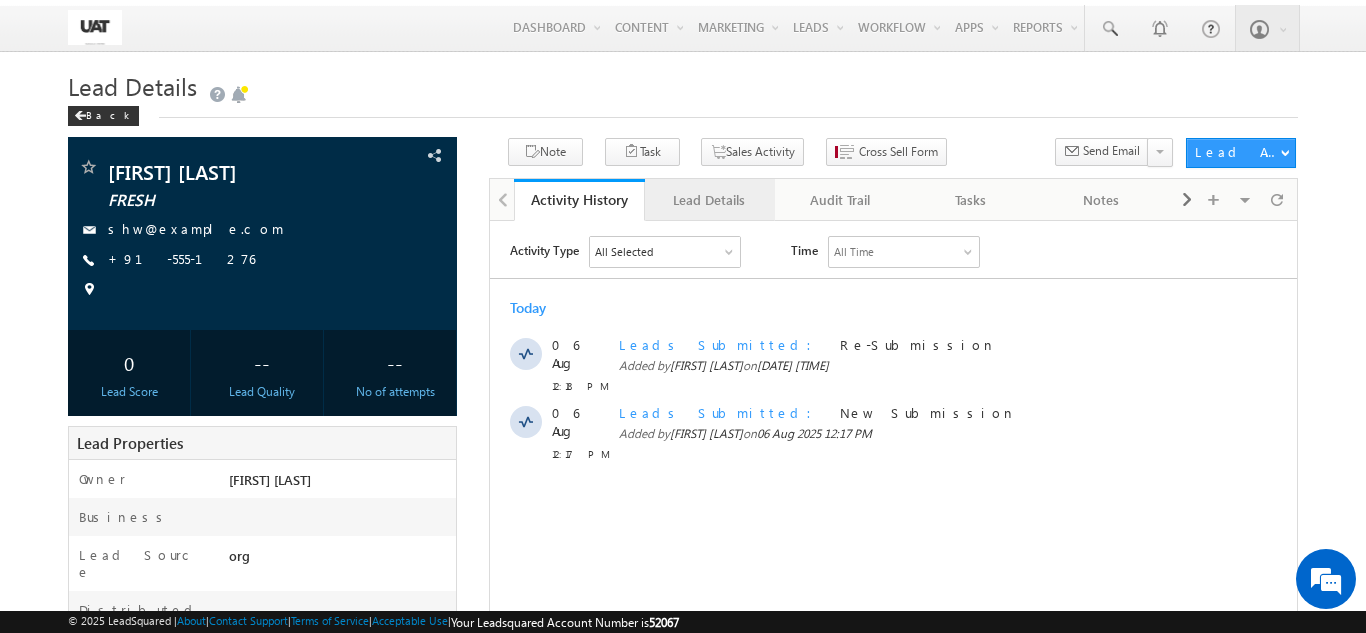 click on "Lead Details" at bounding box center (709, 200) 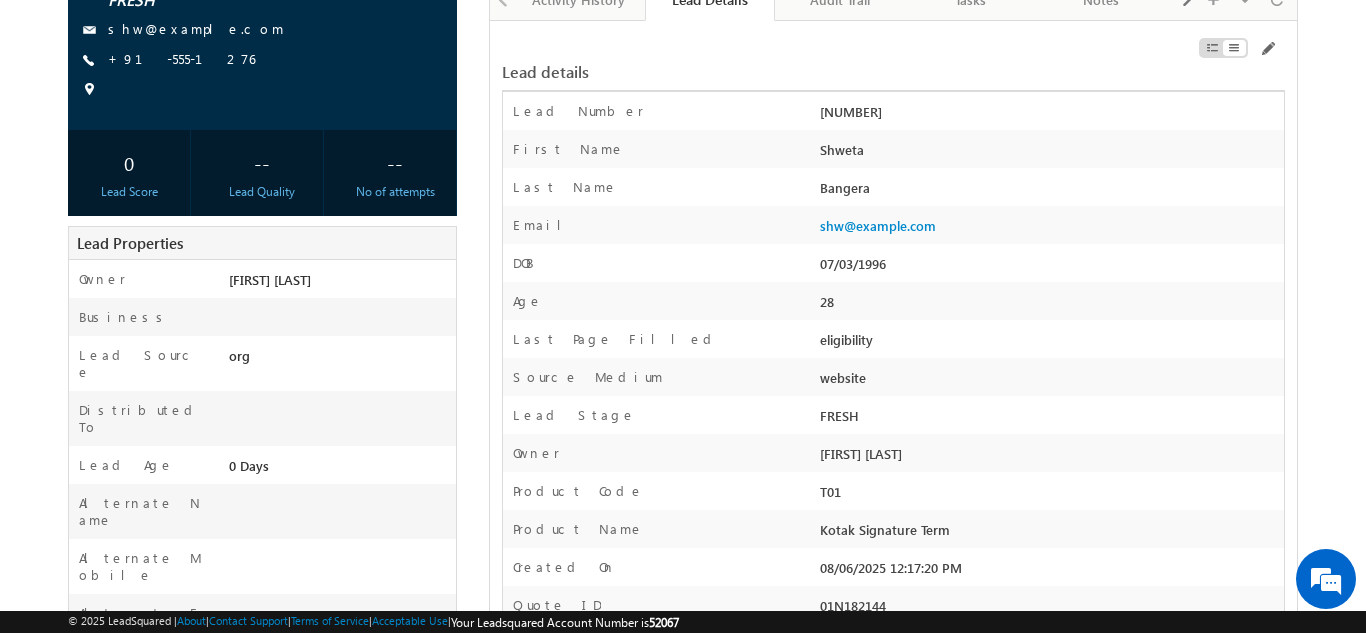 scroll, scrollTop: 0, scrollLeft: 0, axis: both 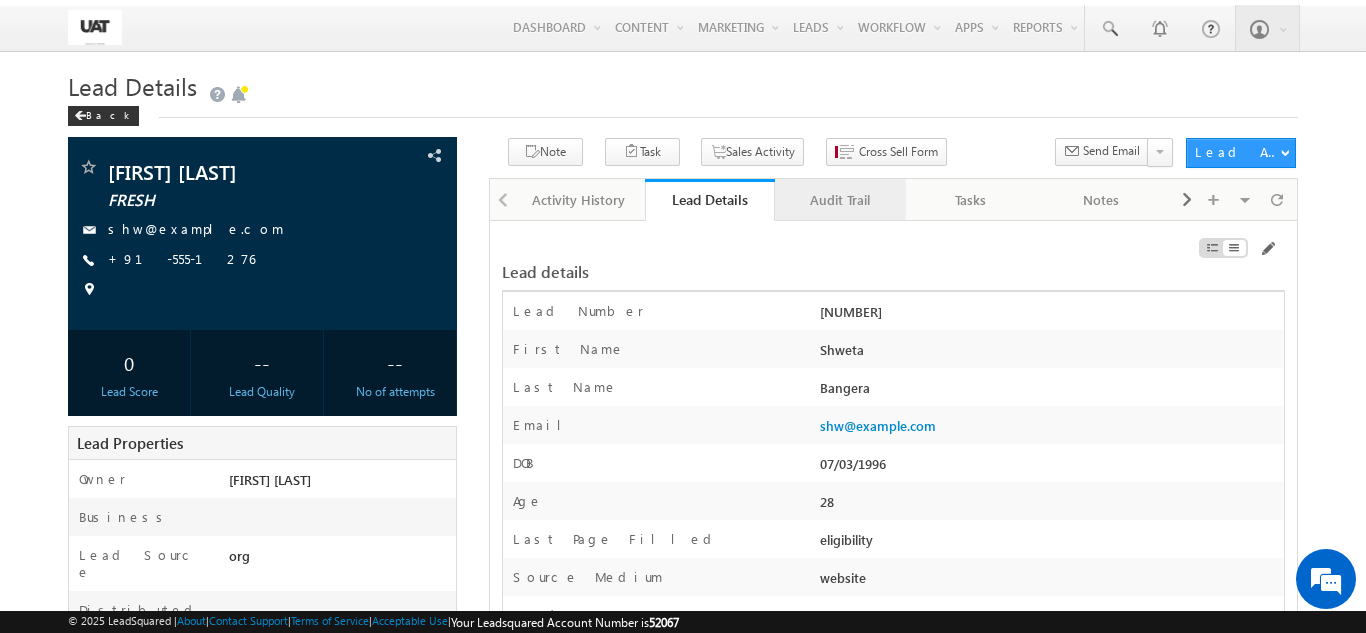click on "Audit Trail" at bounding box center [839, 200] 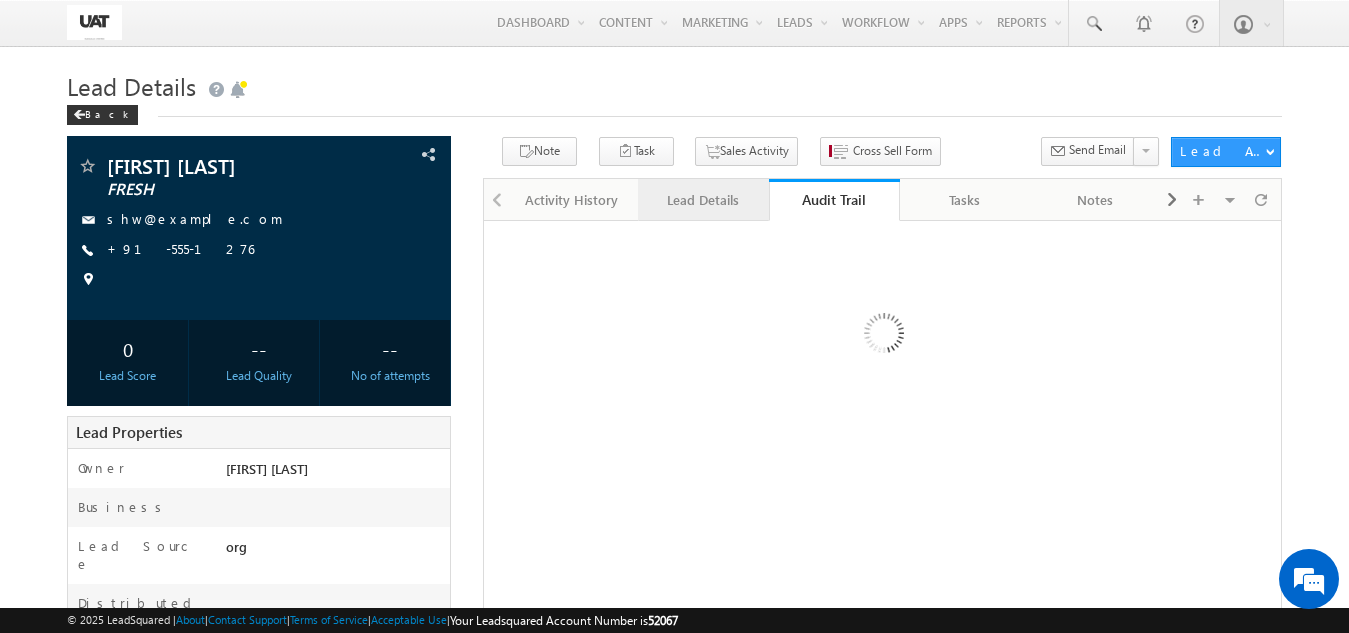 click on "Lead Details" at bounding box center [702, 200] 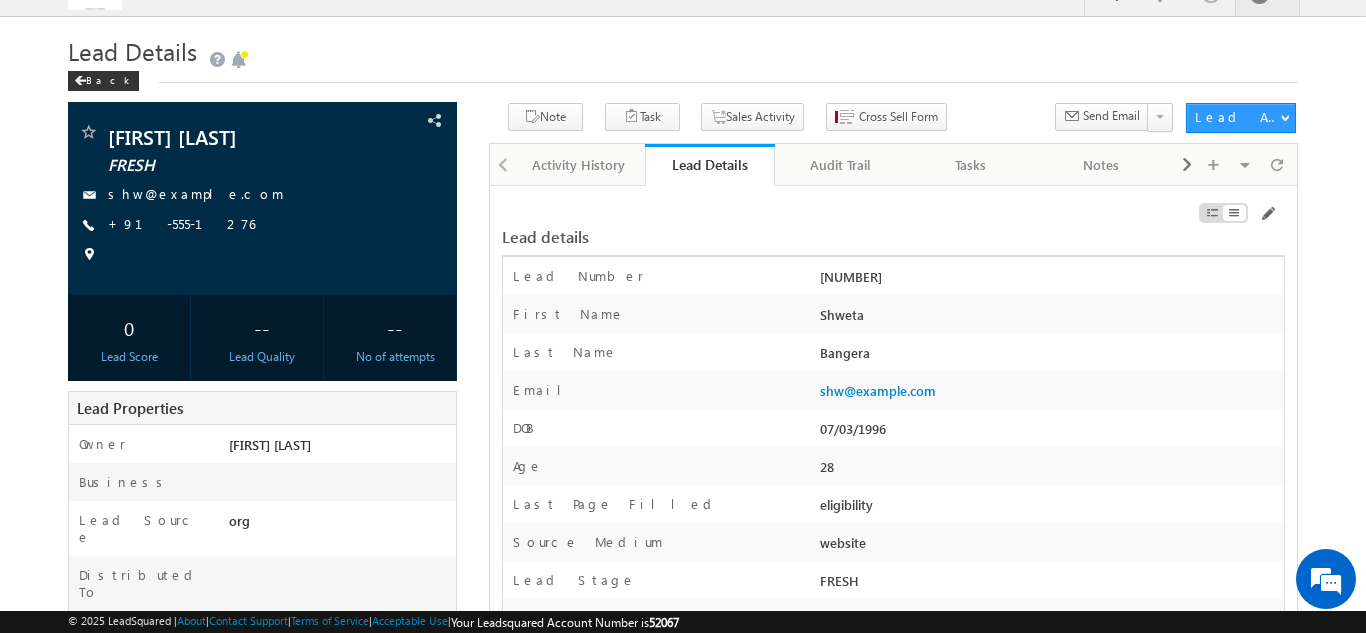 scroll, scrollTop: 0, scrollLeft: 0, axis: both 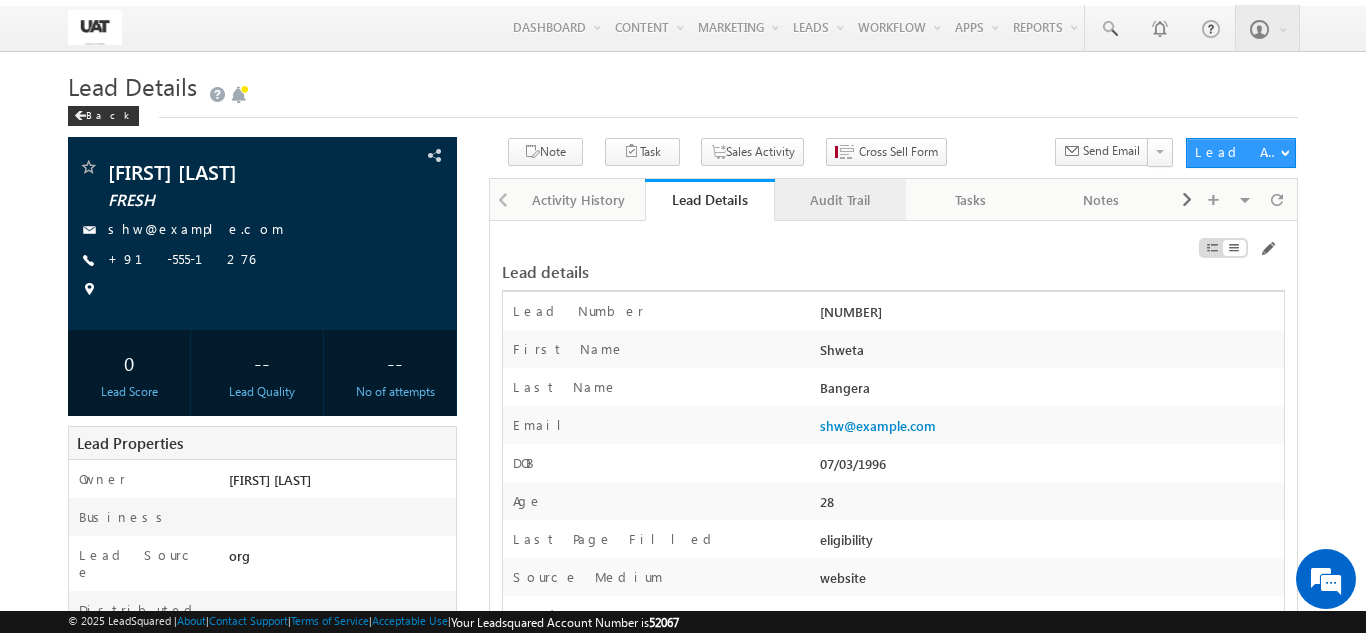 click on "Audit Trail" at bounding box center (839, 200) 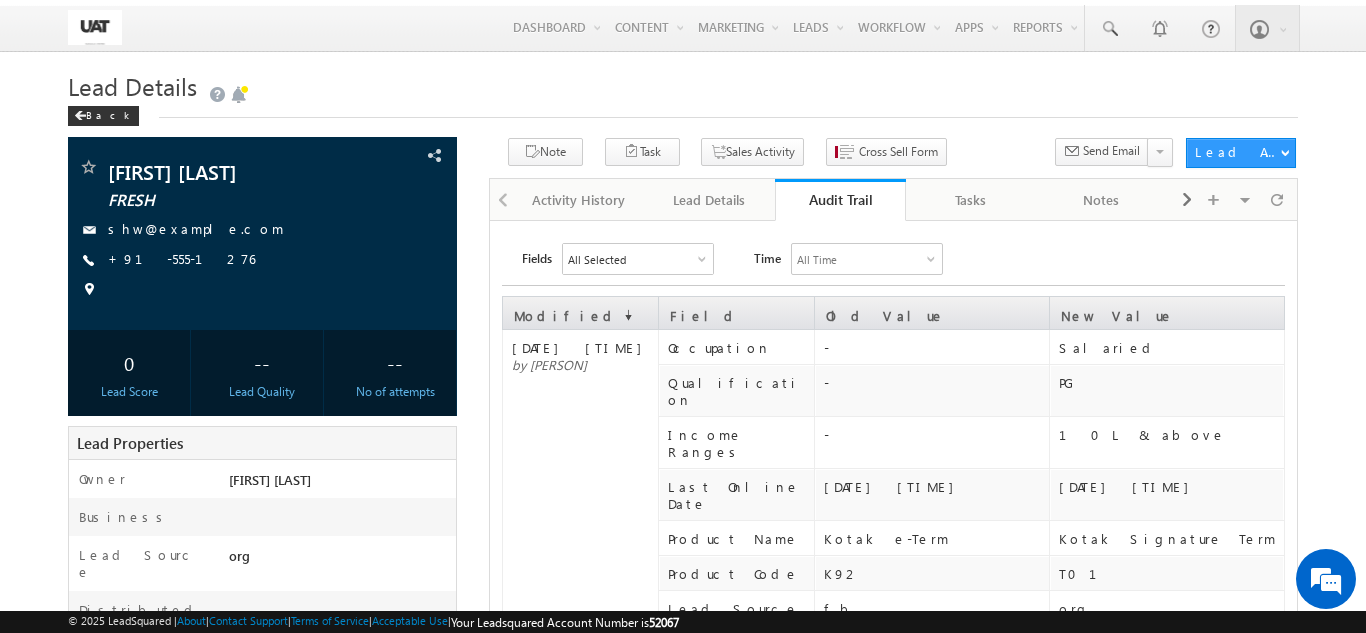 click on "All Selected" at bounding box center [638, 259] 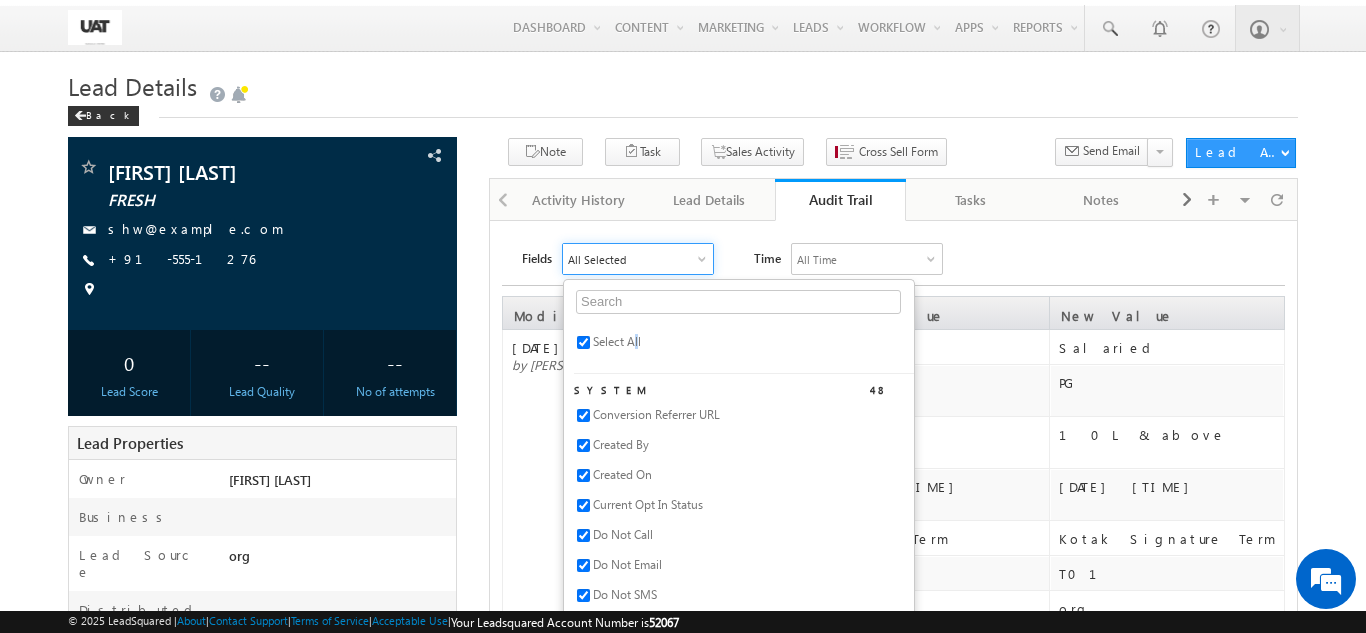 click on "Select All" at bounding box center (617, 341) 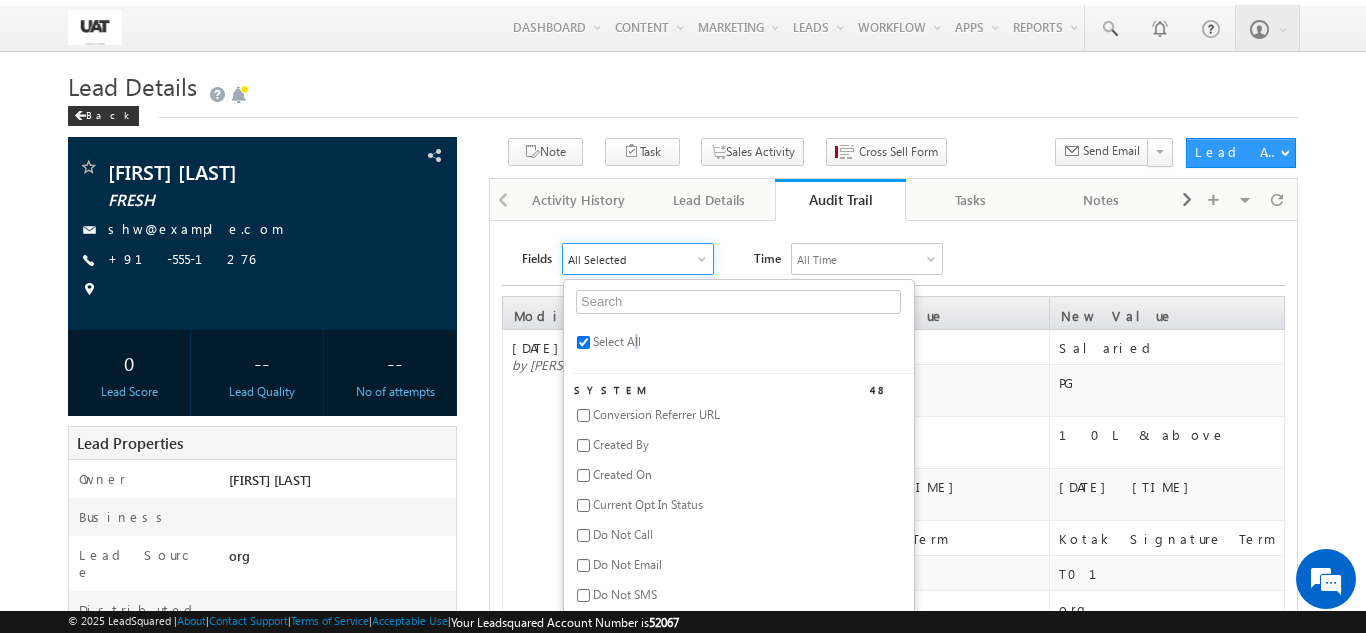checkbox on "false" 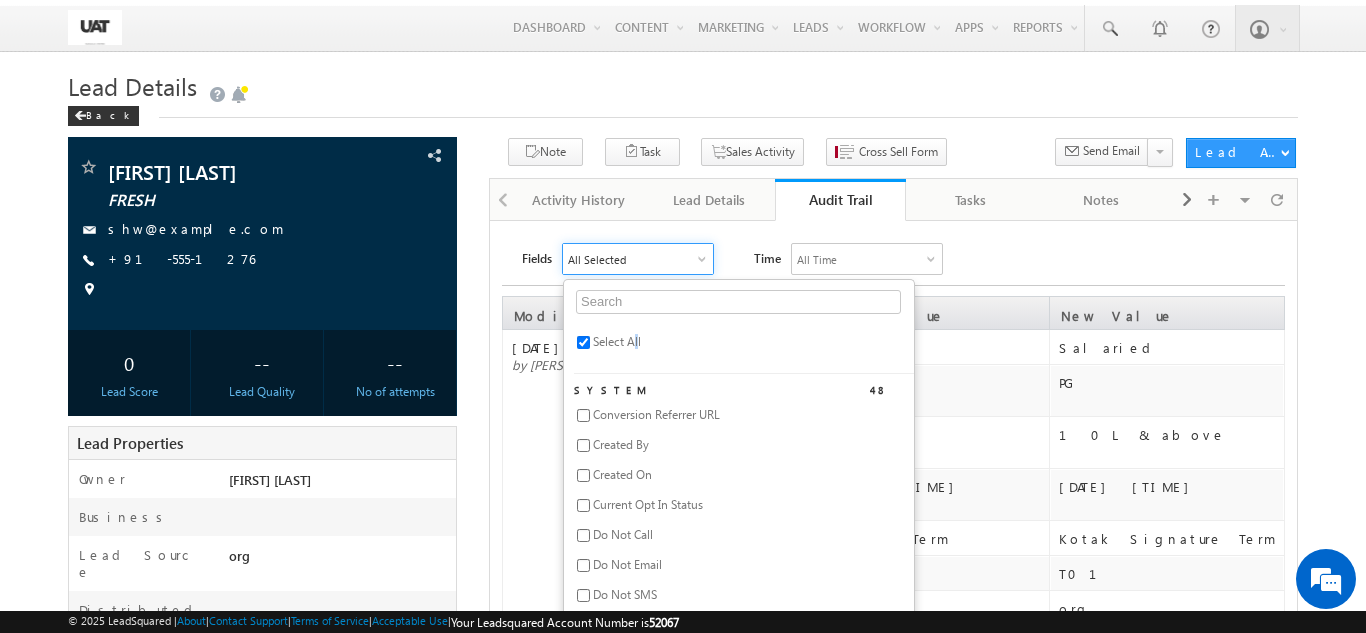 checkbox on "false" 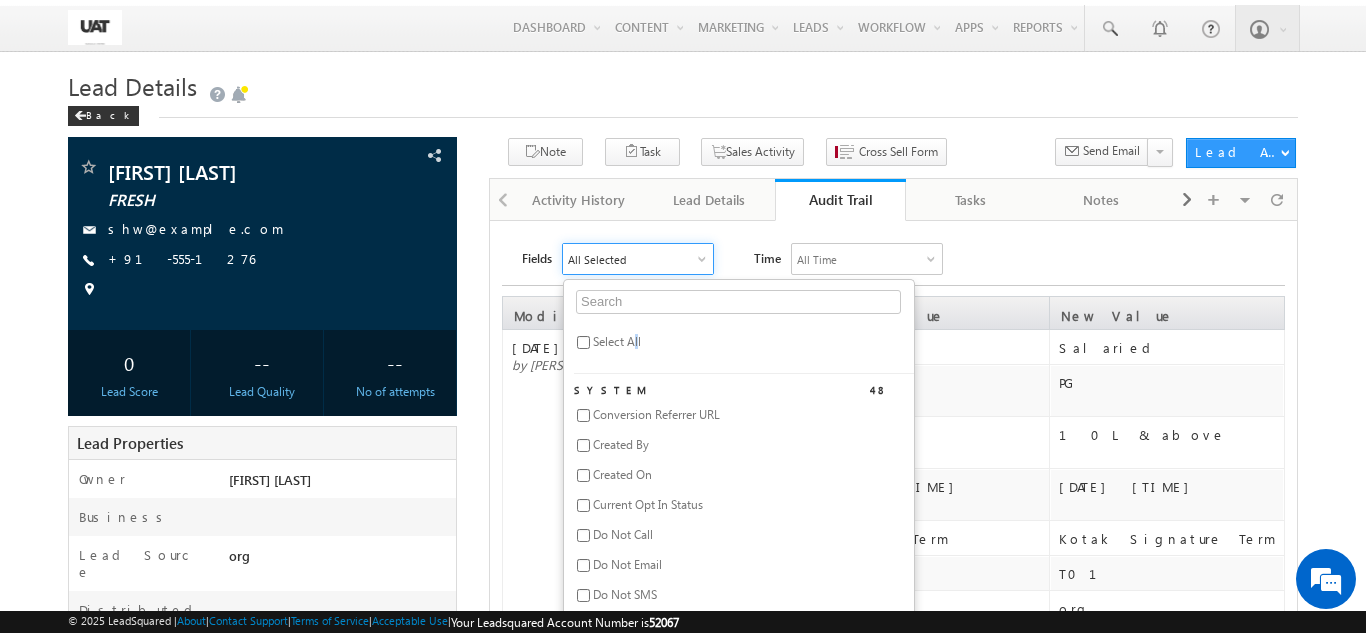 checkbox on "false" 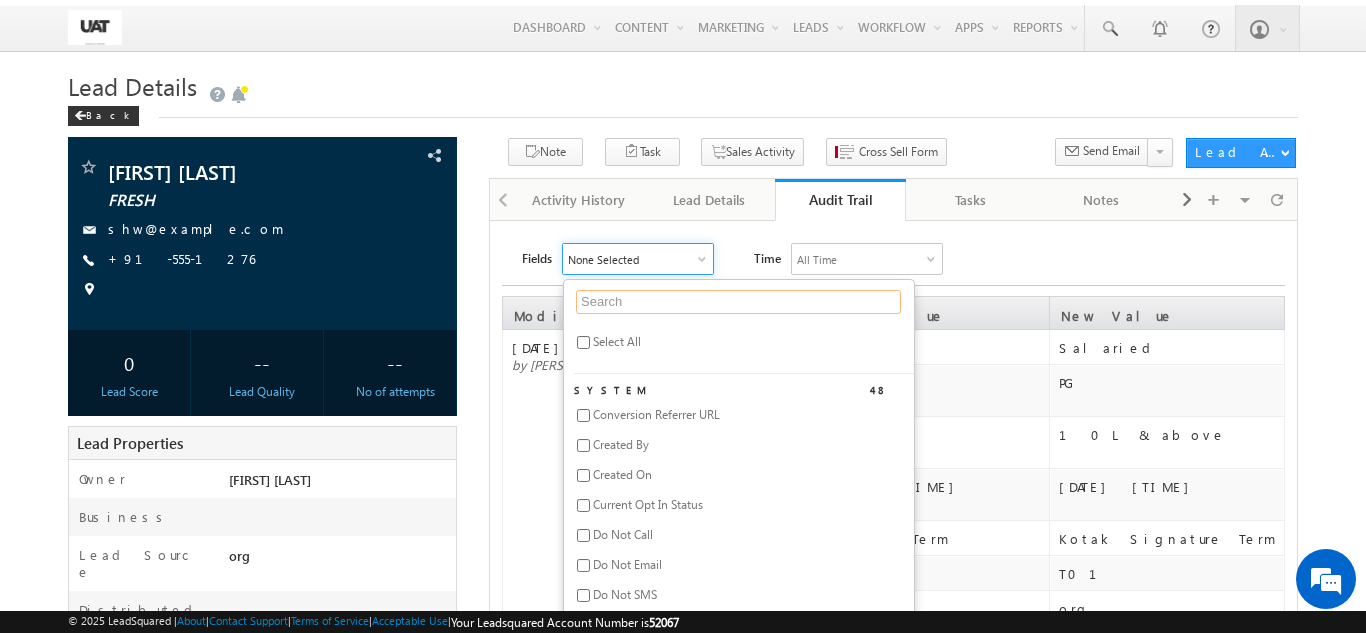 click at bounding box center [738, 302] 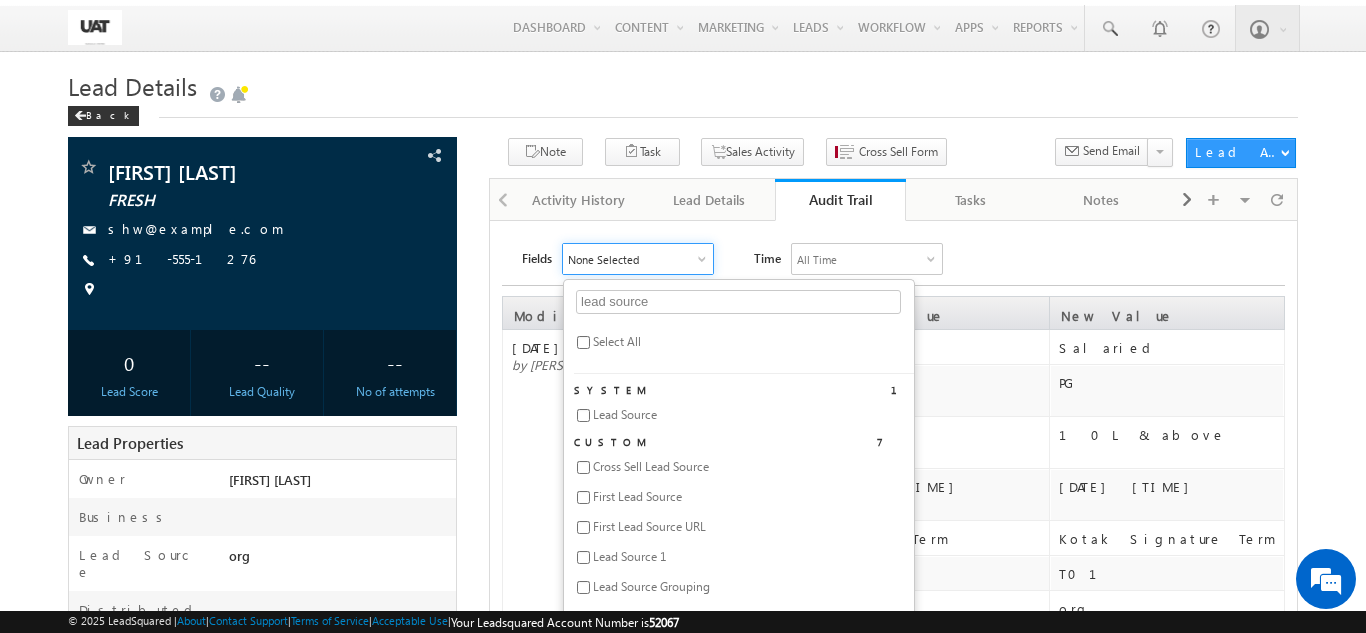 click on "Lead Source" at bounding box center [625, 414] 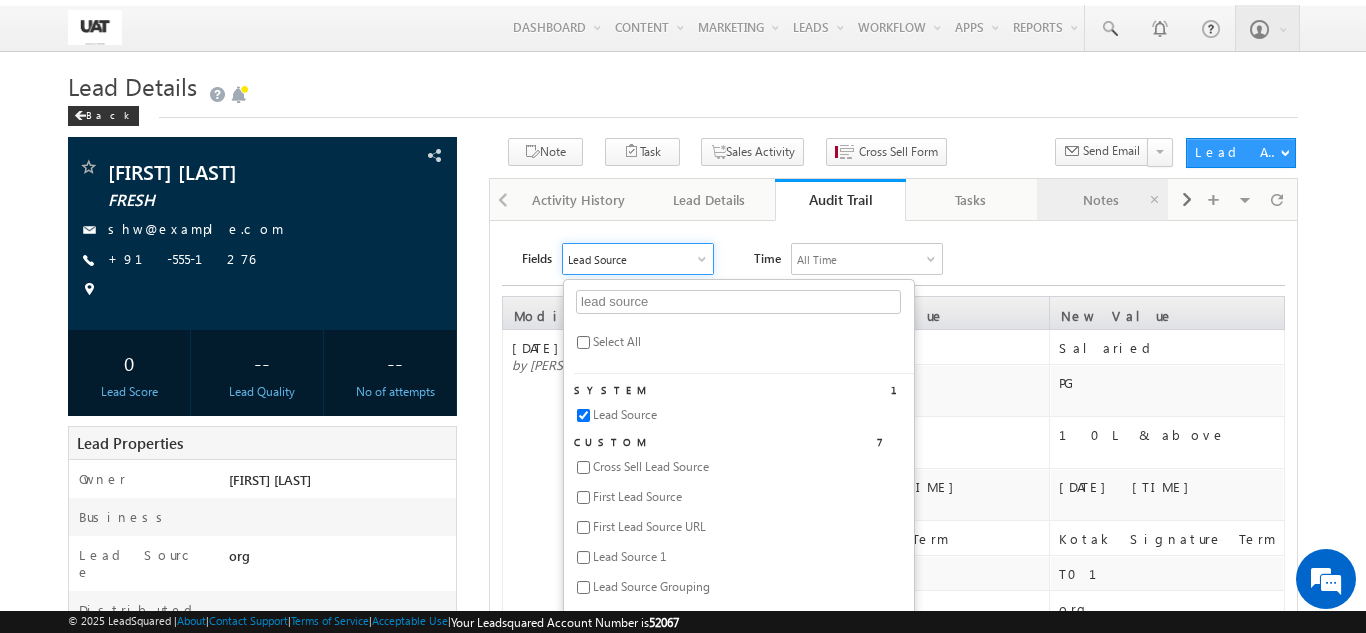 click on "Notes" at bounding box center [1102, 200] 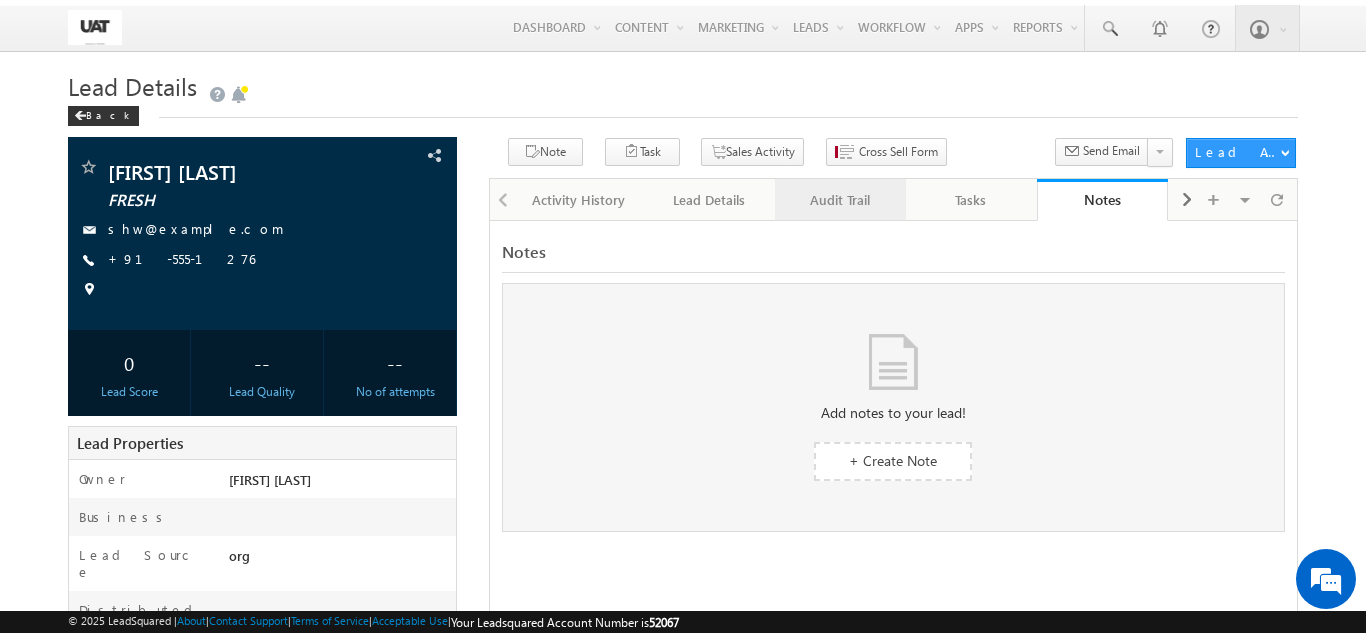 click on "Audit Trail" at bounding box center [839, 200] 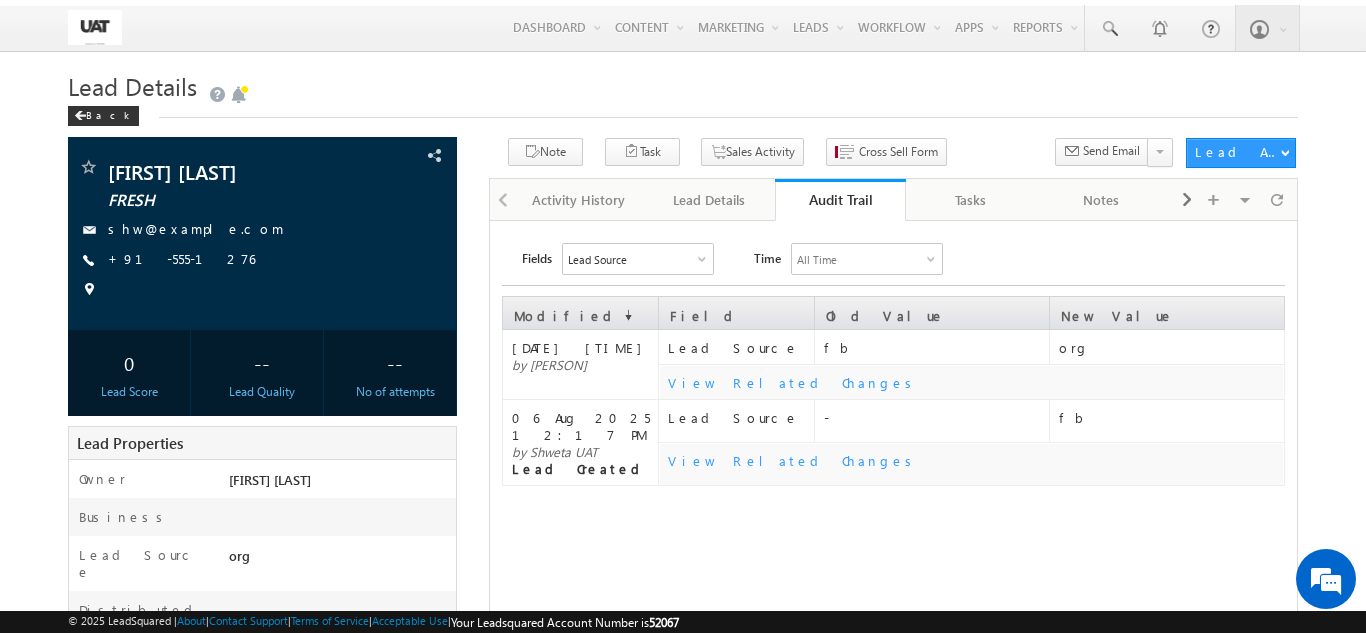 click on "Lead Source" at bounding box center [638, 259] 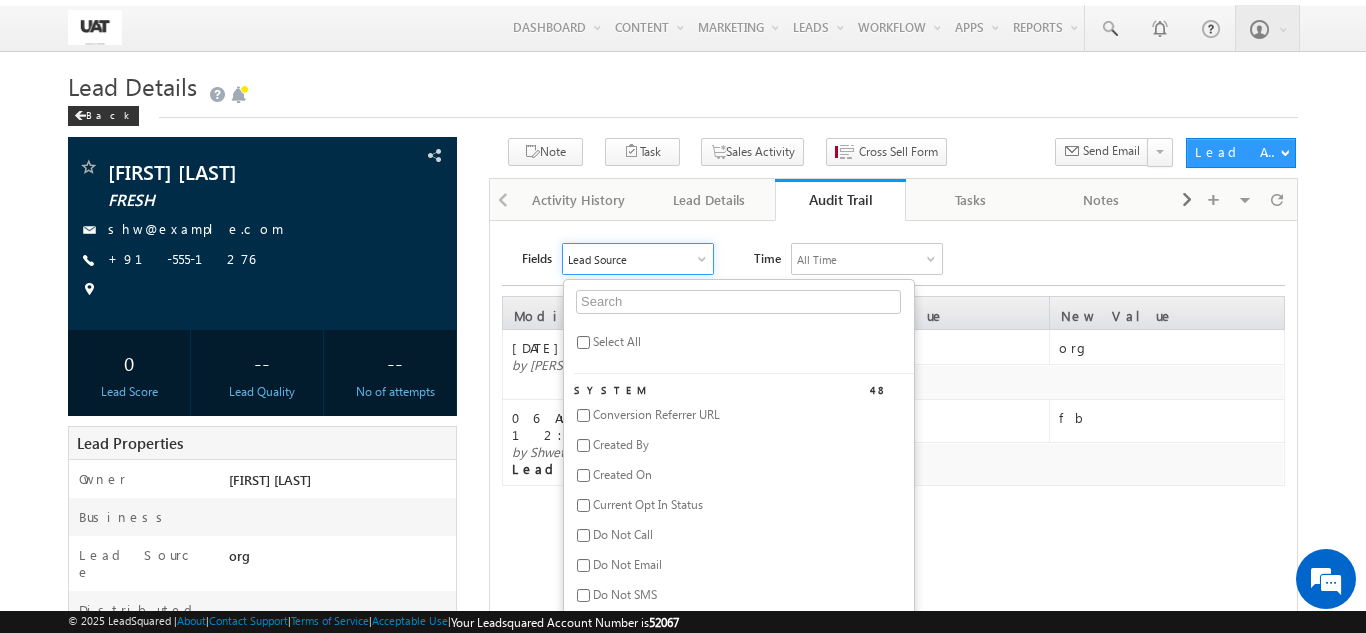 click on "Select All" at bounding box center (617, 341) 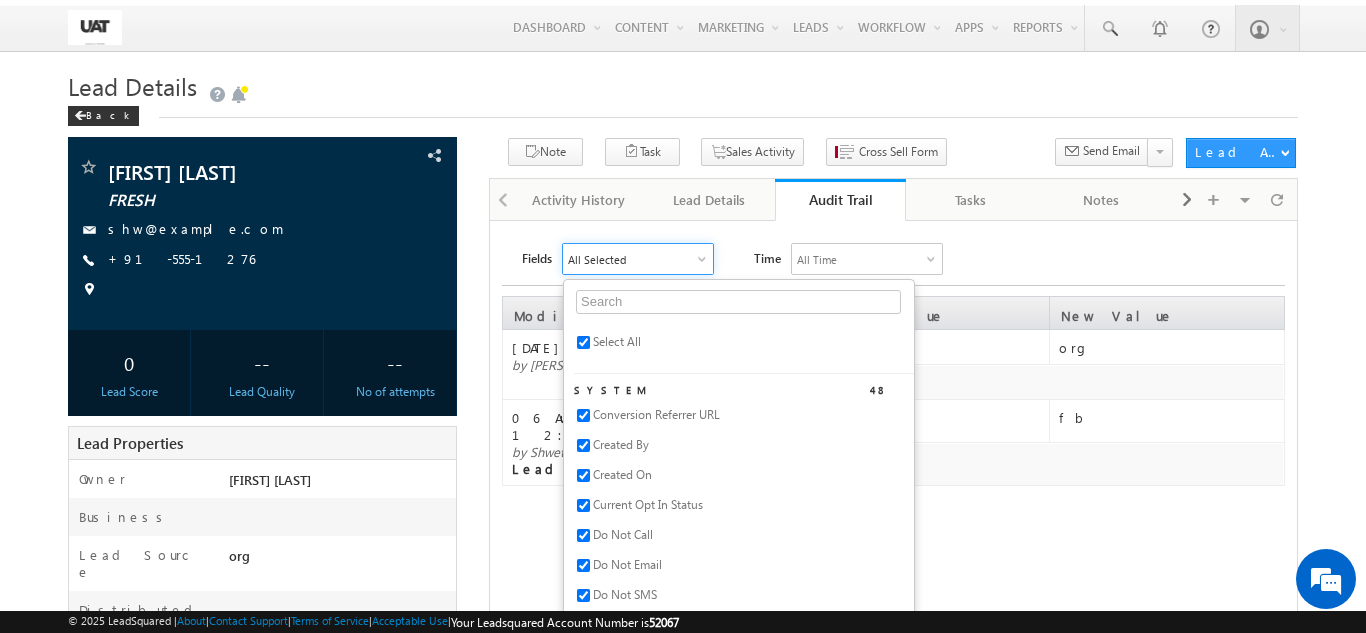 click on "Select All" at bounding box center (617, 341) 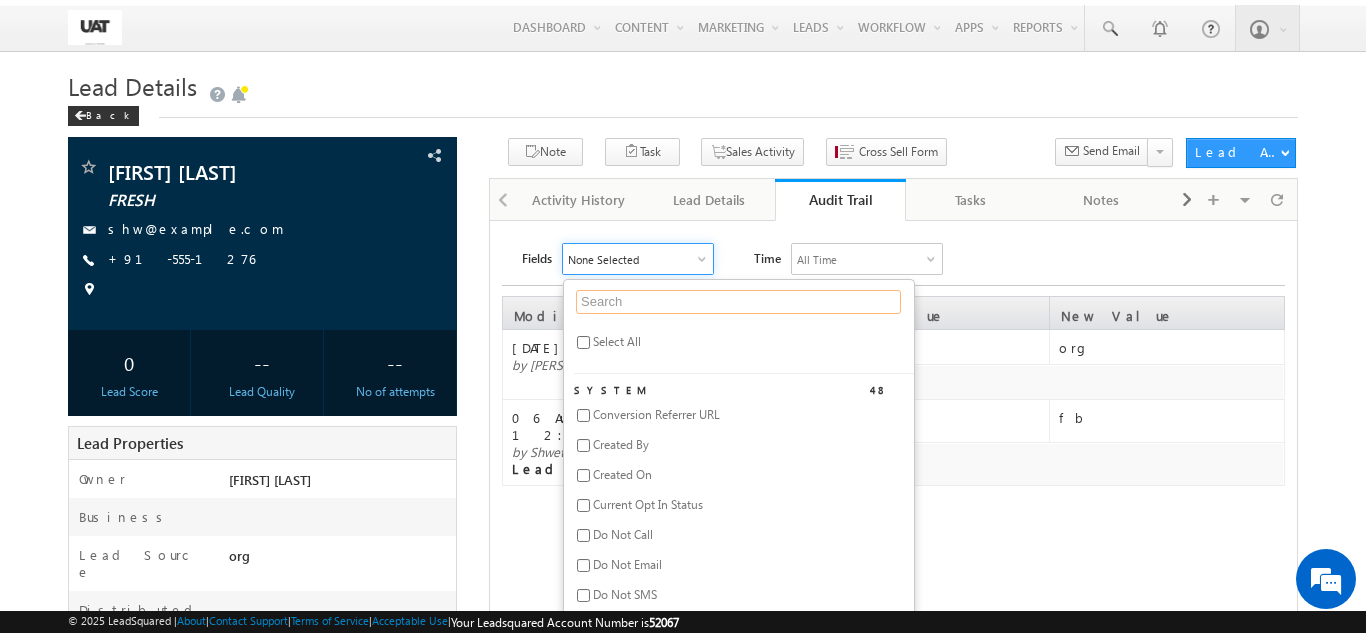 click at bounding box center [738, 302] 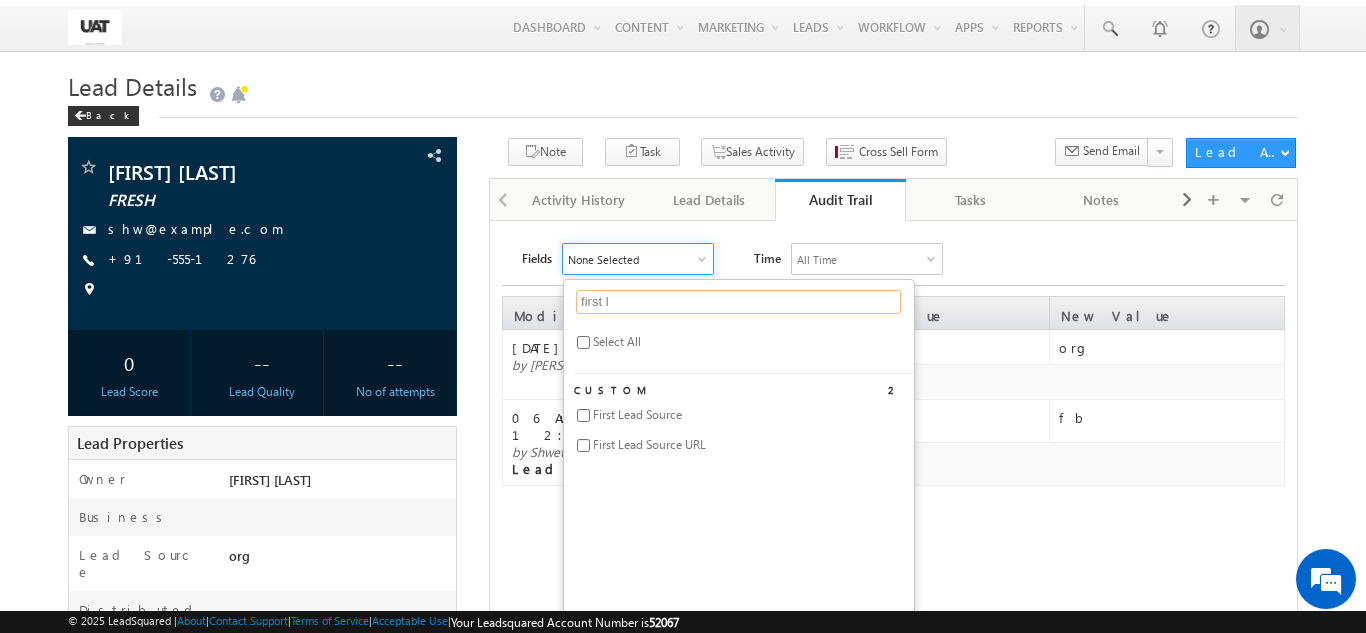 scroll, scrollTop: 0, scrollLeft: 0, axis: both 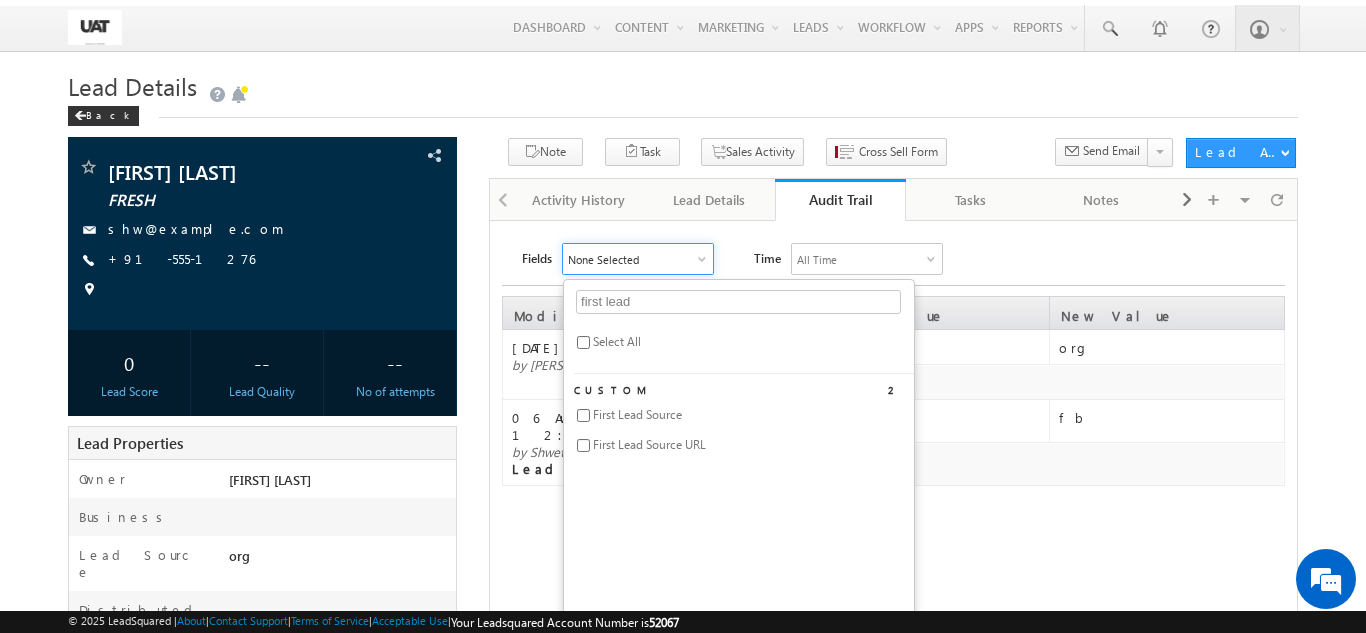 click on "First Lead Source" at bounding box center (637, 414) 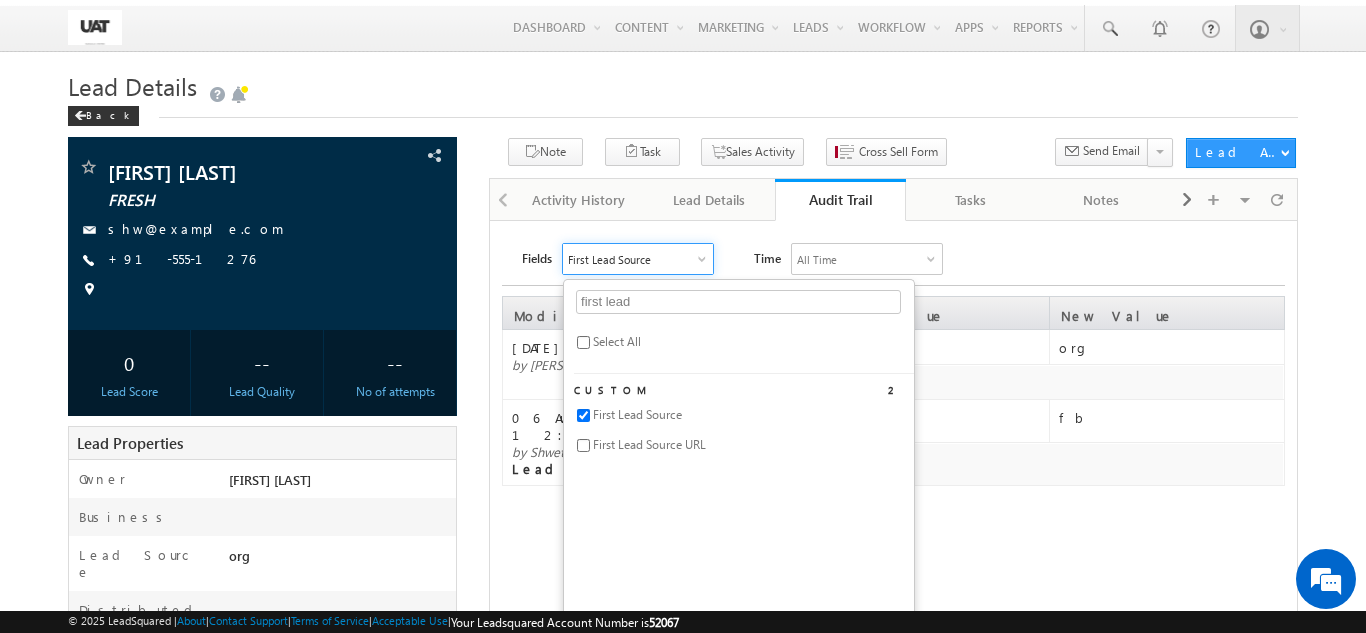 click on "Fields
First Lead Source
first lead Select All Custom 2 First Lead Source First Lead Source URL
Time
All Time
All Time
Custom
Yesterday
Today
Last Week
This Week
Last Month
This Month
Last Year
This Year
Last 7 Days
Last 30 Days
Error! To Date must not be less than From Date" at bounding box center [903, 259] 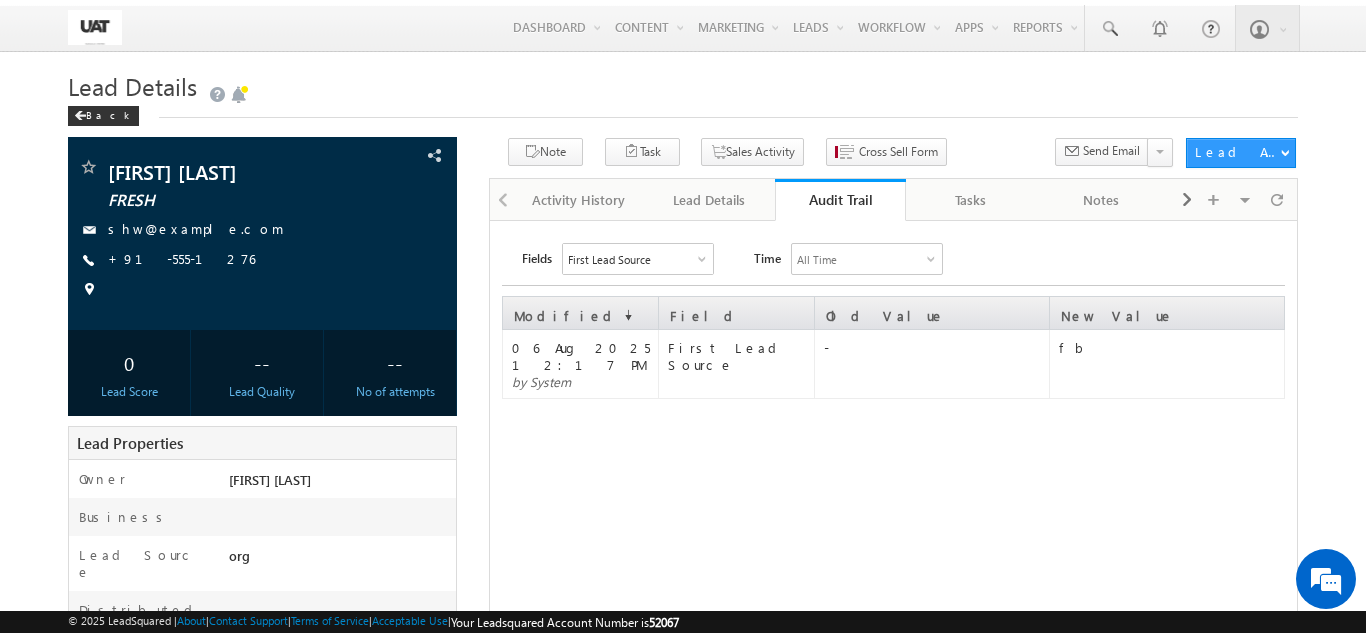 click on "First Lead Source" at bounding box center (638, 259) 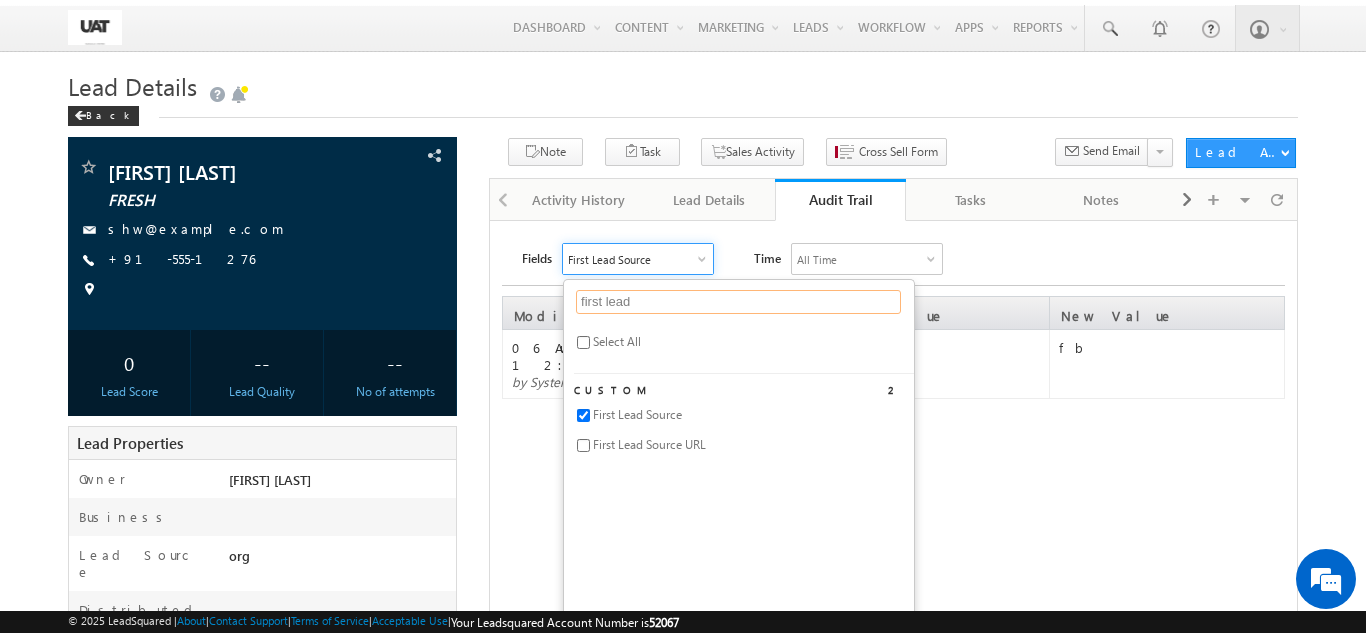 drag, startPoint x: 645, startPoint y: 307, endPoint x: 554, endPoint y: 299, distance: 91.350975 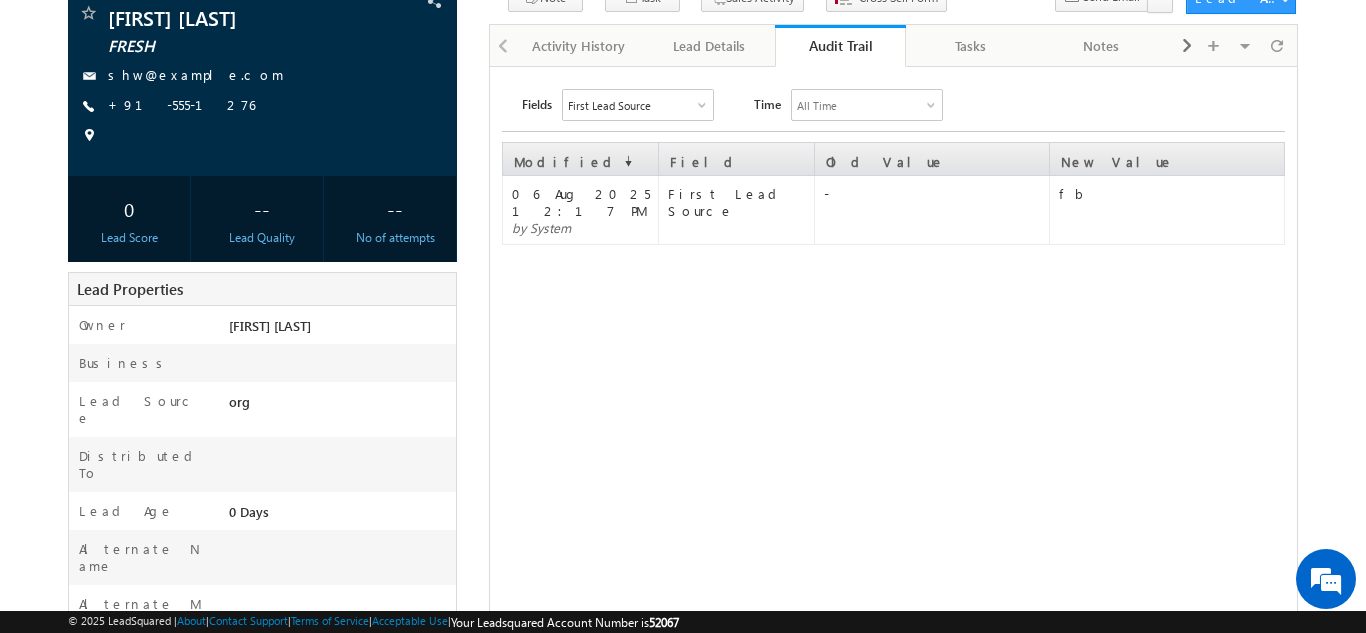 scroll, scrollTop: 0, scrollLeft: 0, axis: both 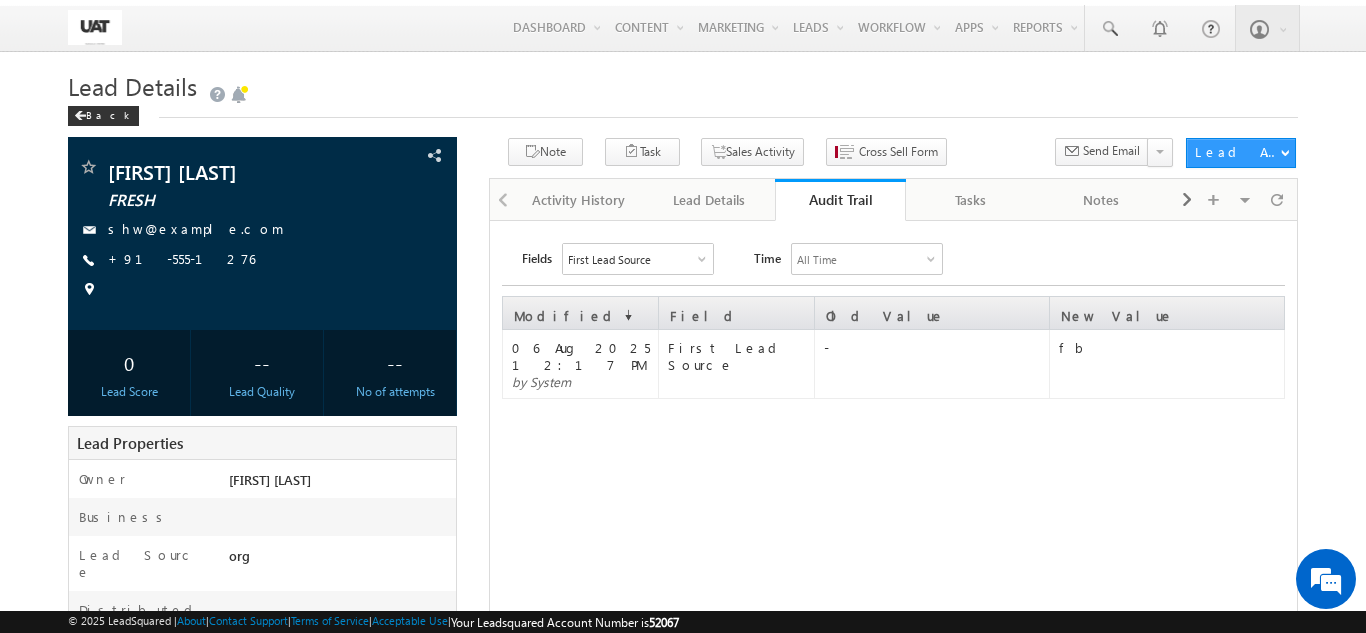 click on "First Lead Source" at bounding box center (638, 259) 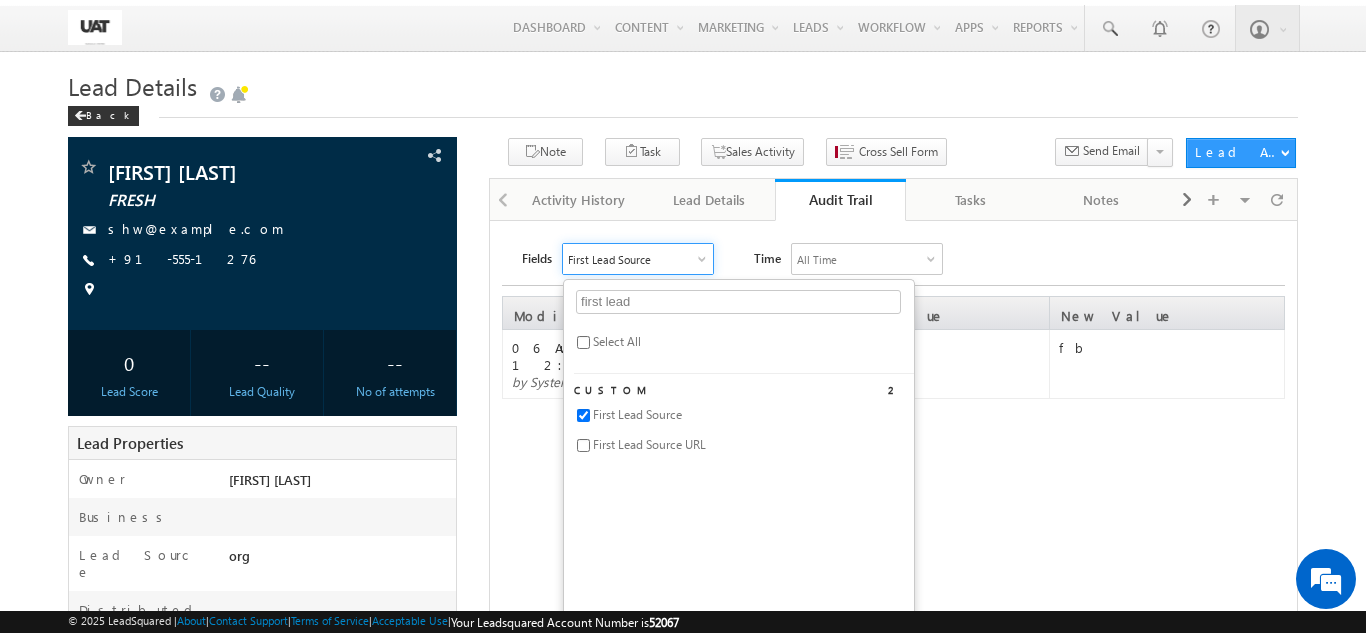 click on "Select All" at bounding box center [617, 341] 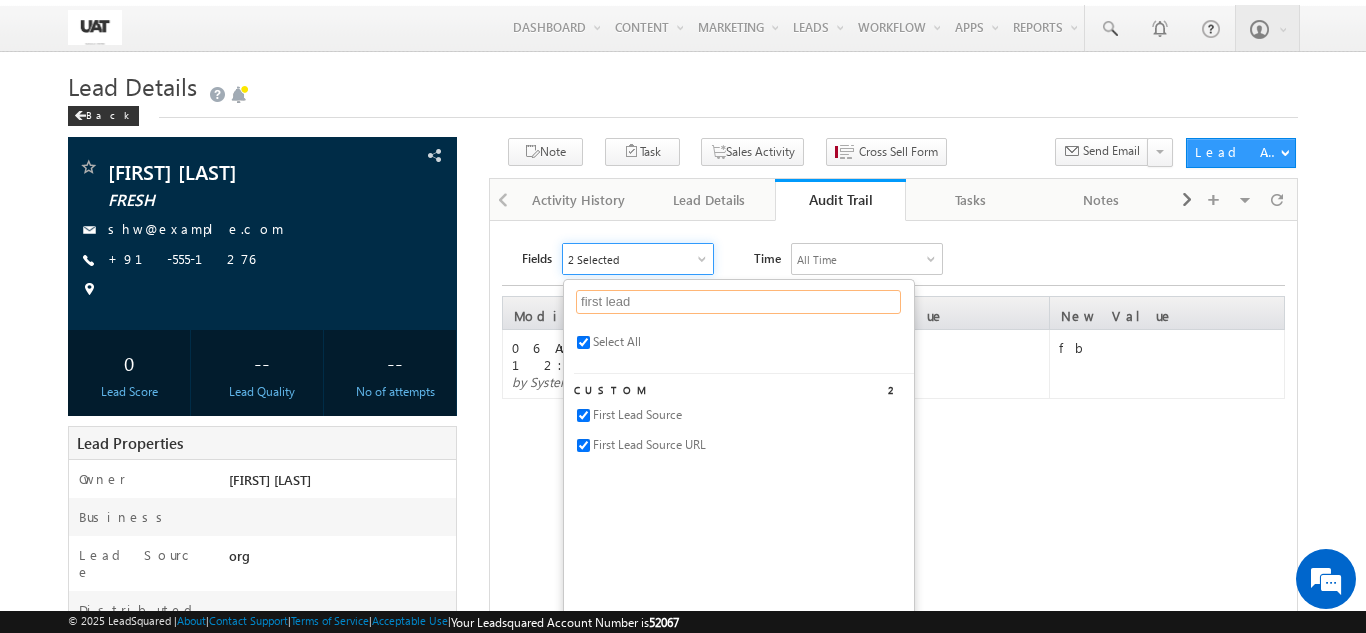 click on "first lead" at bounding box center [738, 302] 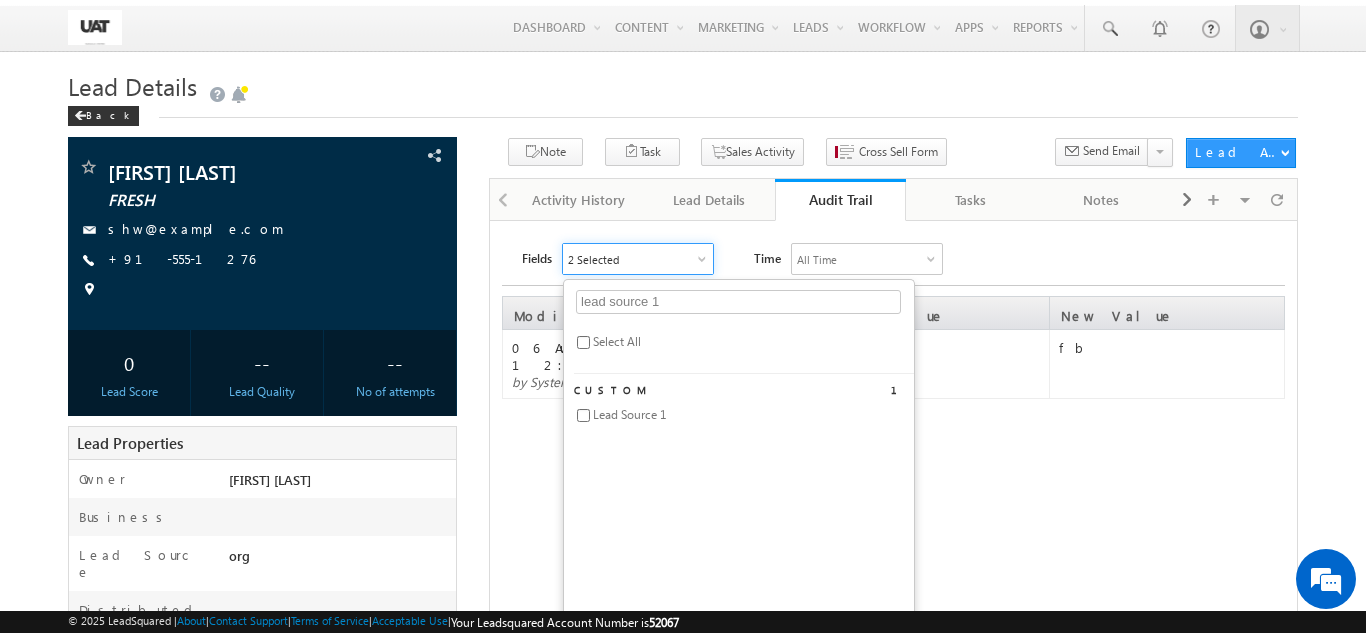 click on "Lead Source 1" at bounding box center [629, 414] 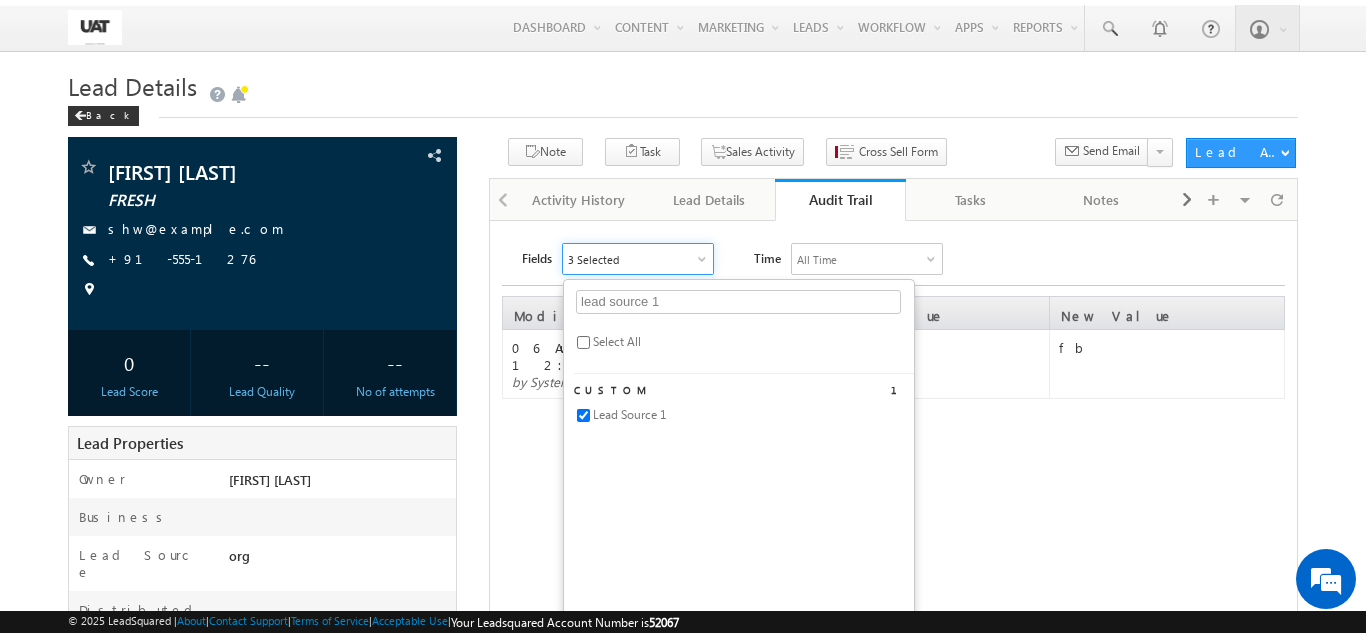 click on "Fields
3 Selected
lead source 1 Select All Custom 1 Lead Source 1
Time
All Time
All Time
Custom
Yesterday
Today
Last Week
This Week
Last Month
This Month
Last Year
This Year
Last 7 Days
Last 30 Days
Error! To Date must not be less than From Date" at bounding box center [903, 259] 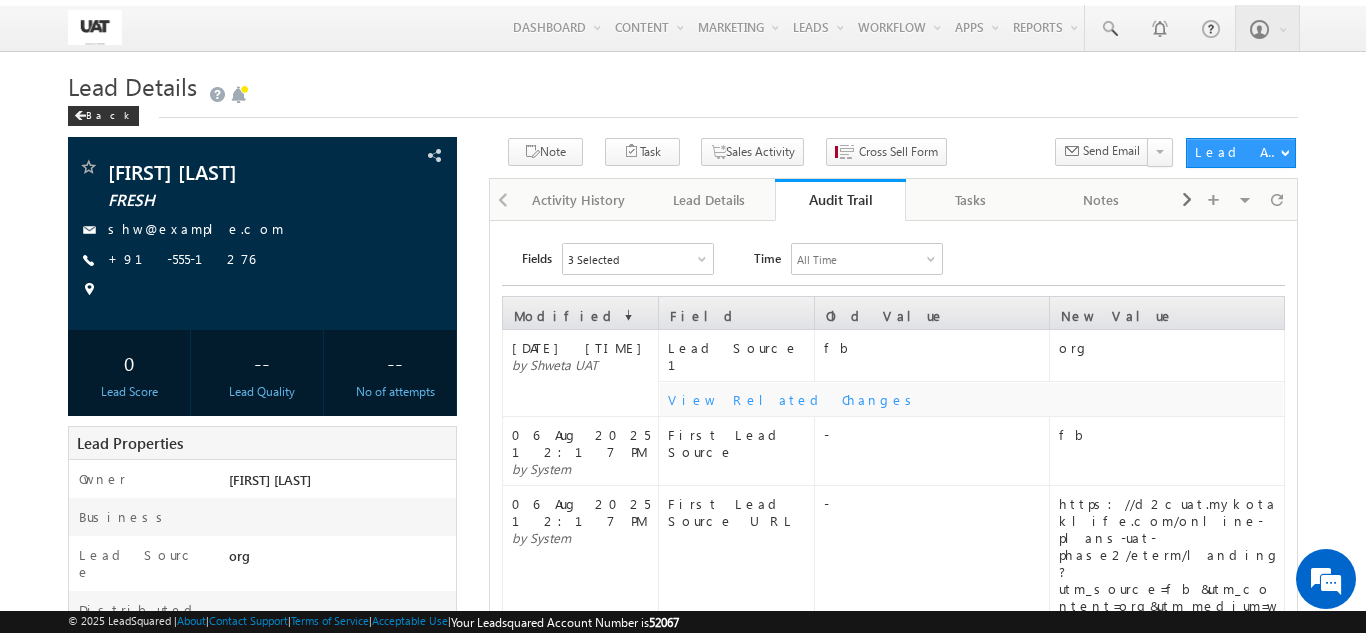 click on "3 Selected" at bounding box center [638, 259] 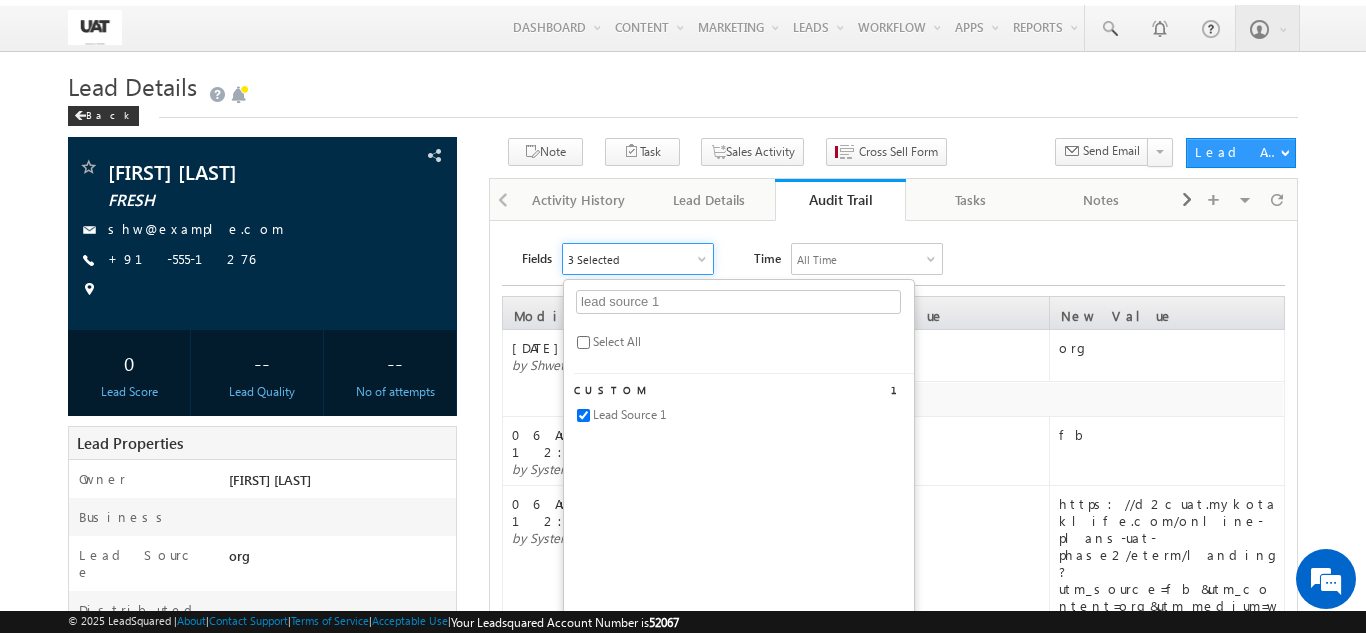 click on "Lead Source 1" at bounding box center (629, 414) 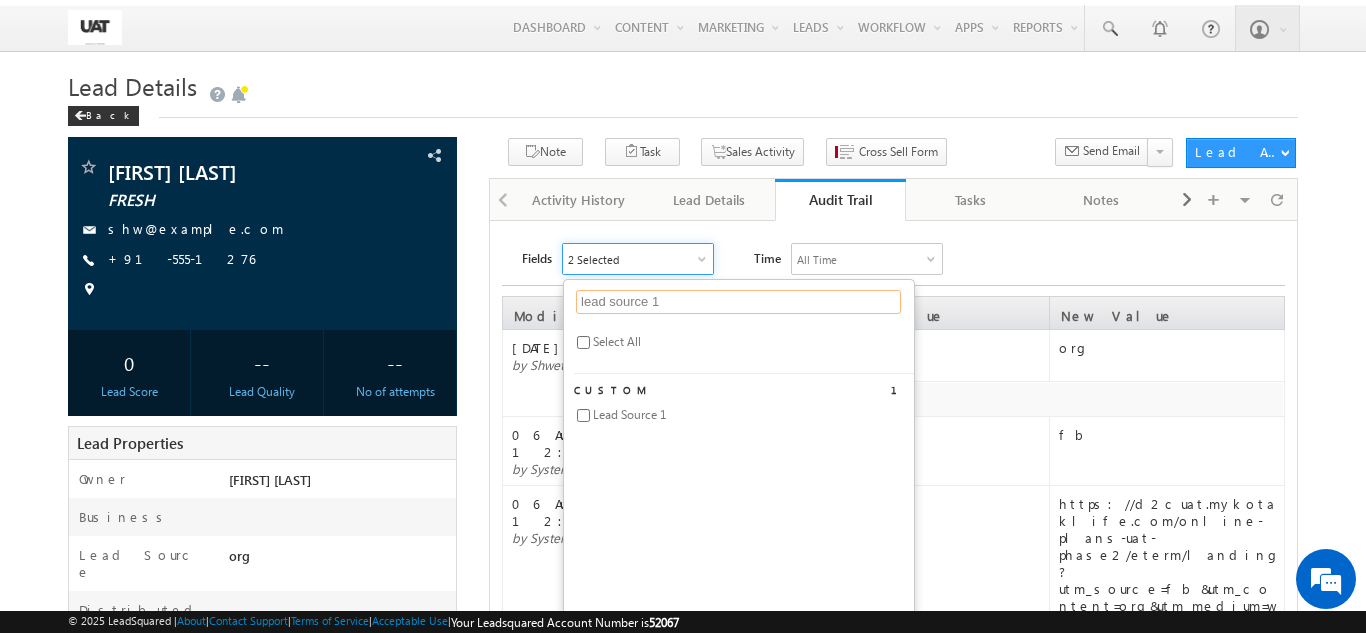 click on "lead source 1" at bounding box center (738, 302) 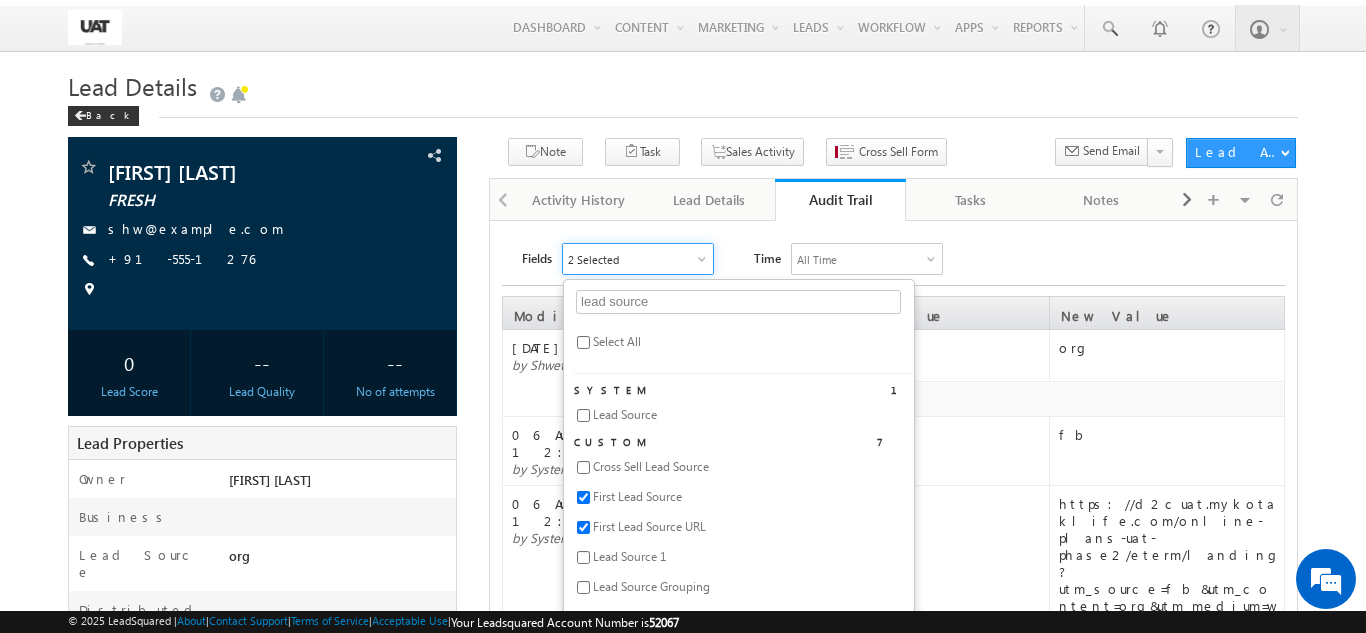 click on "First Lead Source" at bounding box center (637, 496) 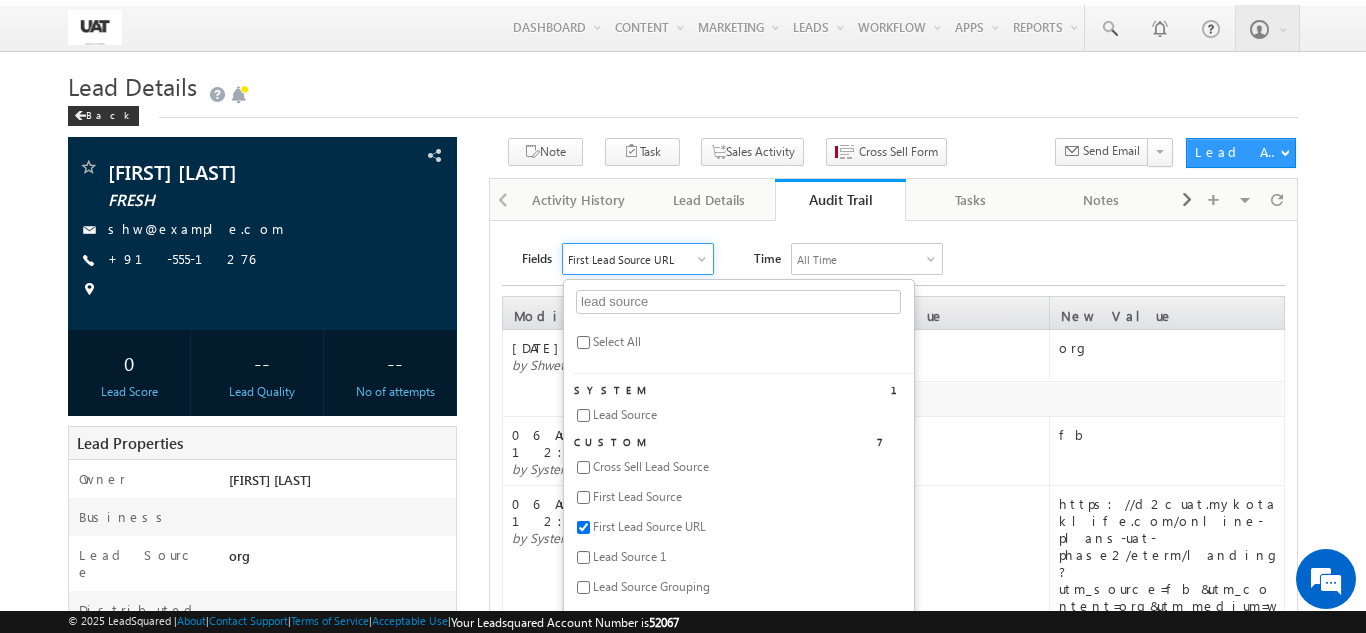 click on "First Lead Source URL" at bounding box center [649, 526] 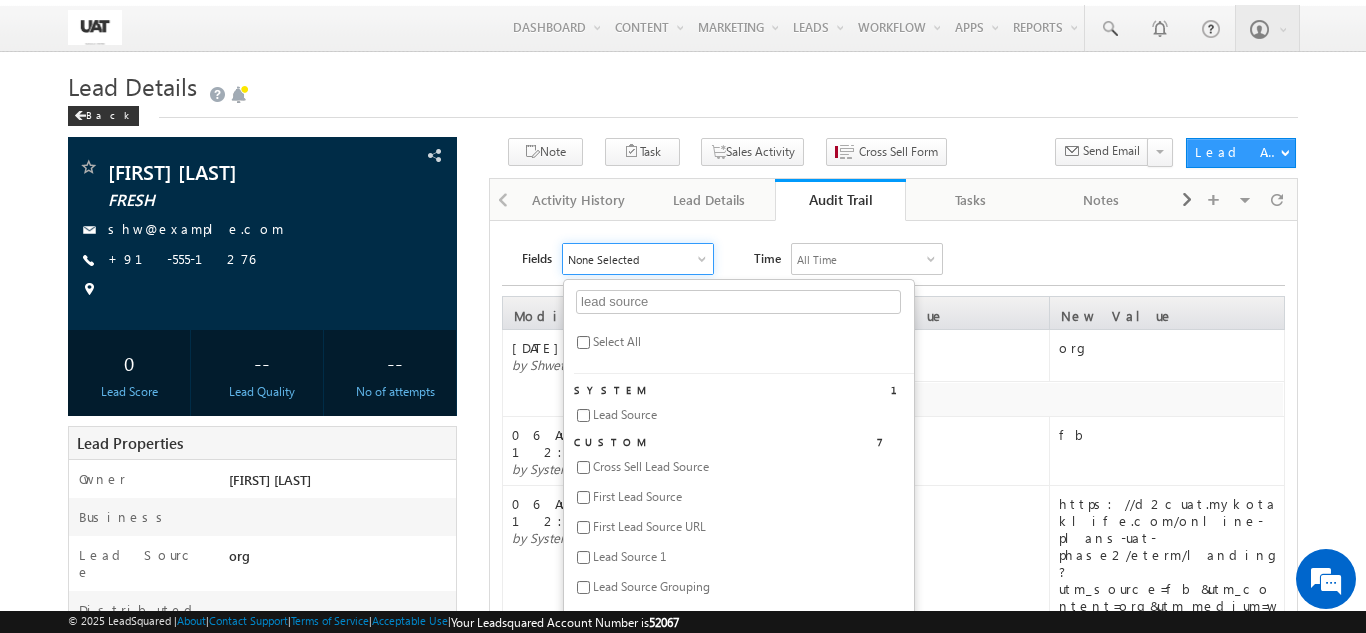 click on "Fields
None Selected
lead source Select All System 1 Lead Source Custom 7 Cross Sell Lead Source First Lead Source First Lead Source URL Lead Source 1 Lead Source Grouping Lead Source Trail Lead Source Updation Date
Time
All Time
All Time
Custom
Yesterday
Today
Last Week
This Week
Last Month
This Month
Last Year
This Year
Last 7 Days
Last 30 Days" at bounding box center (903, 259) 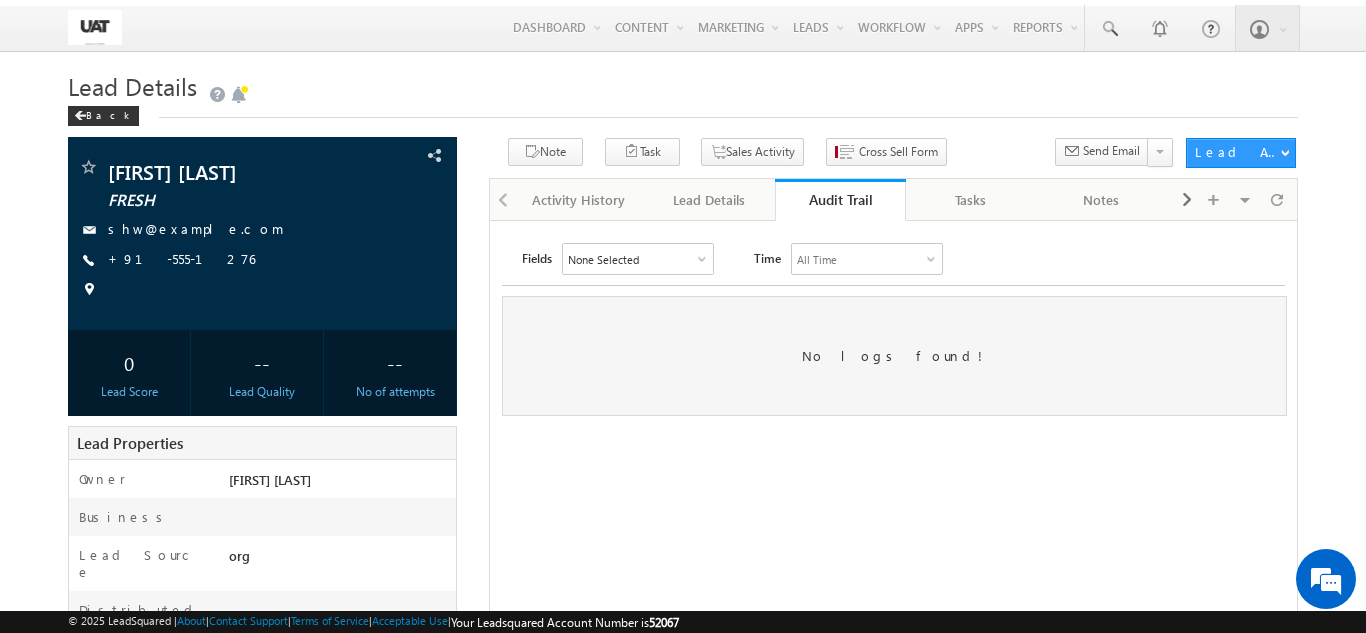 click on "None Selected" at bounding box center [638, 259] 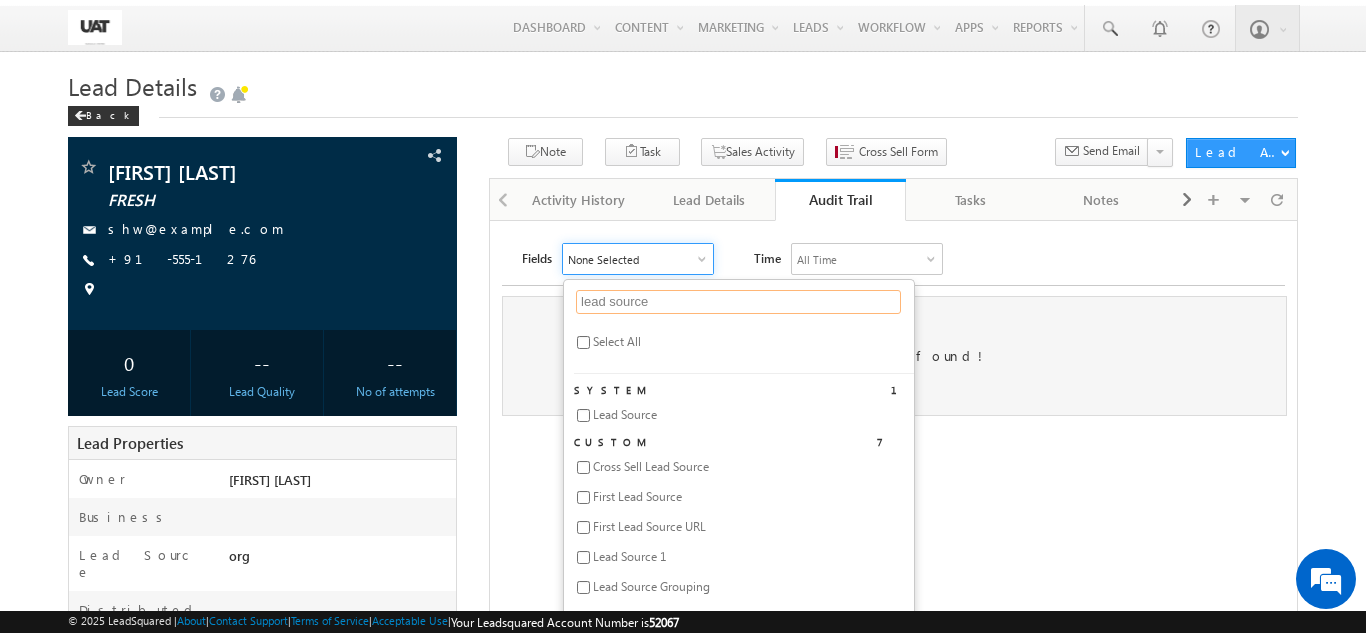 click on "lead source" at bounding box center [738, 302] 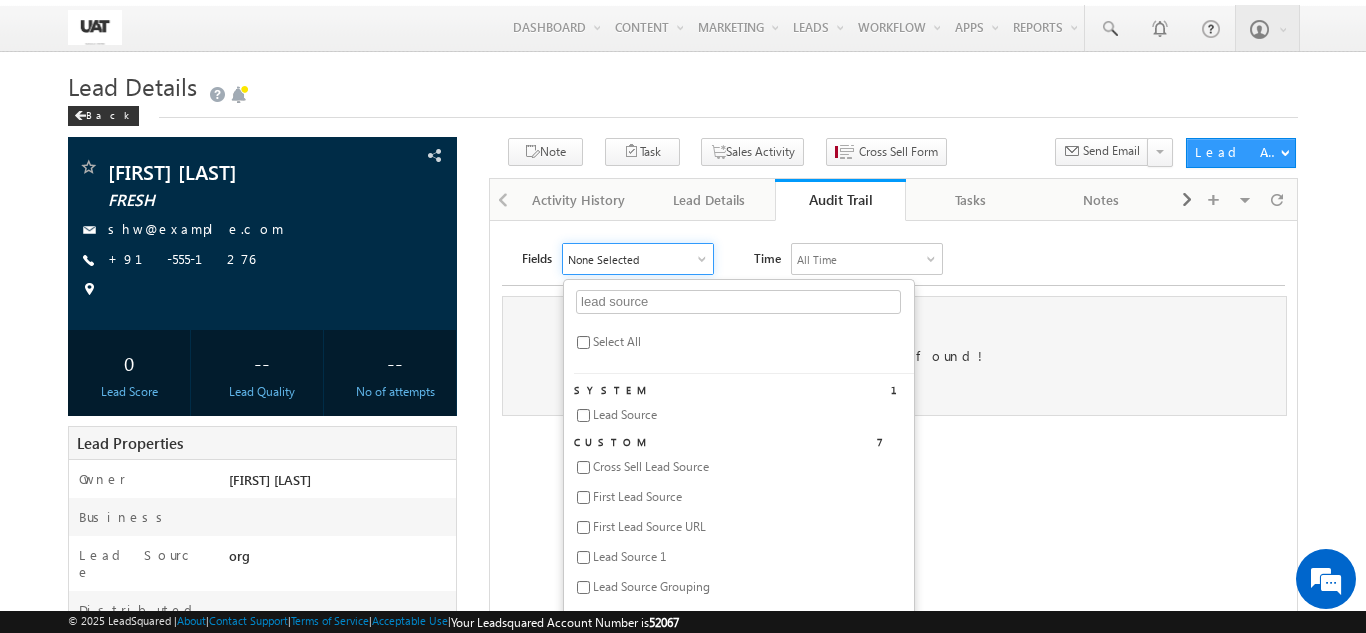 click on "Lead Source" at bounding box center (625, 414) 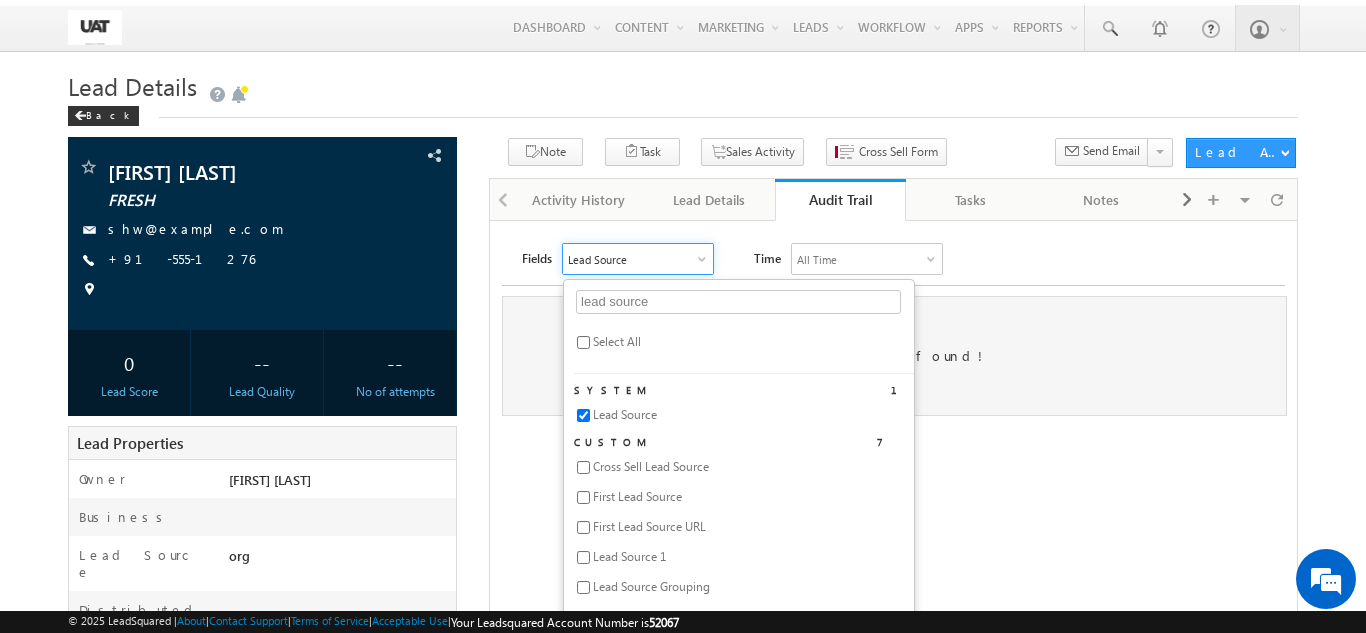 click on "No logs found!" at bounding box center (894, 356) 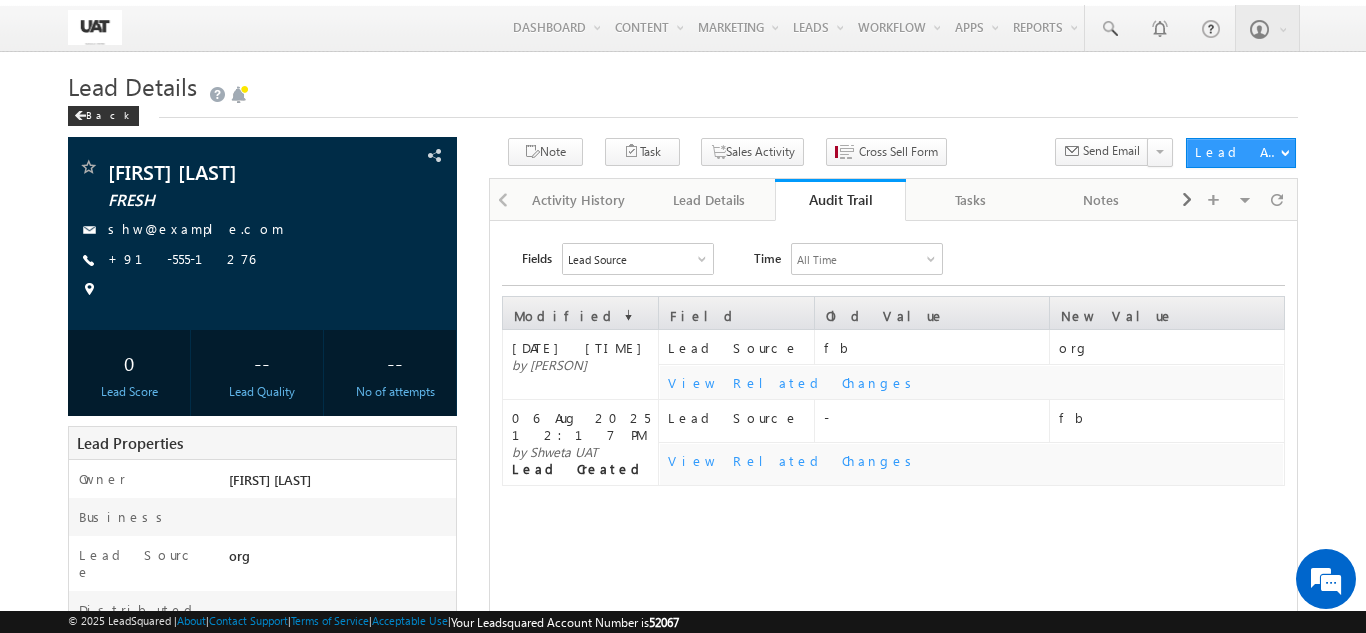 click on "Lead Source" at bounding box center [638, 259] 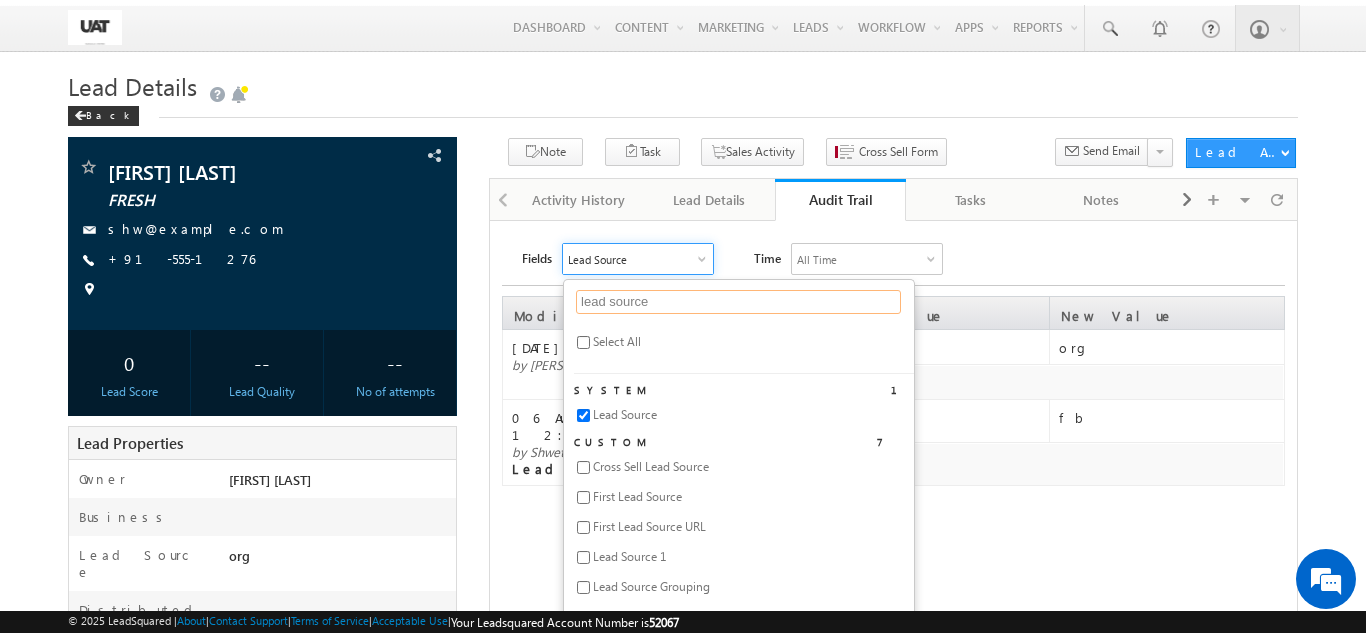click on "lead source" at bounding box center (738, 302) 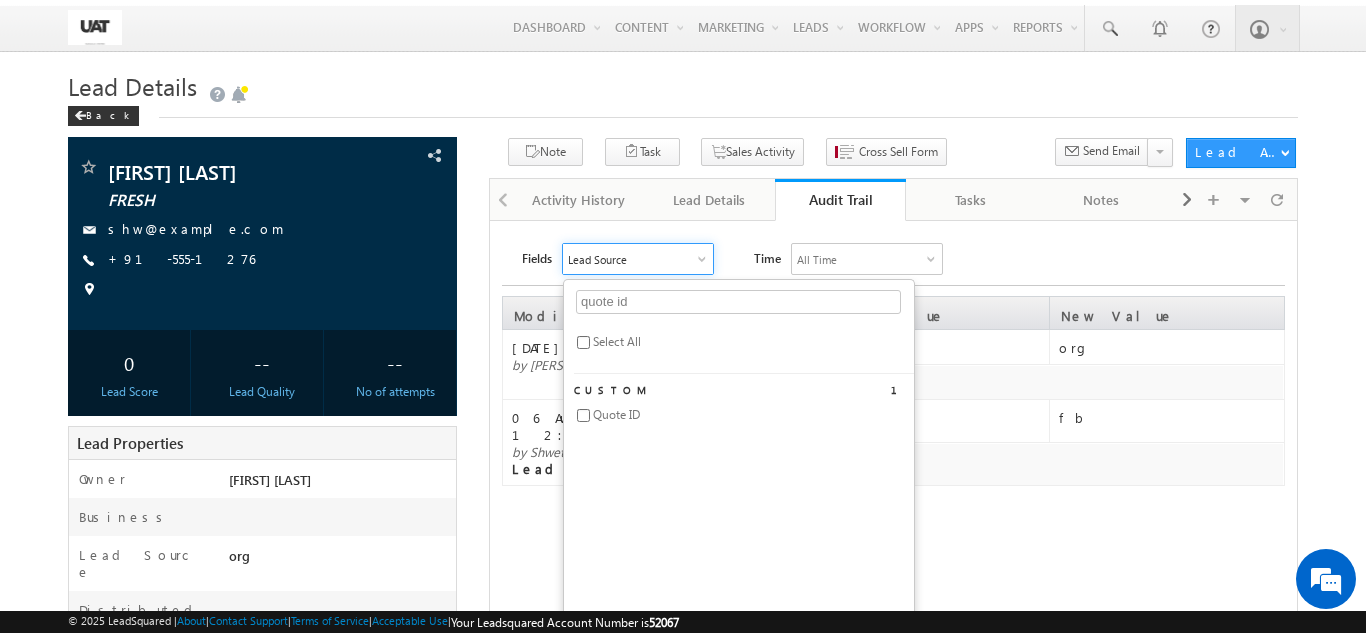 click on "Quote ID" at bounding box center [616, 414] 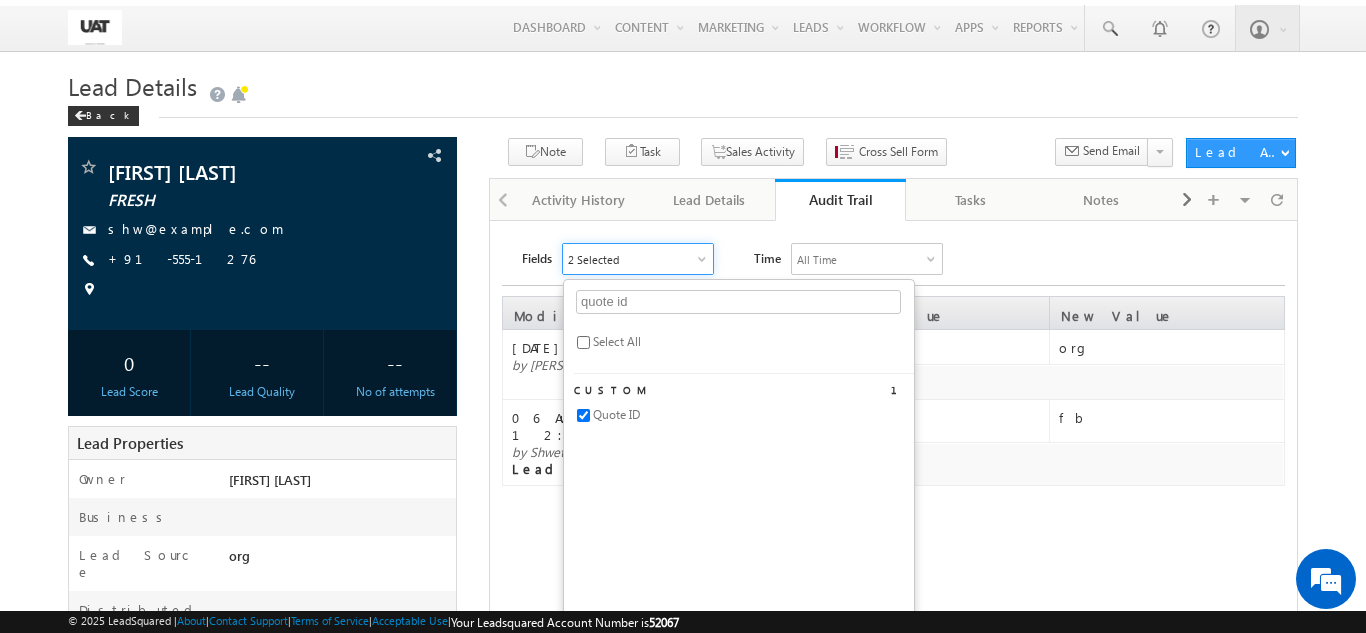click on "Fields
2 Selected
quote id Select All Custom 1 Quote ID
Time
All Time
All Time
Custom
Yesterday
Today
Last Week
This Week
Last Month
This Month
Last Year
This Year
Last 7 Days
Last 30 Days
Error! To Date must not be less than From Date" at bounding box center (903, 259) 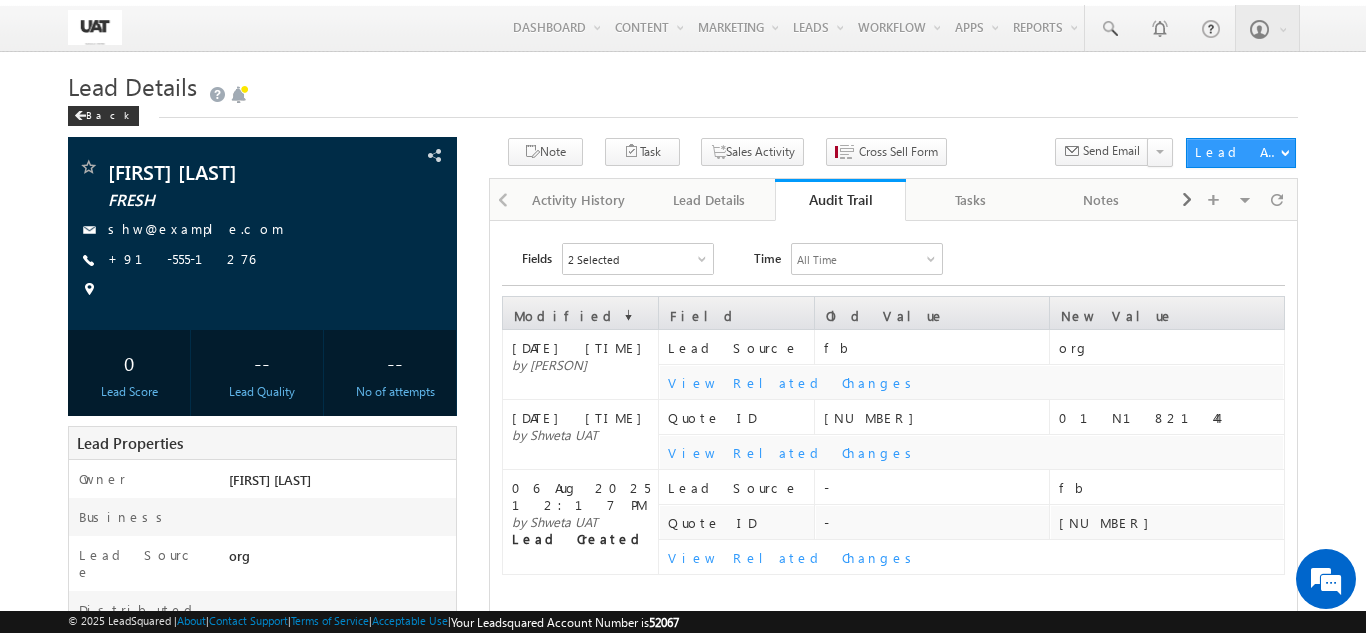 click on "Star Lead" at bounding box center (111, 137) 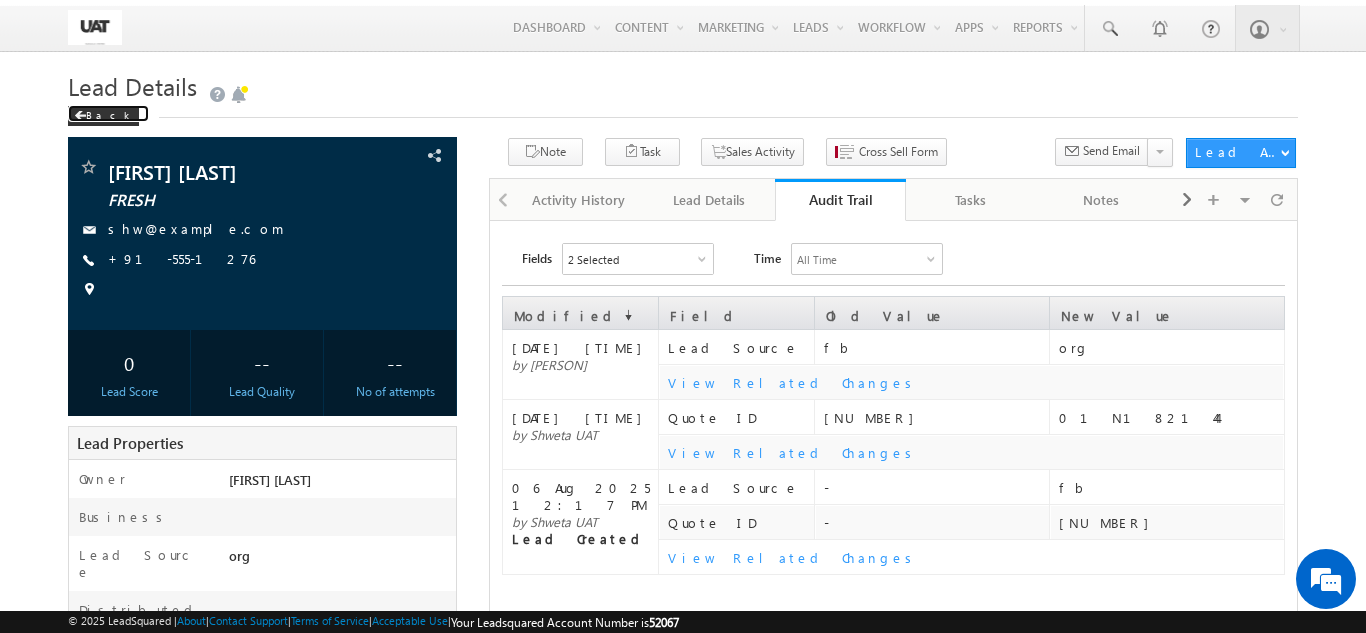 click on "Back" at bounding box center [103, 116] 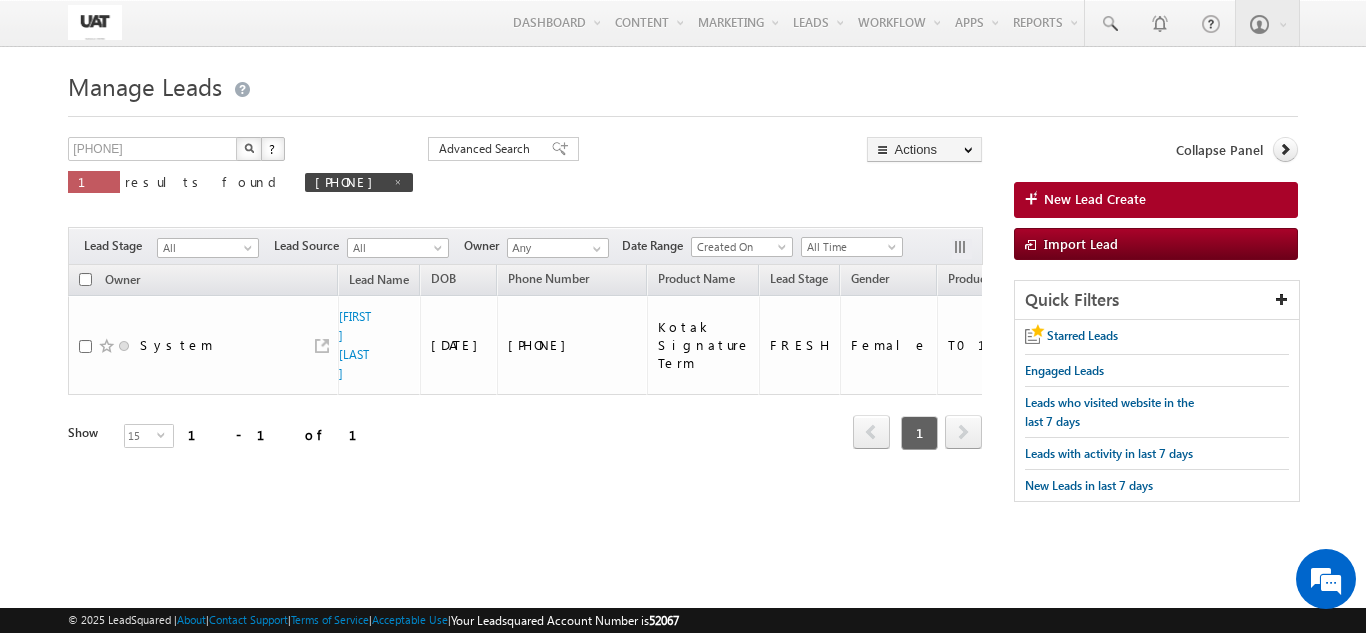 scroll, scrollTop: 0, scrollLeft: 0, axis: both 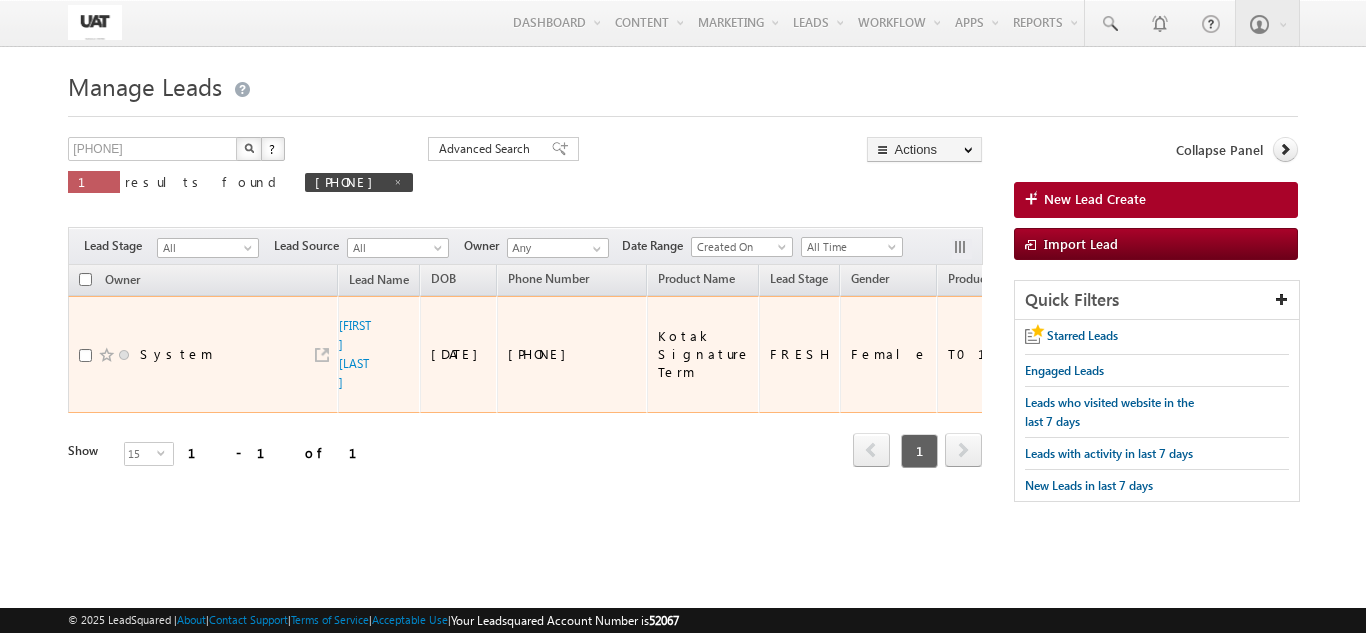 click on "System" at bounding box center [203, 354] 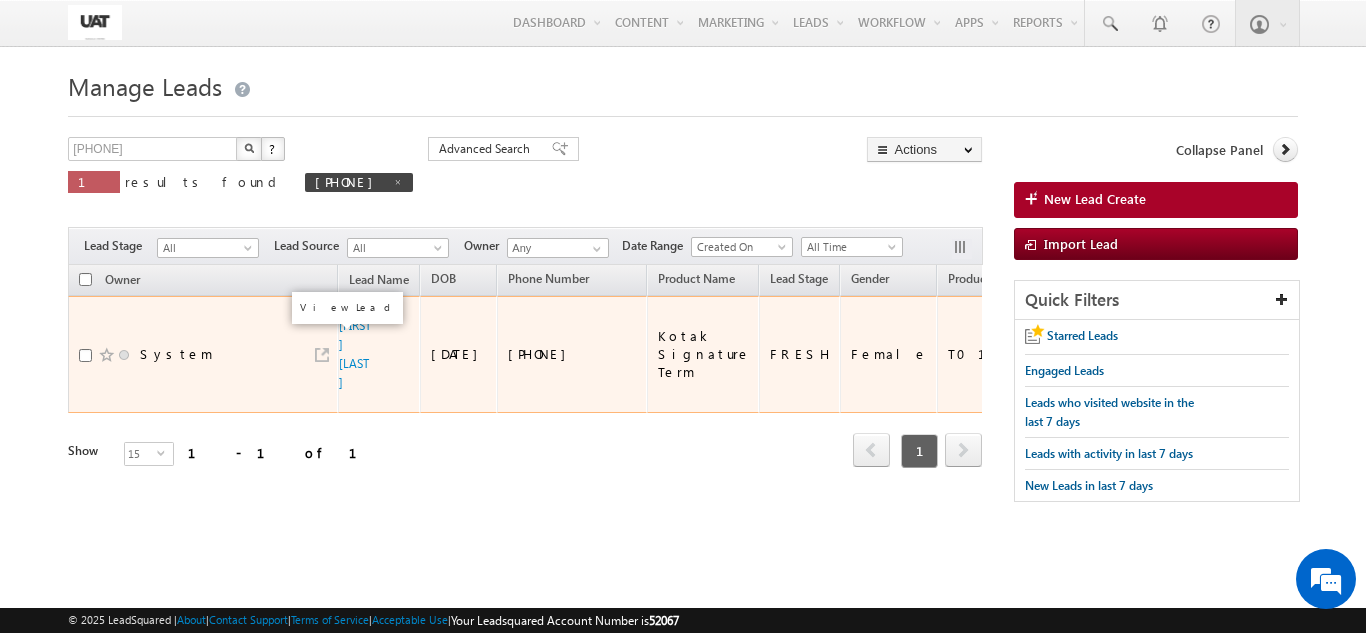 click at bounding box center (322, 355) 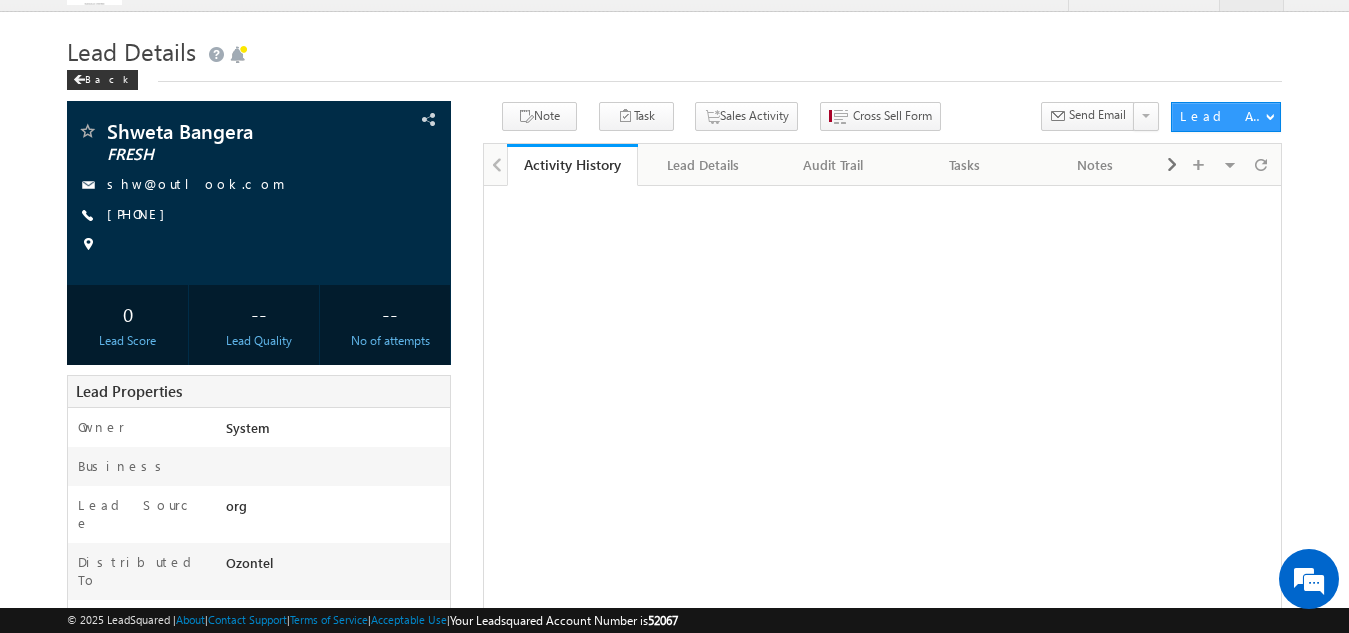 scroll, scrollTop: 0, scrollLeft: 0, axis: both 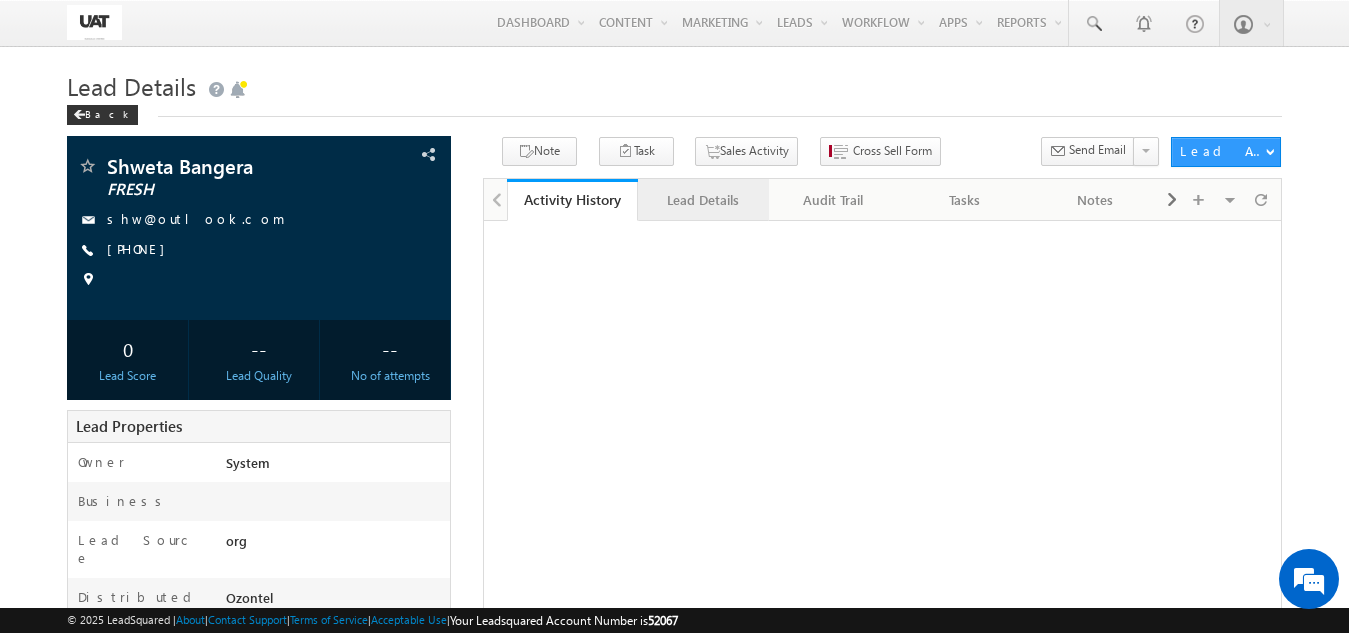 click on "Lead Details" at bounding box center (702, 200) 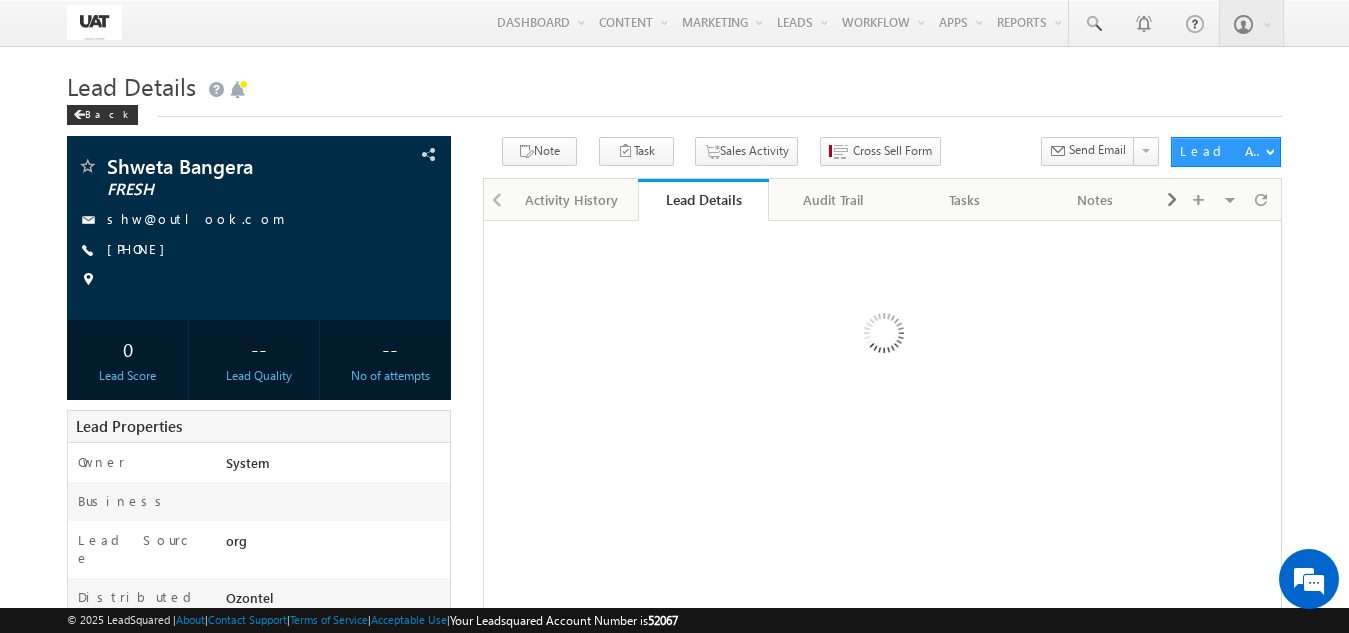 scroll, scrollTop: 0, scrollLeft: 0, axis: both 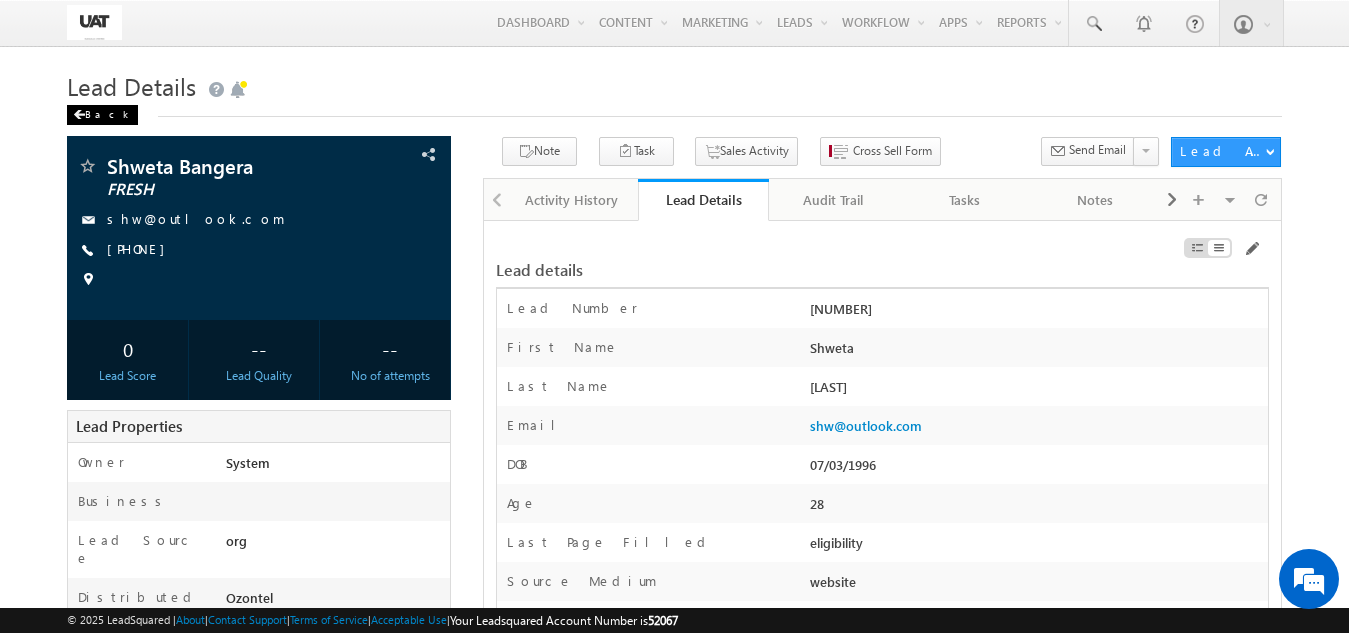 click on "Back" at bounding box center (102, 115) 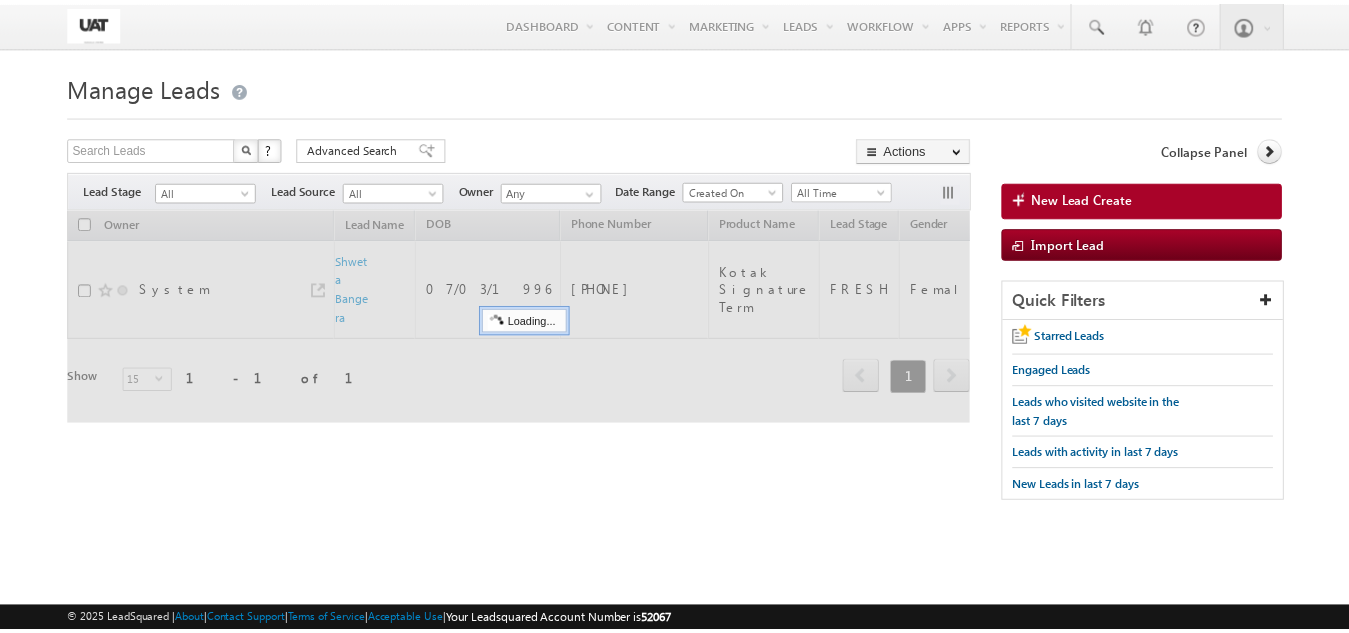 scroll, scrollTop: 0, scrollLeft: 0, axis: both 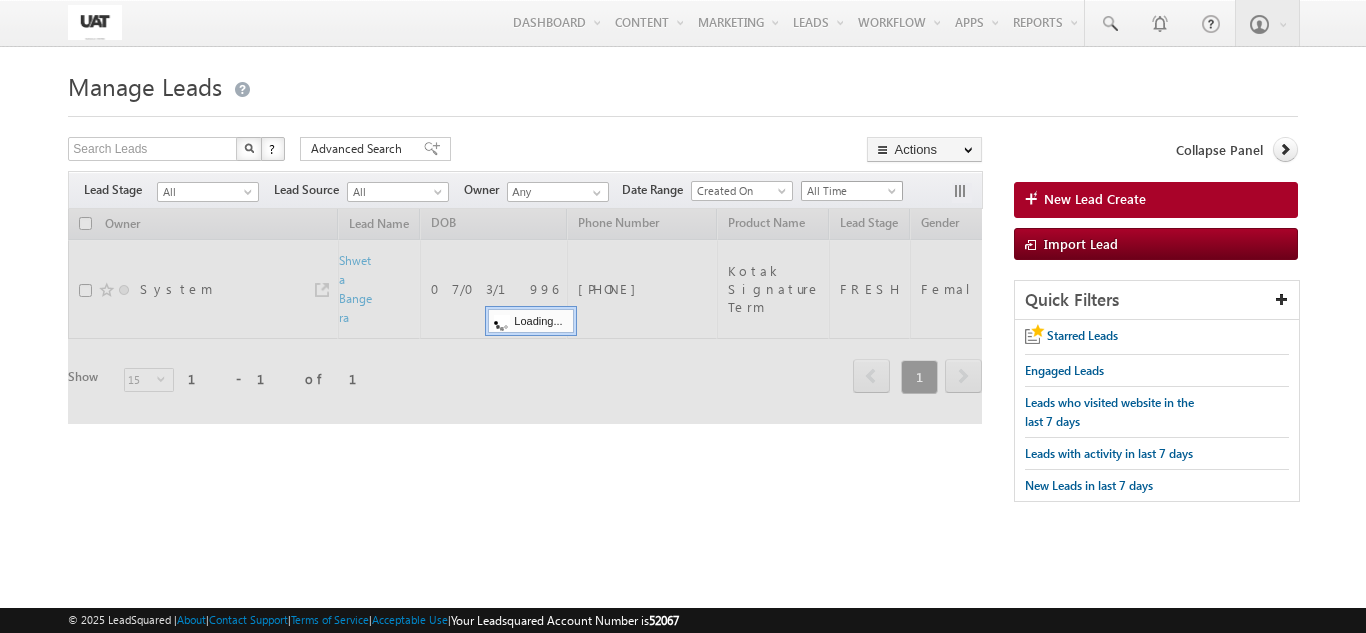 click on "All Time" at bounding box center [849, 191] 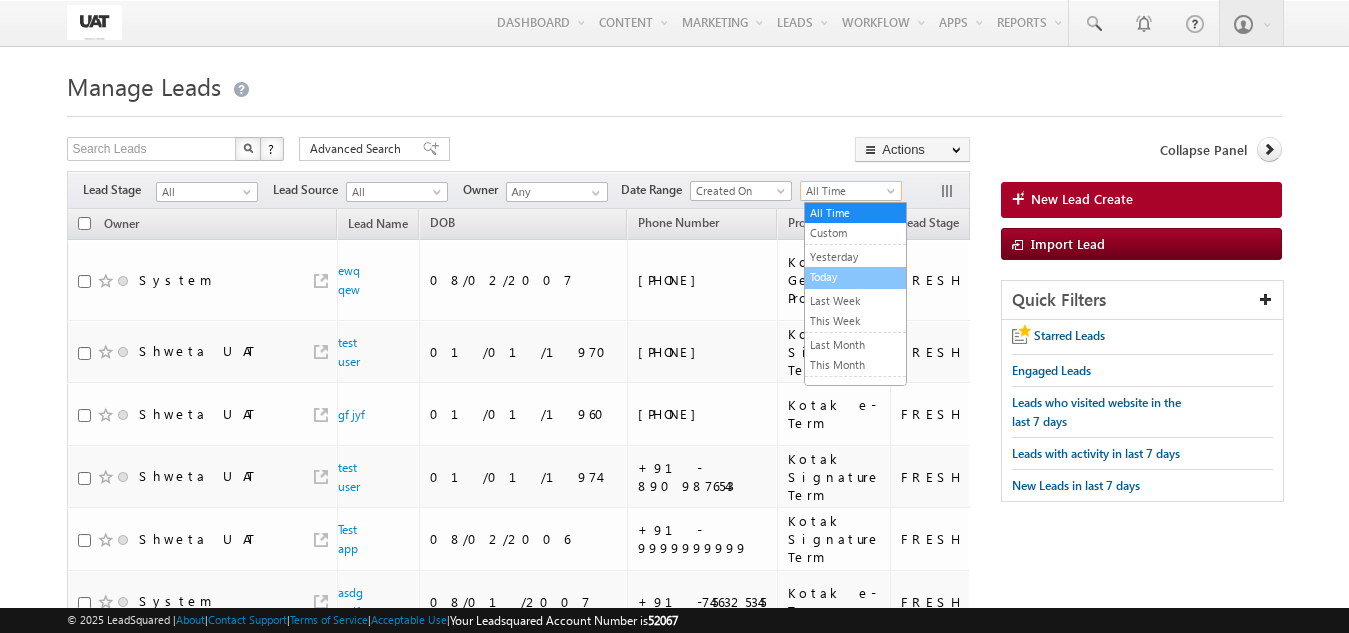 click on "Today" at bounding box center [855, 277] 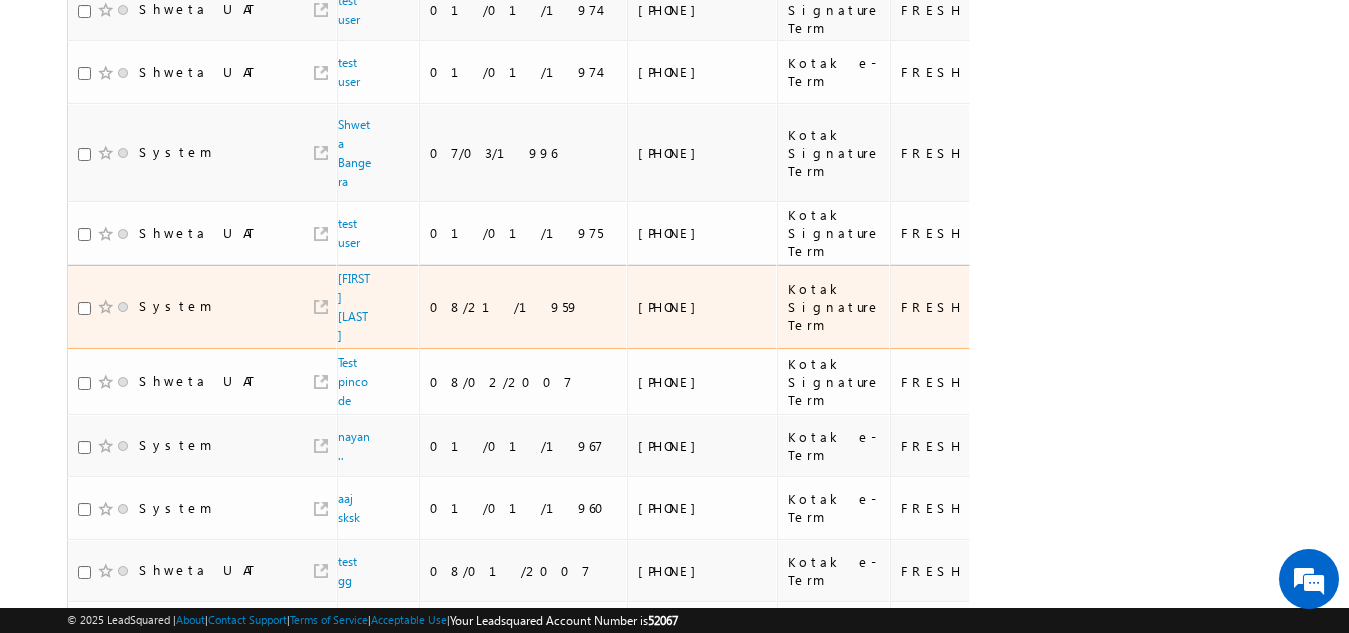 scroll, scrollTop: 600, scrollLeft: 0, axis: vertical 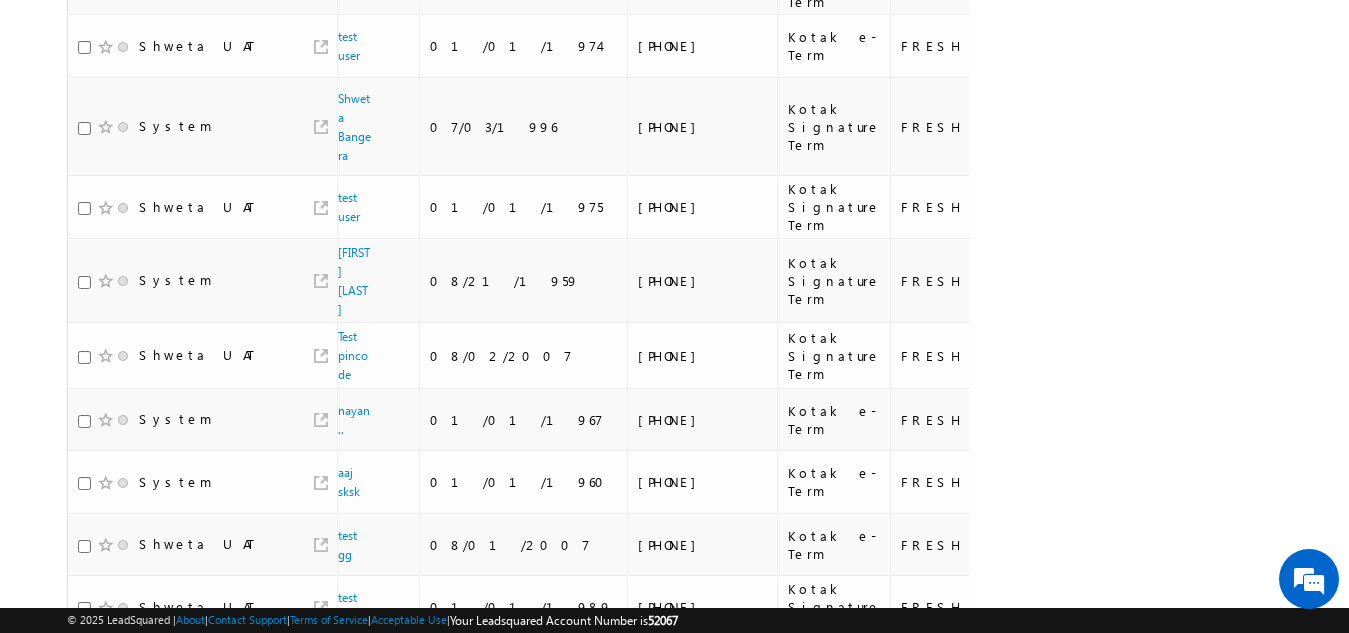 click on "2" at bounding box center [828, 677] 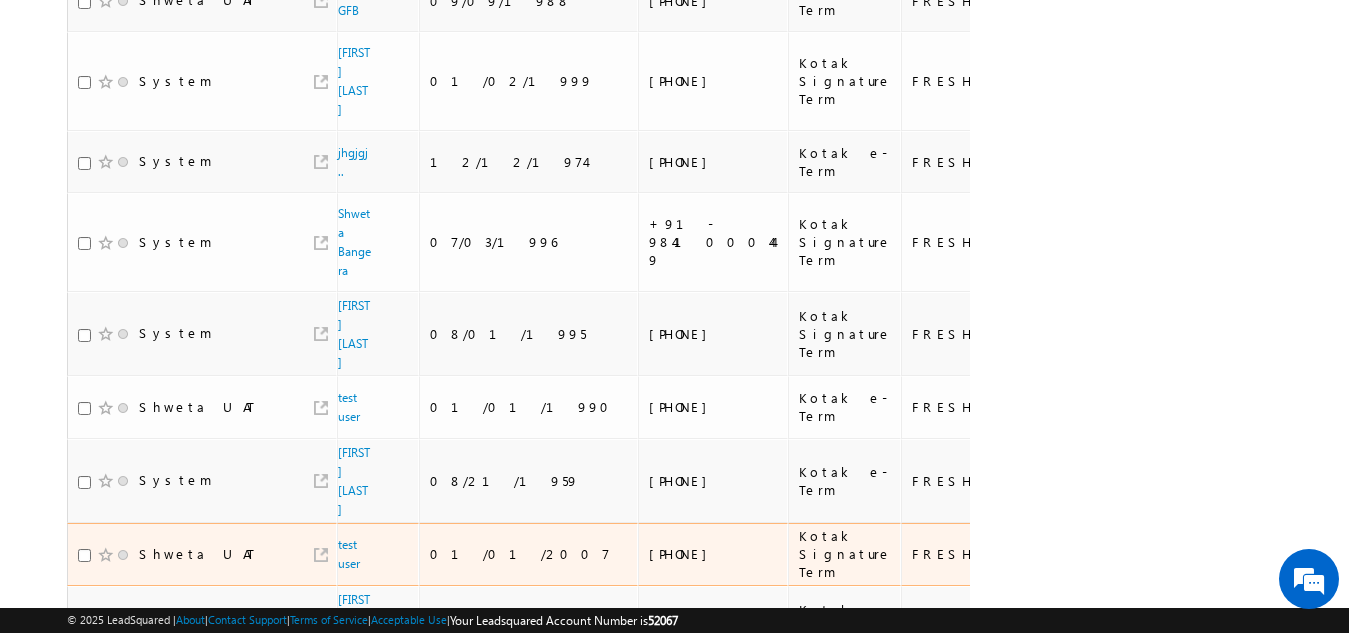 scroll, scrollTop: 700, scrollLeft: 0, axis: vertical 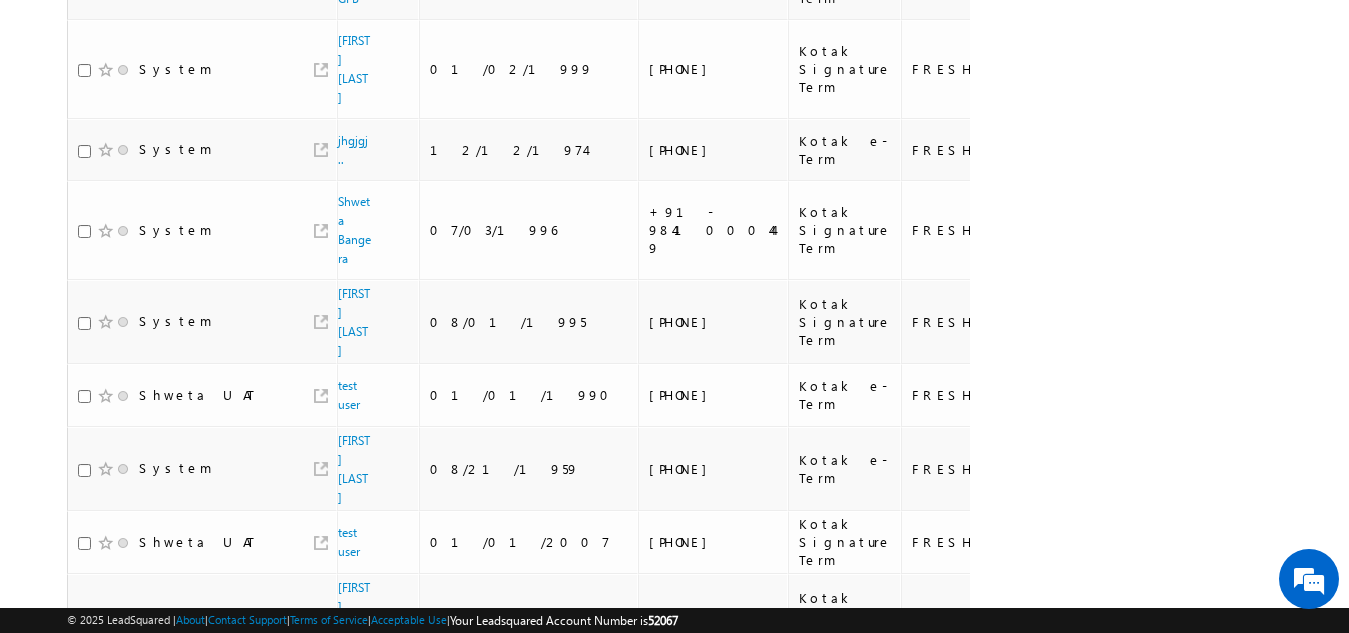 click on "3" at bounding box center [868, 781] 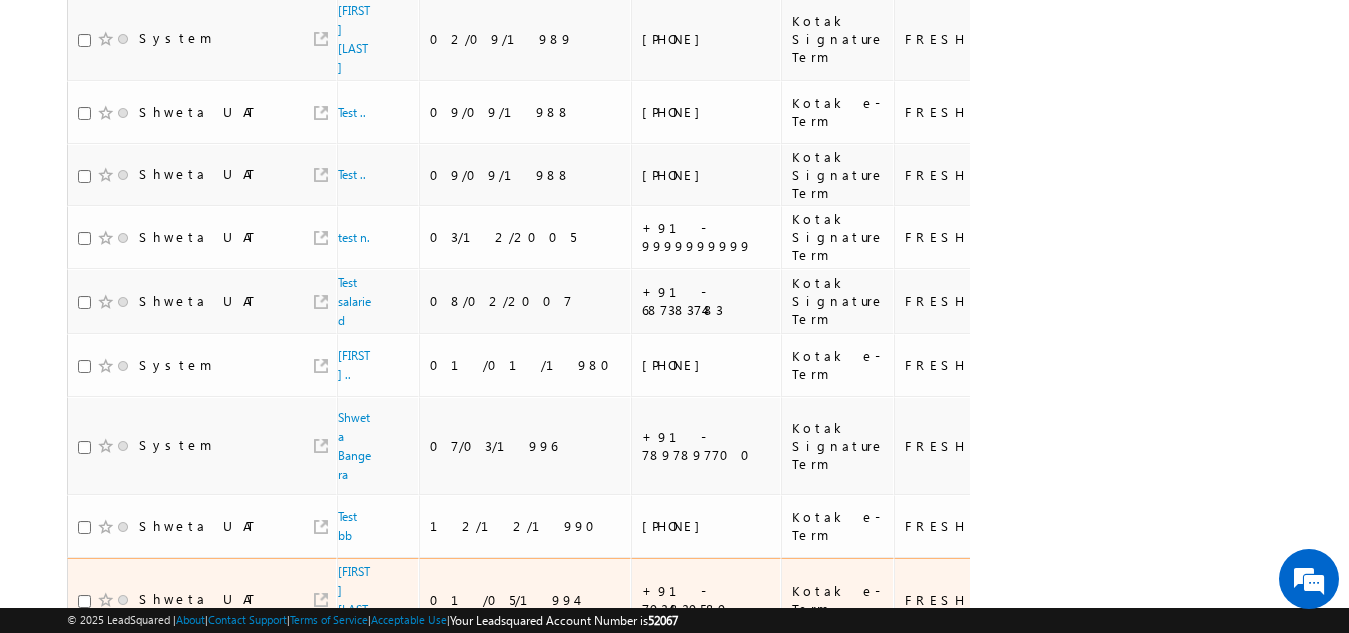 scroll, scrollTop: 692, scrollLeft: 0, axis: vertical 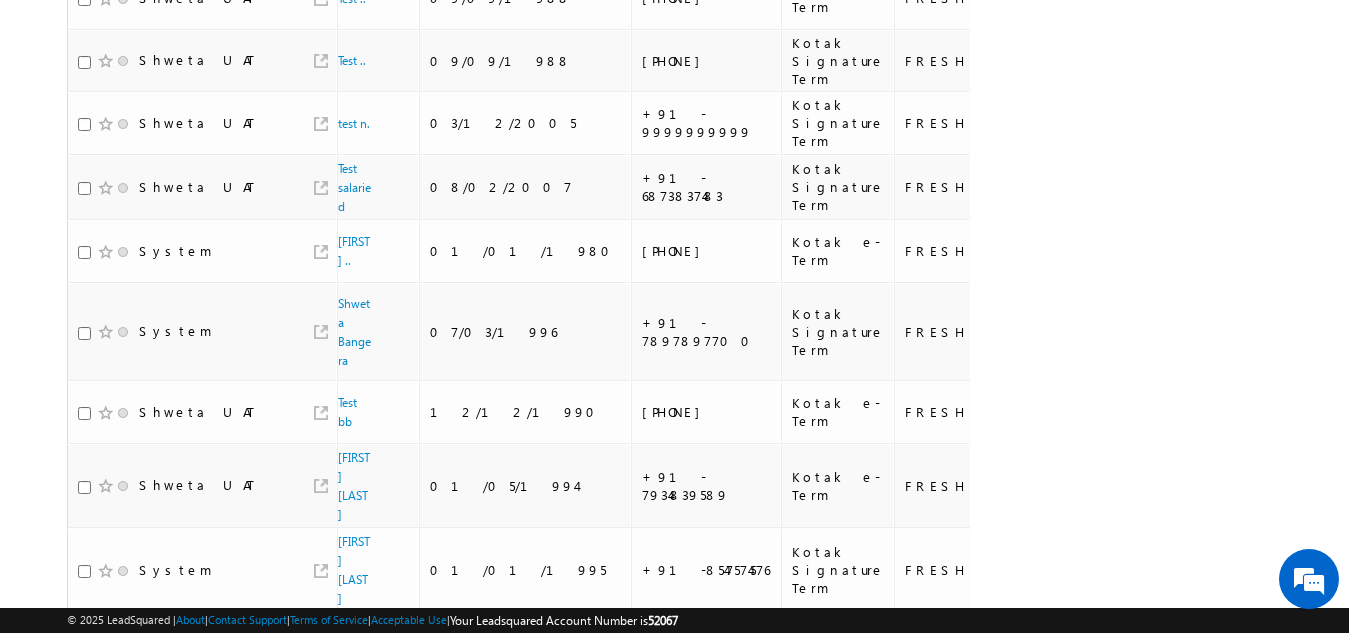 click on "4" at bounding box center [908, 651] 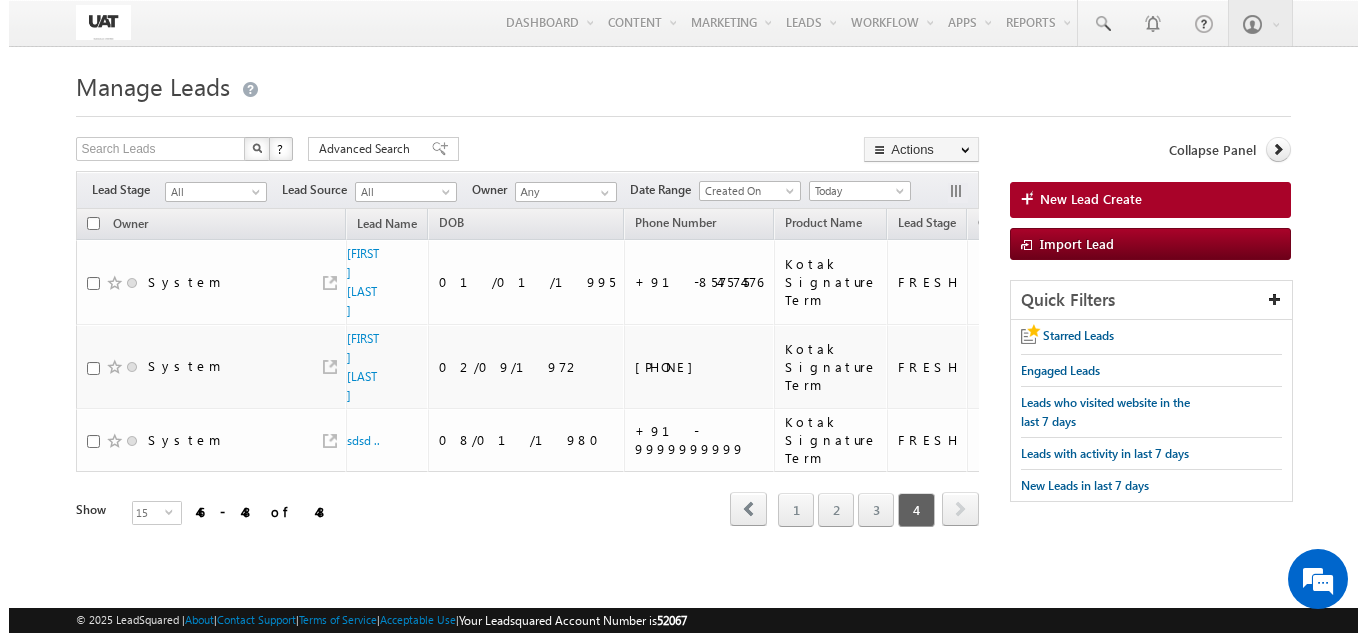 scroll, scrollTop: 0, scrollLeft: 0, axis: both 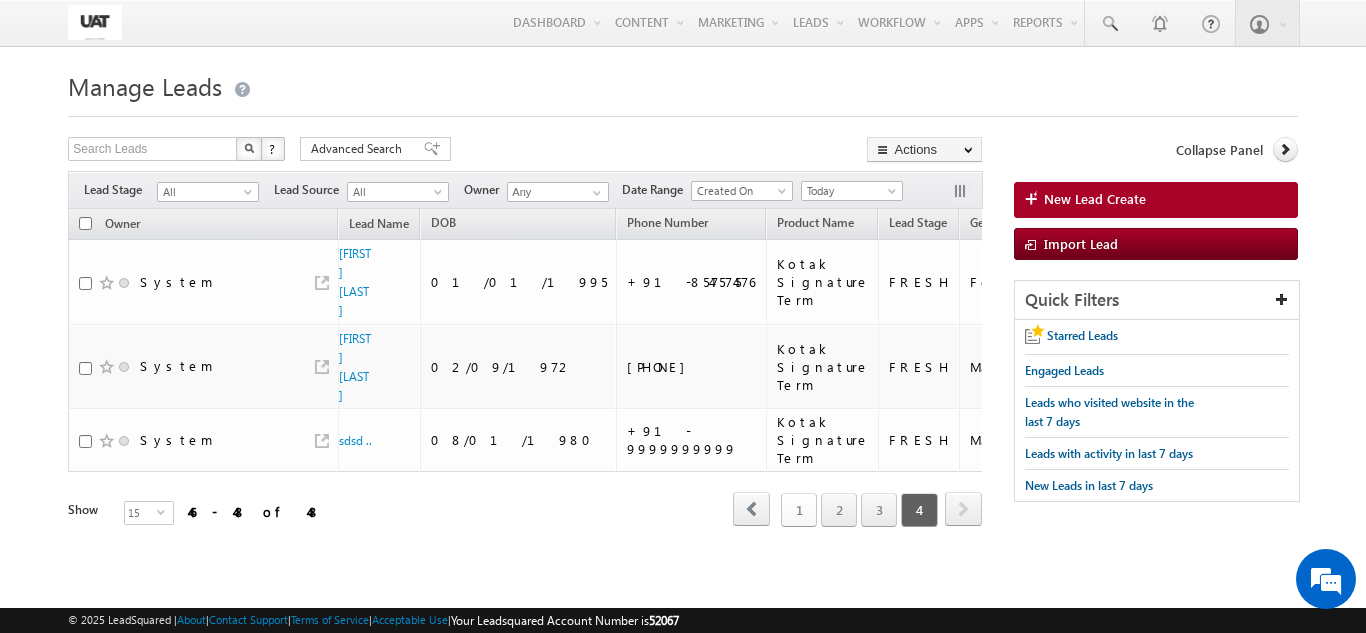 click on "1" at bounding box center [799, 510] 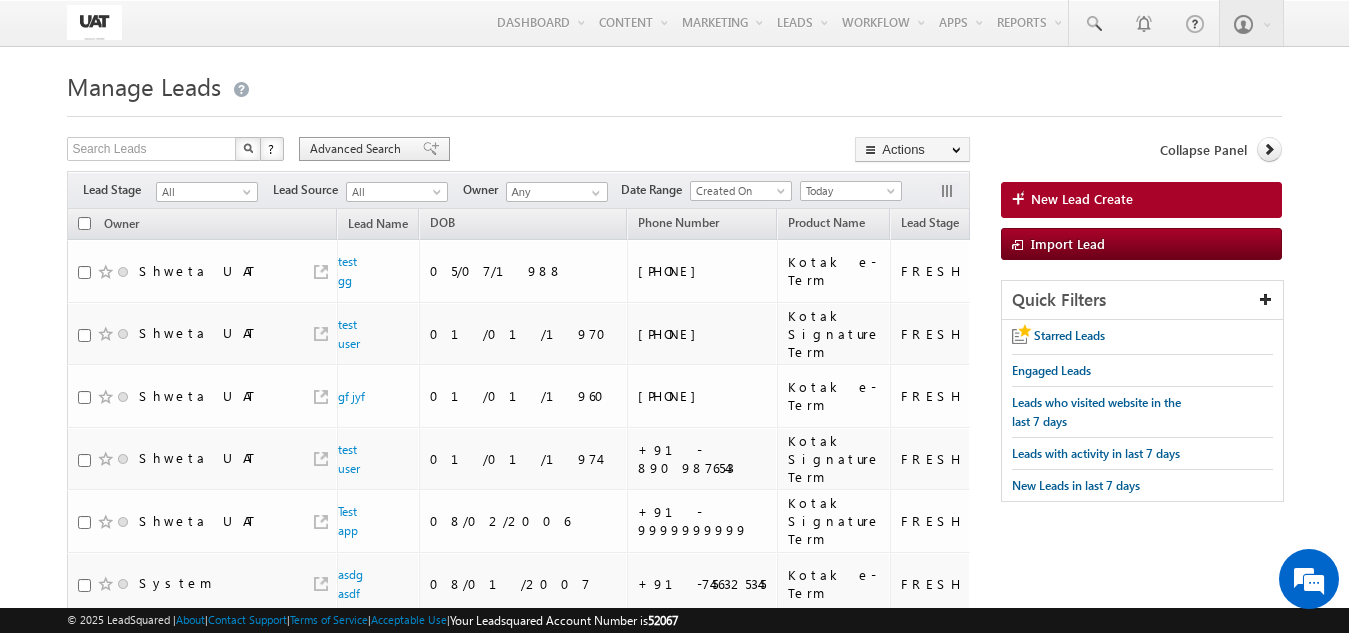 click on "Advanced Search" at bounding box center (358, 149) 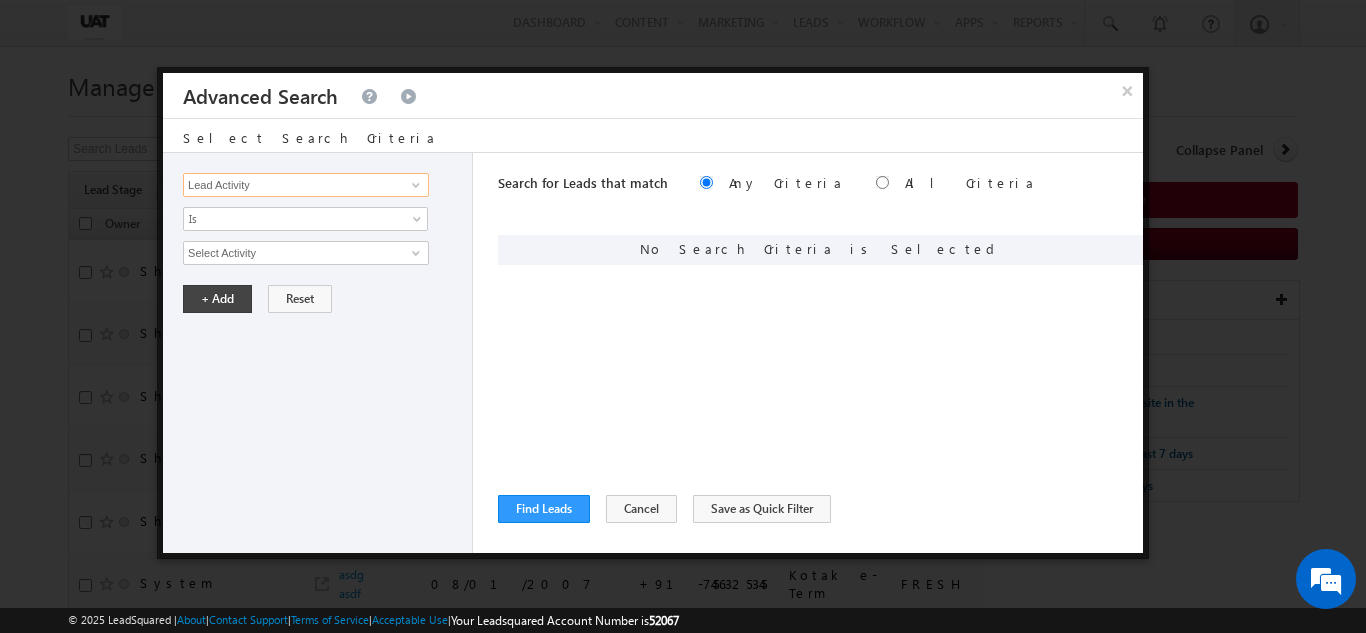 click on "Lead Activity" at bounding box center (306, 185) 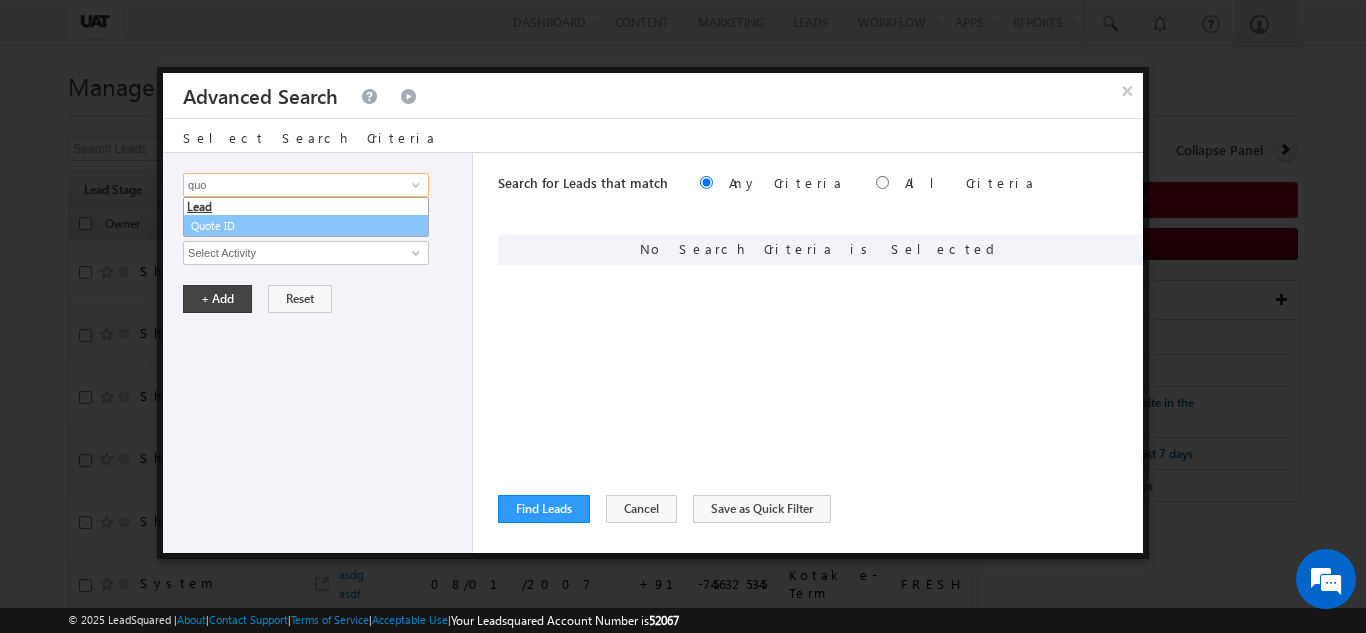 click on "Quote ID" at bounding box center (306, 226) 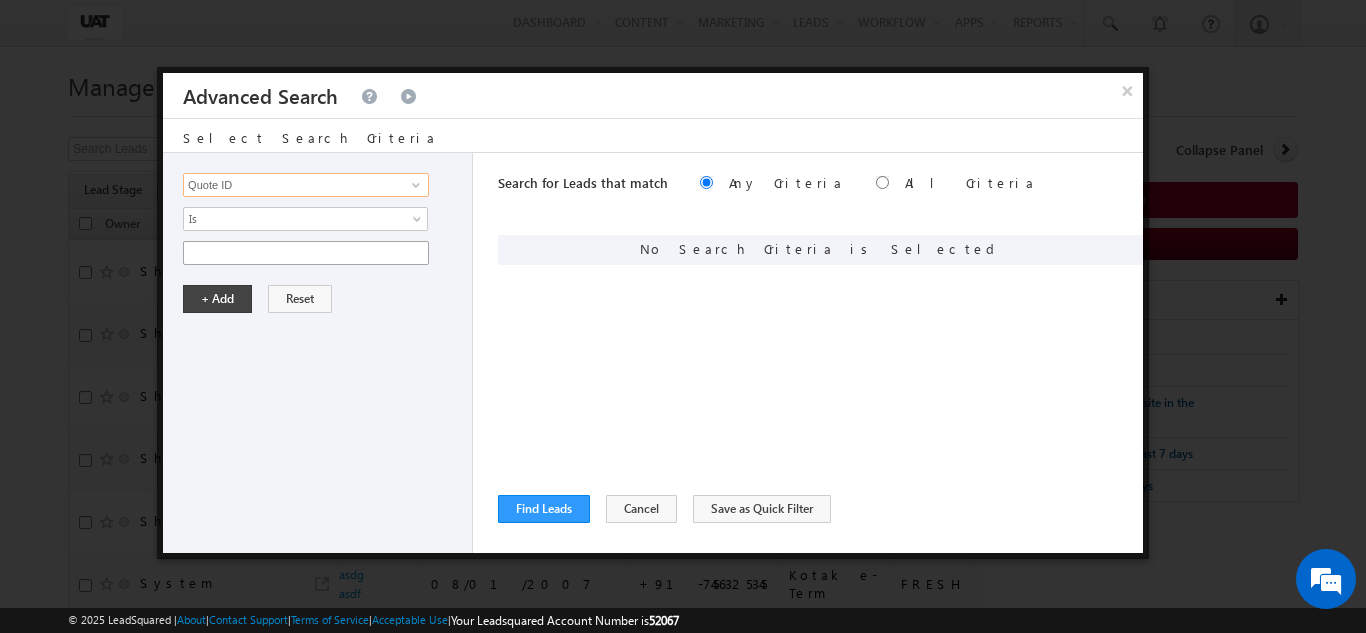type on "Quote ID" 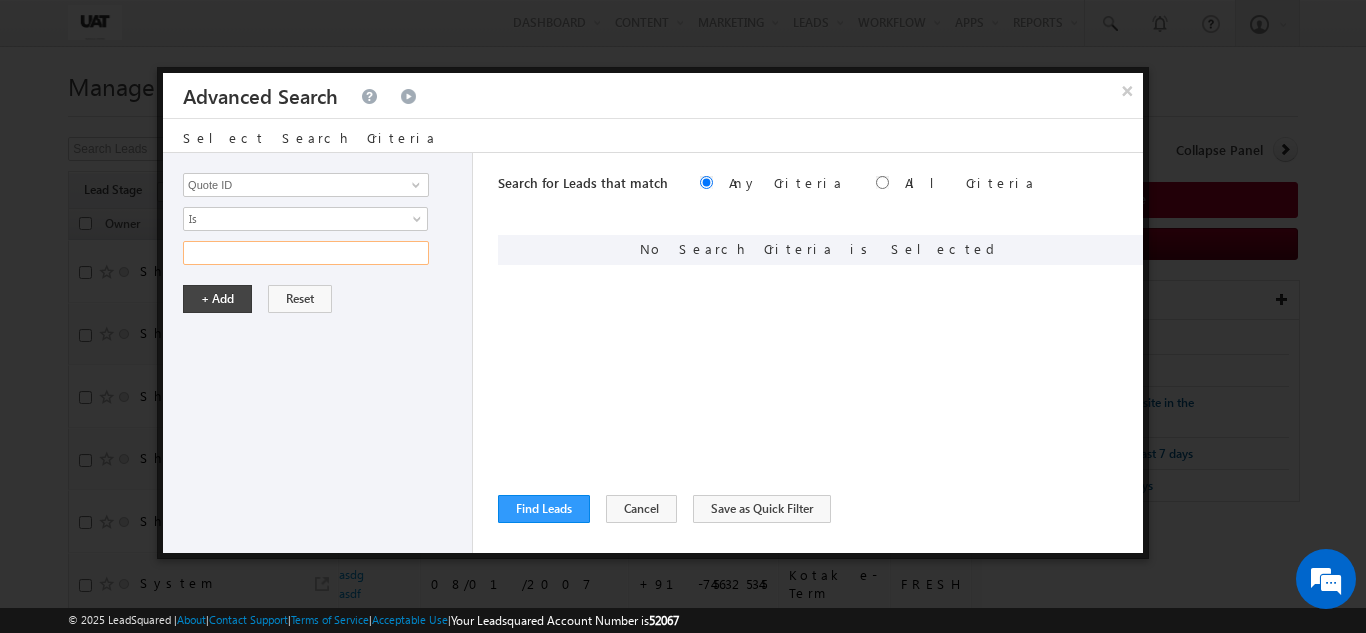 click at bounding box center [306, 253] 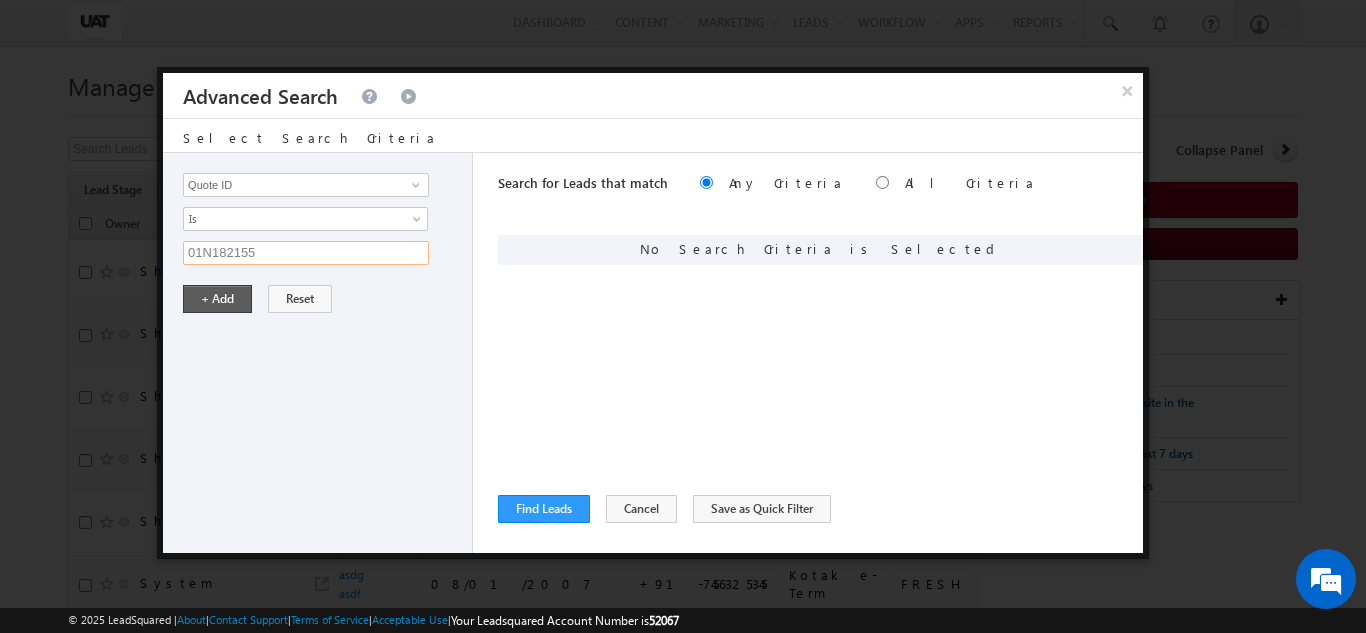 type on "01N182155" 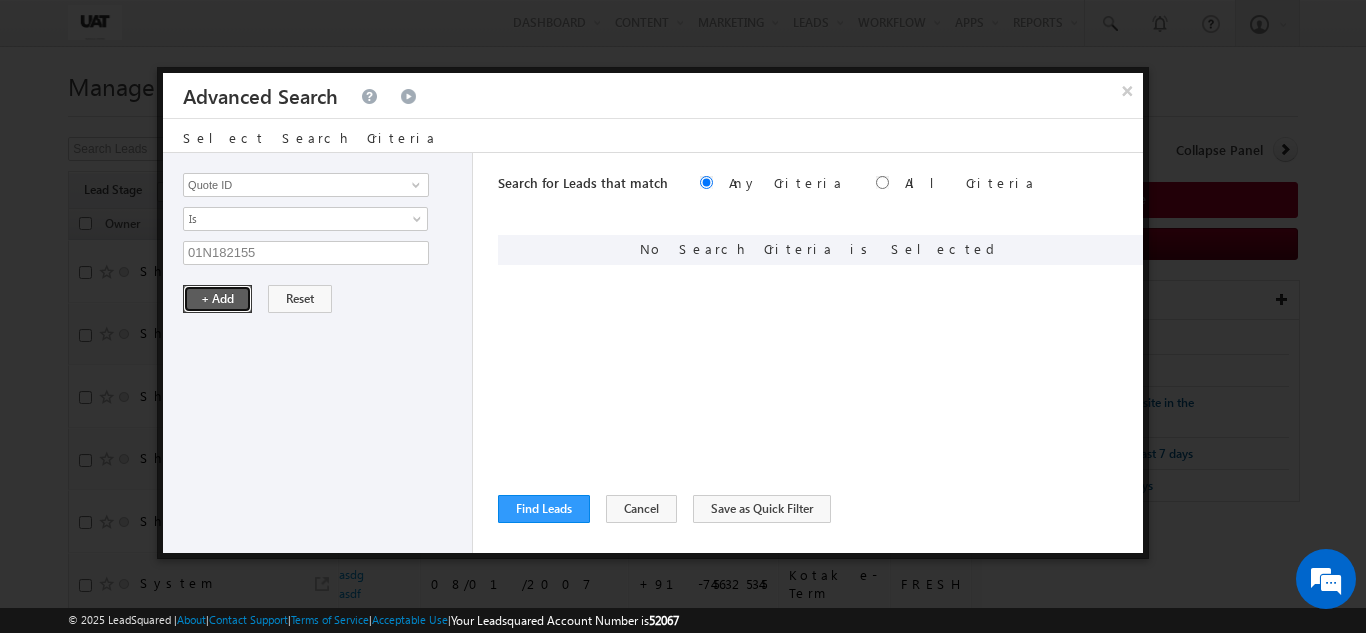 click on "+ Add" at bounding box center (217, 299) 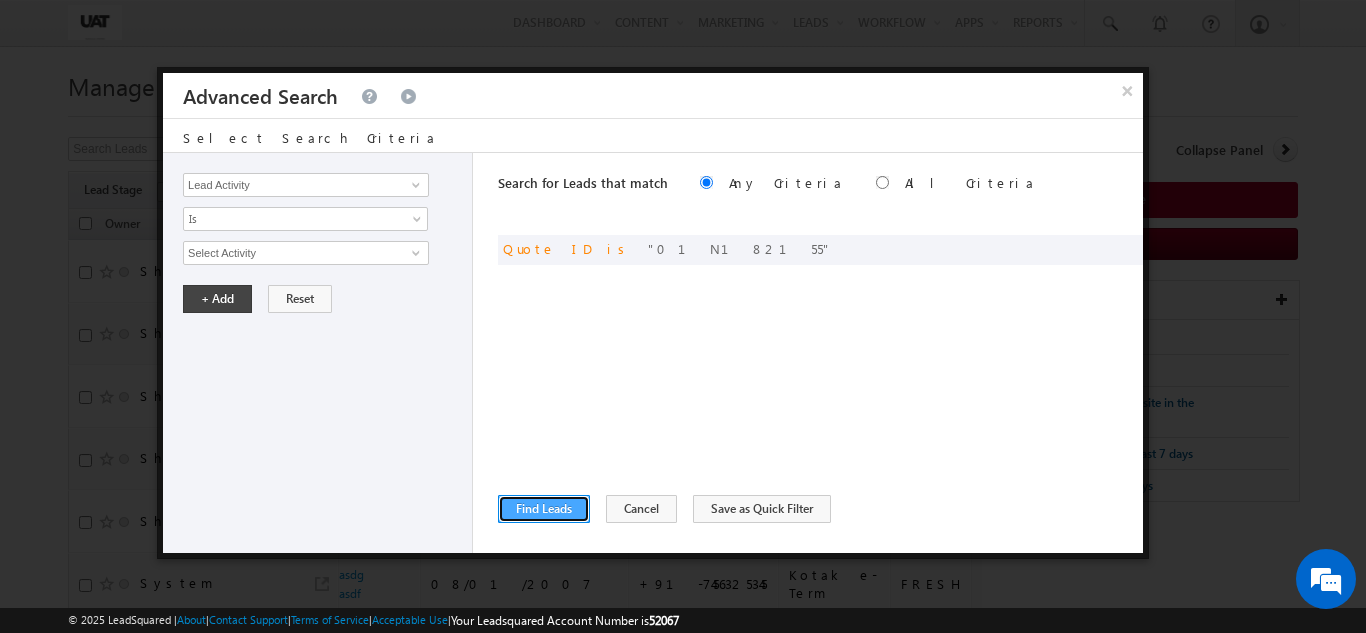click on "Find Leads" at bounding box center (544, 509) 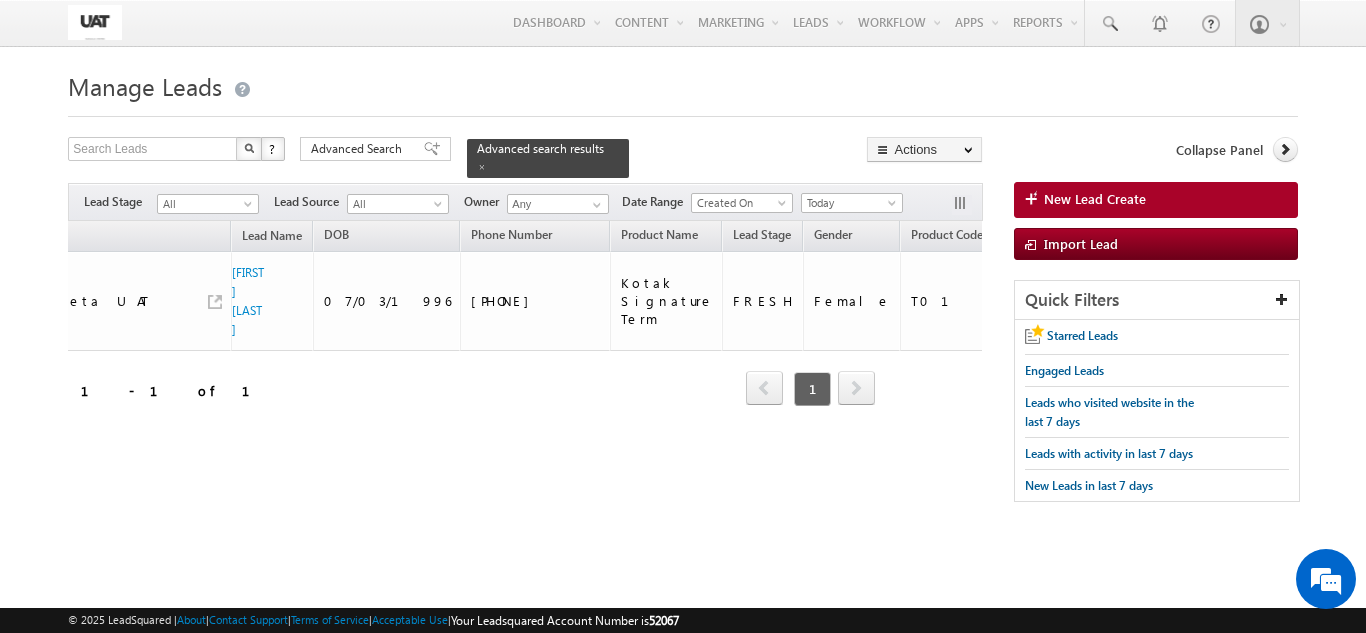 scroll, scrollTop: 0, scrollLeft: 177, axis: horizontal 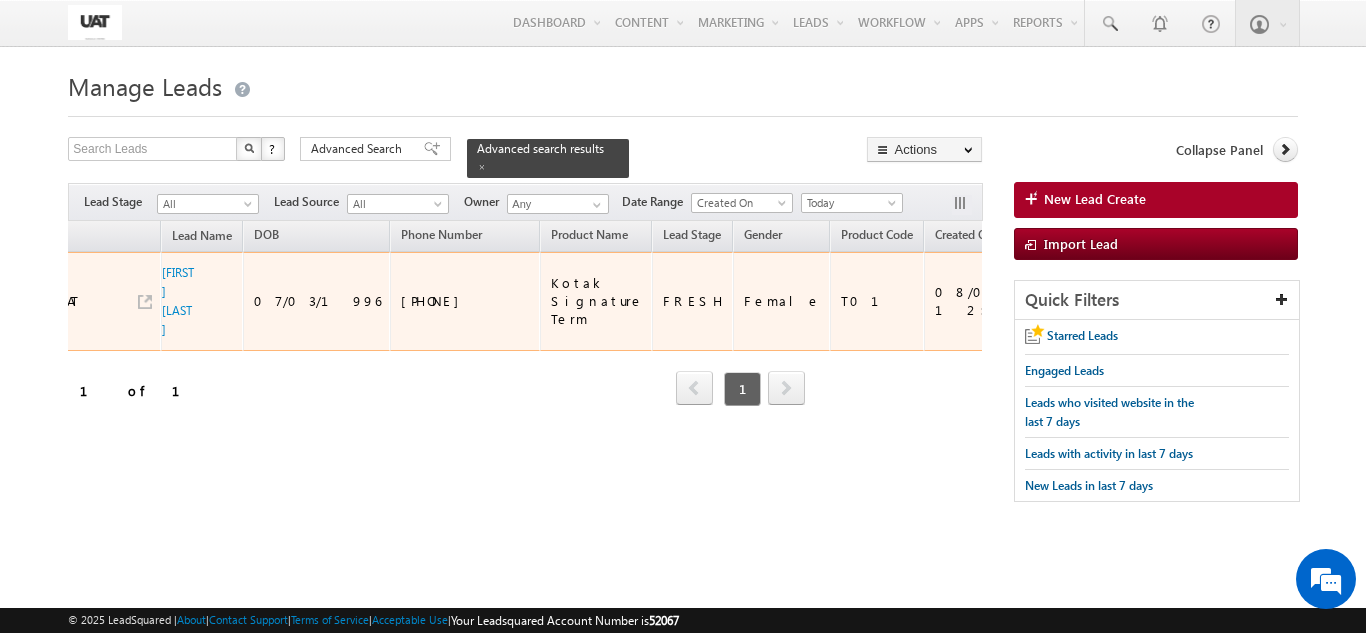 drag, startPoint x: 446, startPoint y: 274, endPoint x: 369, endPoint y: 266, distance: 77.41447 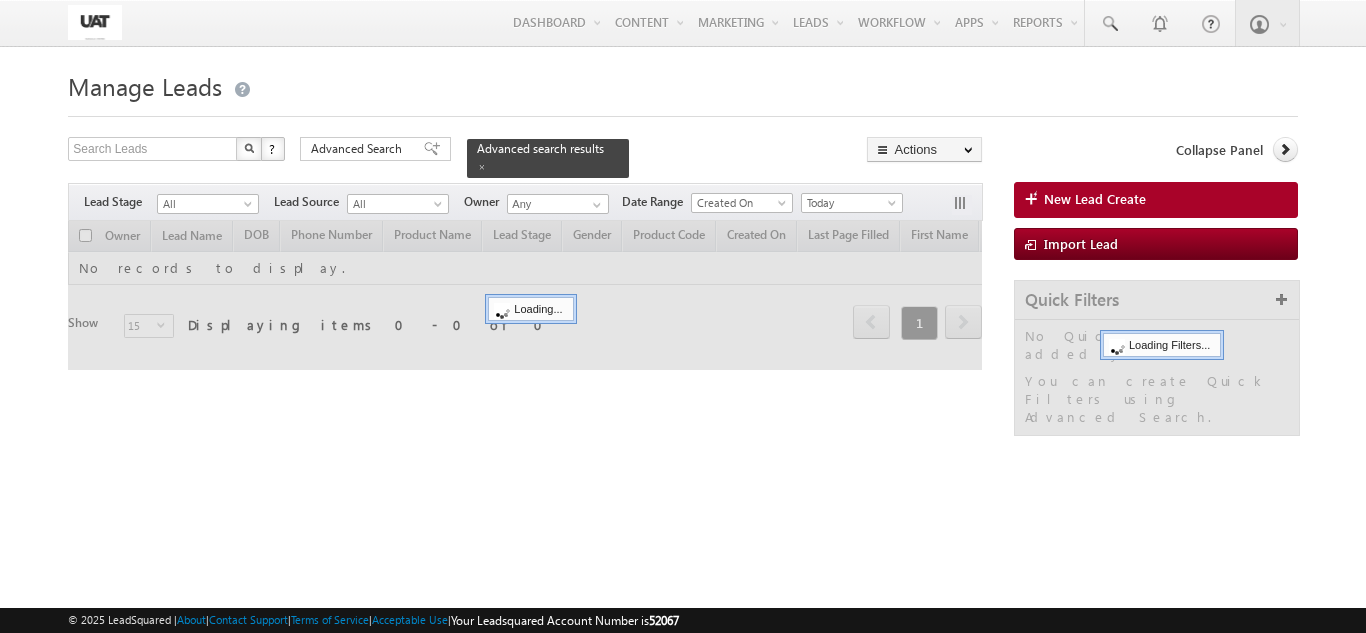 scroll, scrollTop: 0, scrollLeft: 0, axis: both 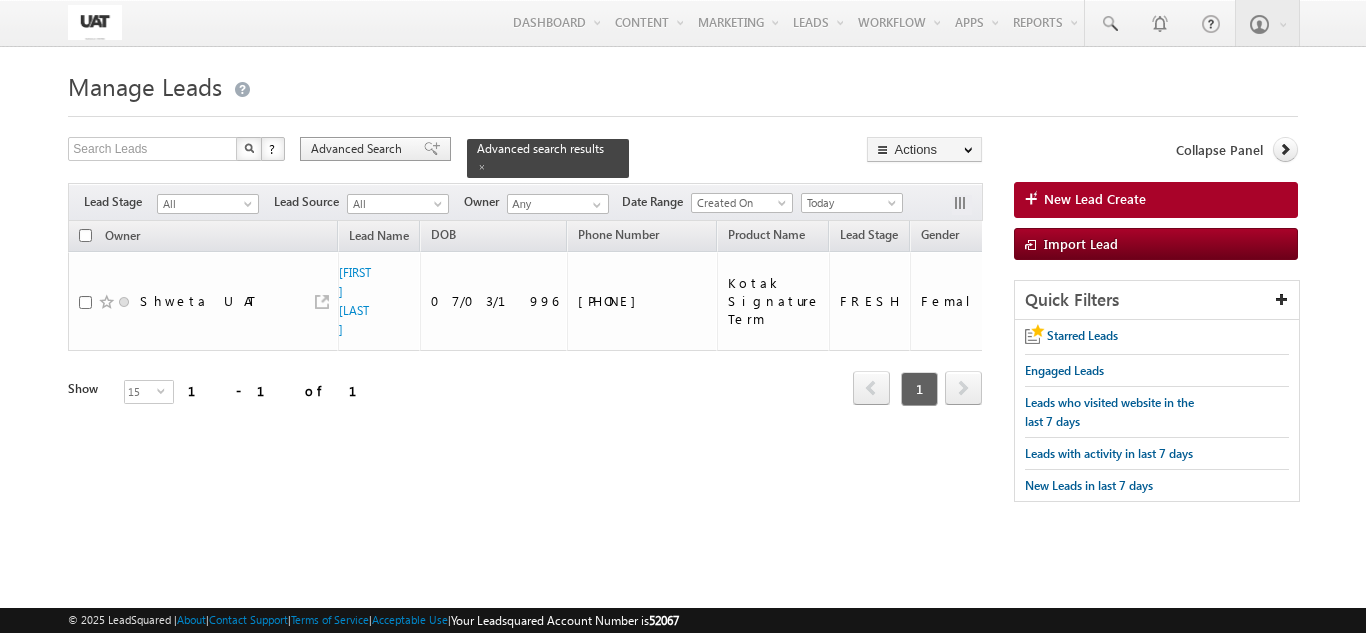 click on "Advanced Search" at bounding box center (359, 149) 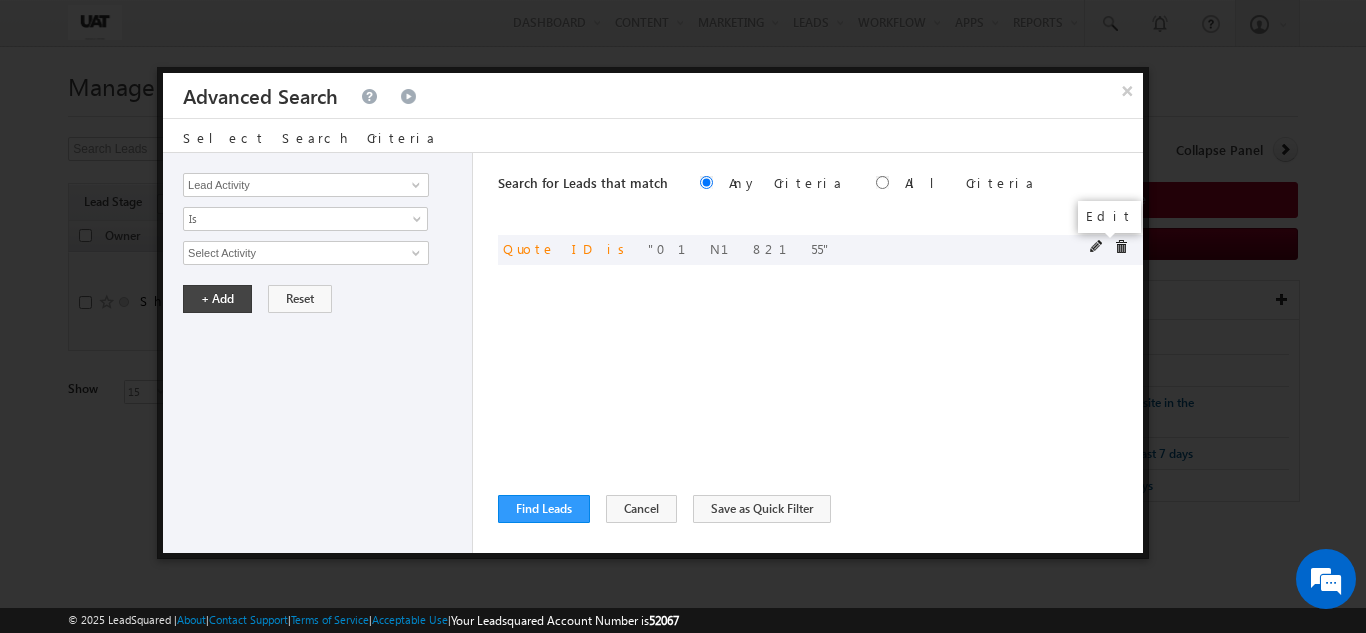 click at bounding box center [1097, 247] 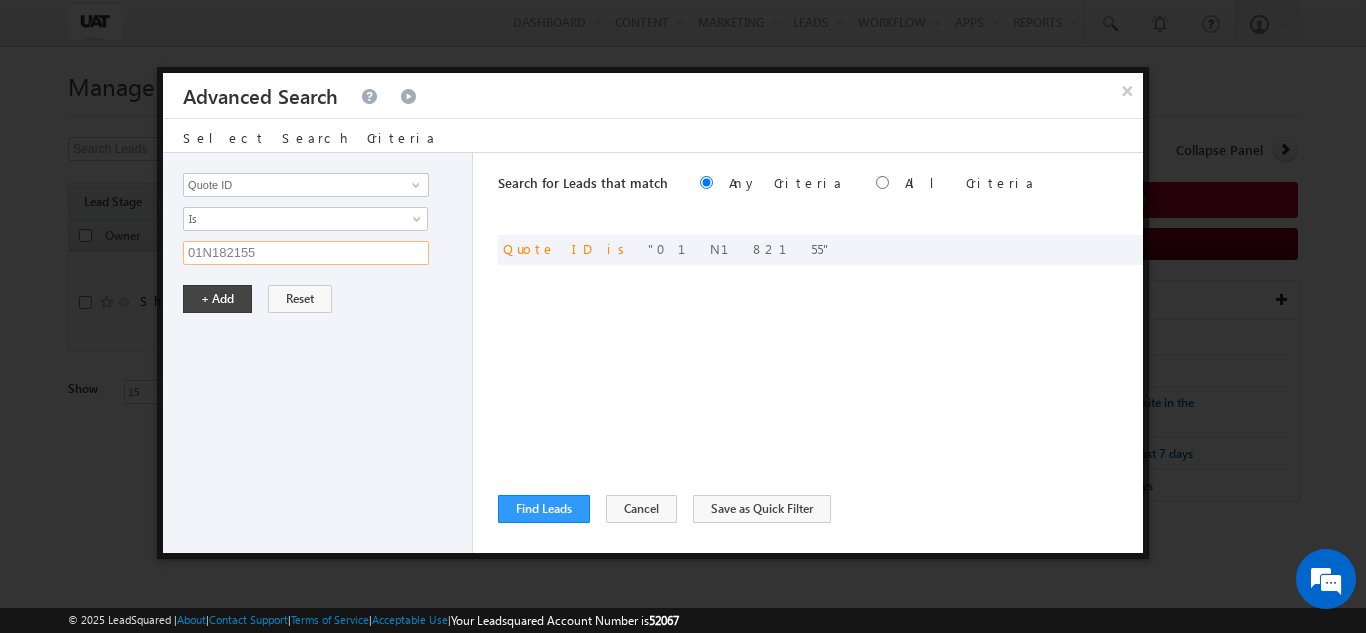 click on "01N182155" at bounding box center [306, 253] 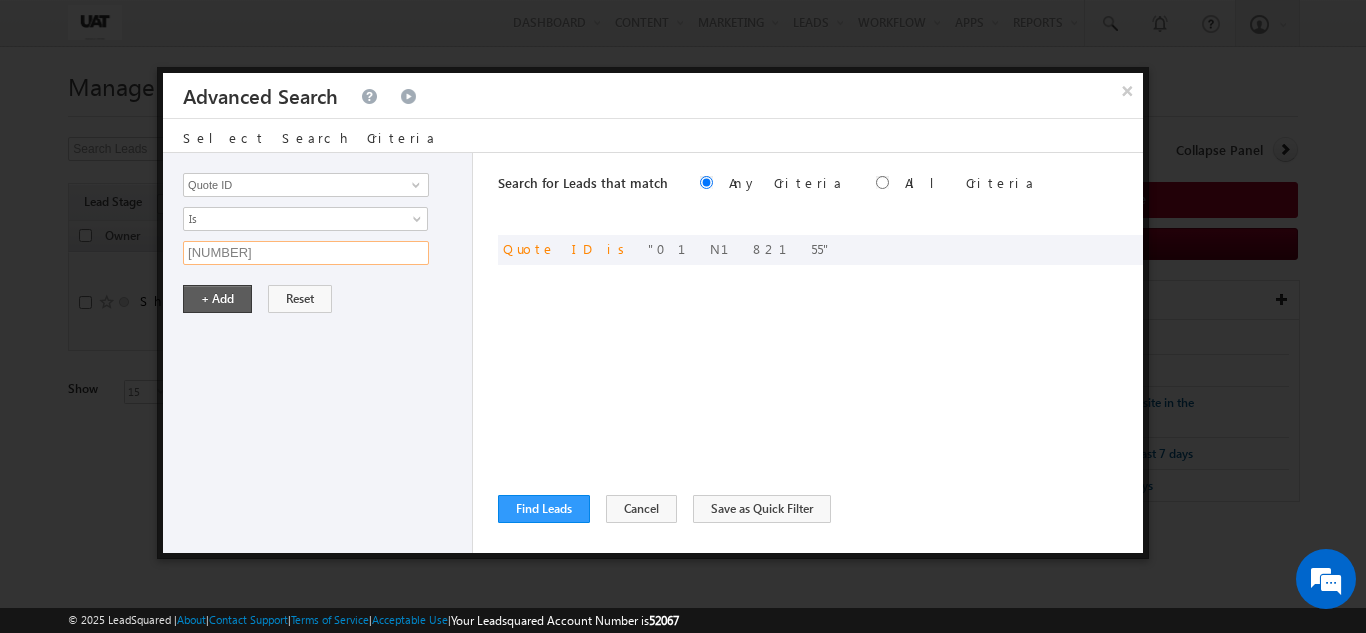 type on "[NUMBER]" 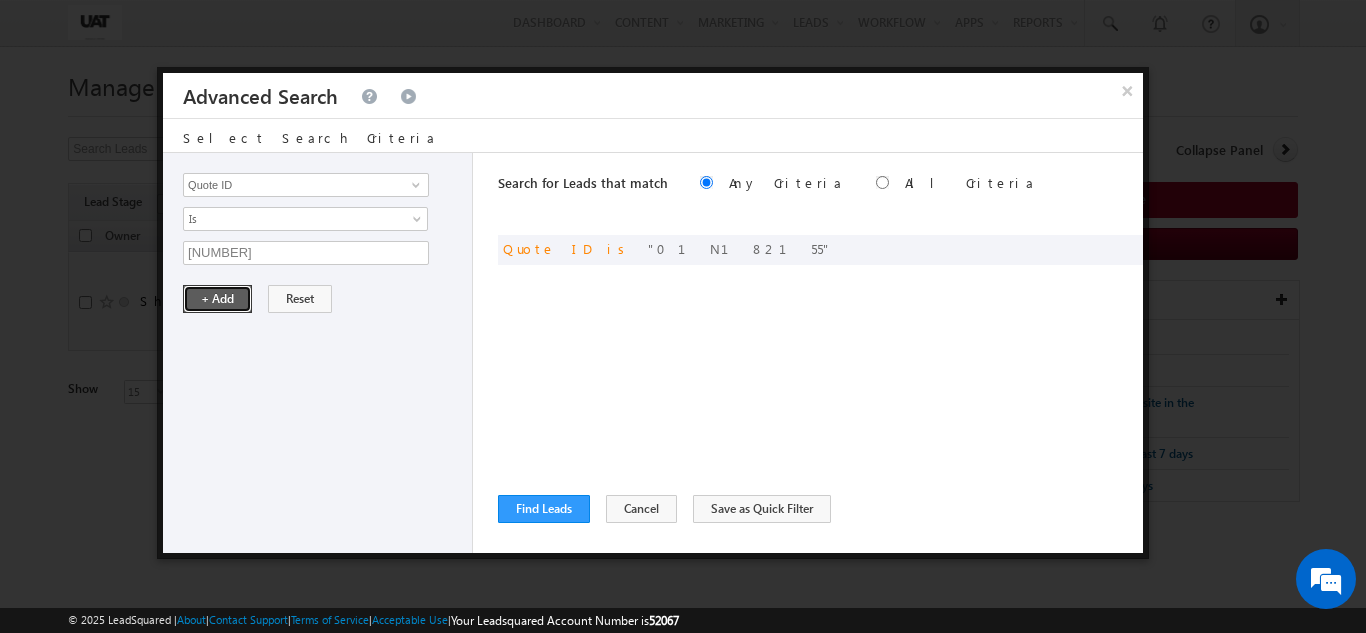 click on "+ Add" at bounding box center [217, 299] 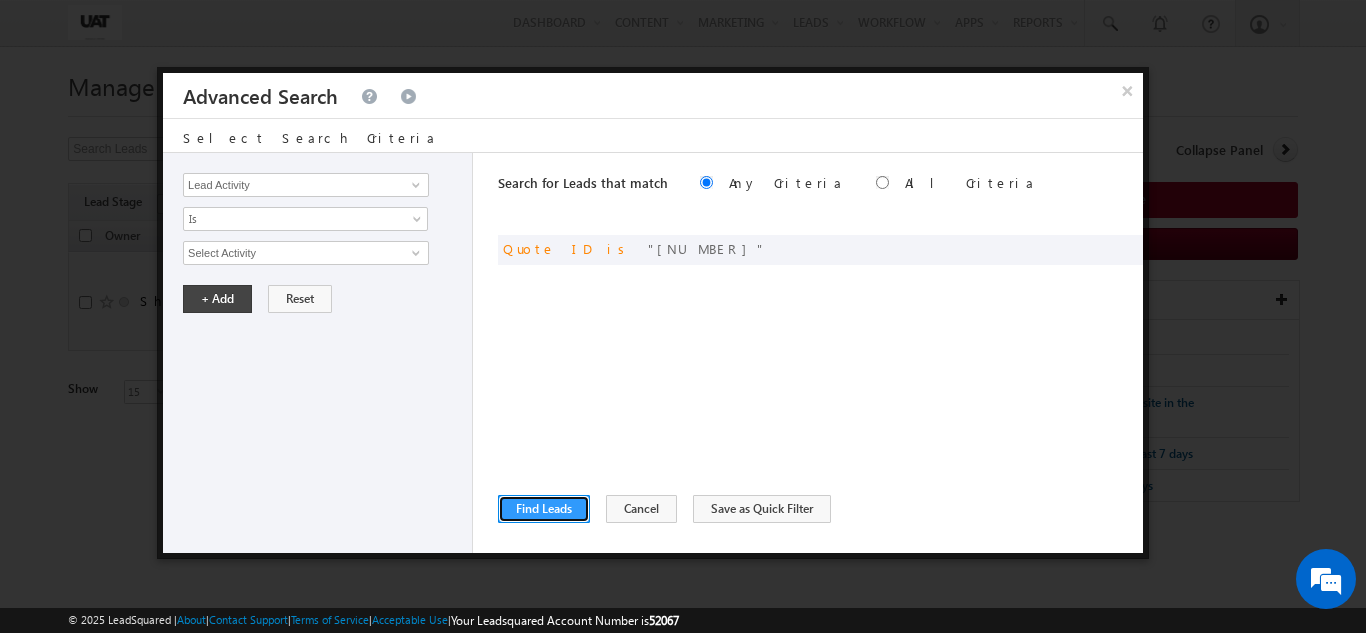 click on "Find Leads" at bounding box center [544, 509] 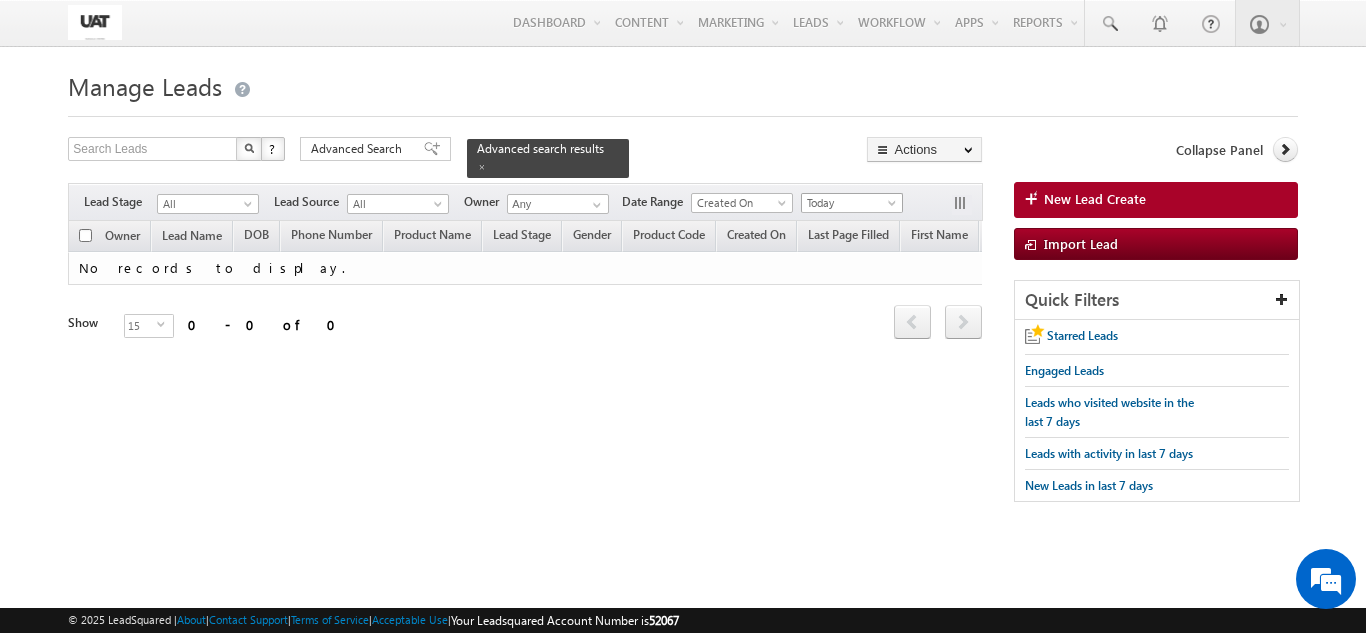 click on "Today" at bounding box center (849, 203) 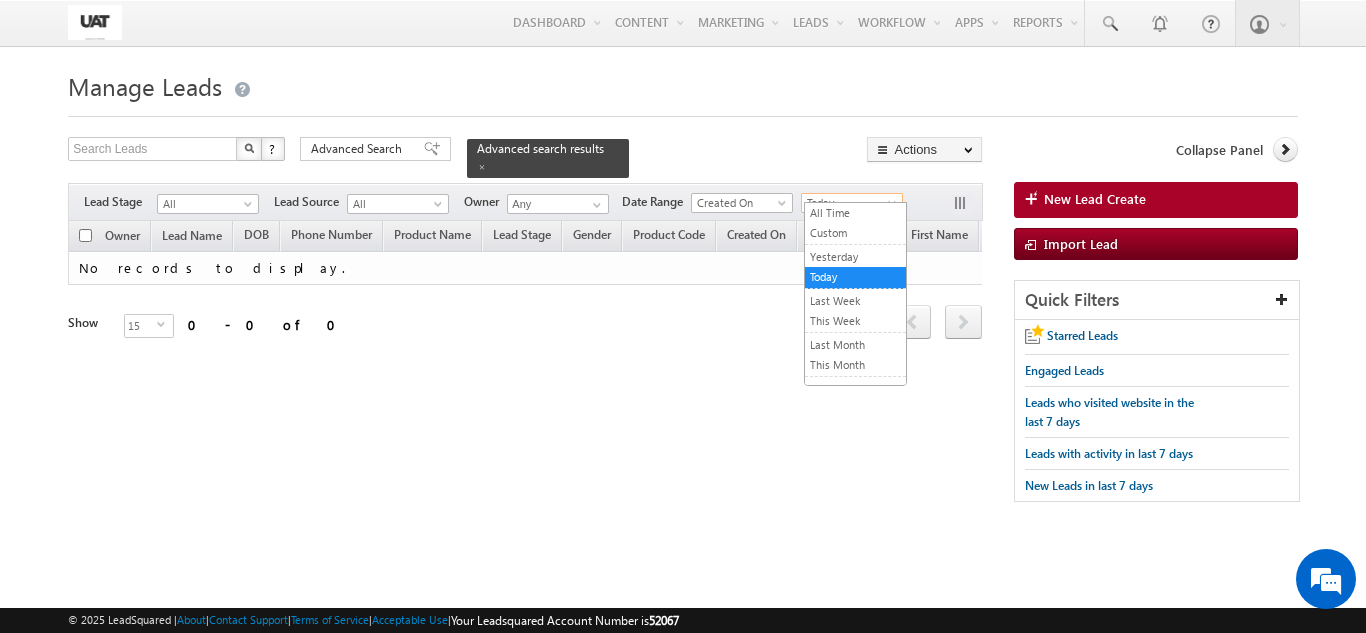 click on "All Time" at bounding box center (855, 213) 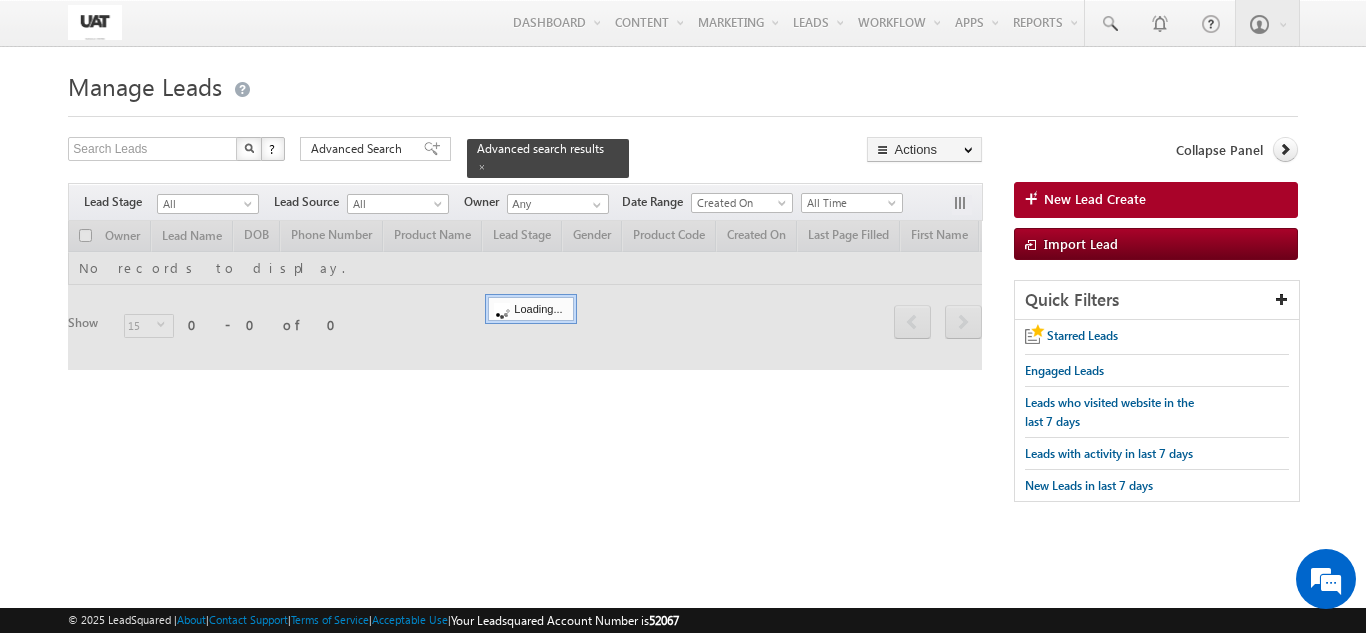 scroll, scrollTop: 0, scrollLeft: 0, axis: both 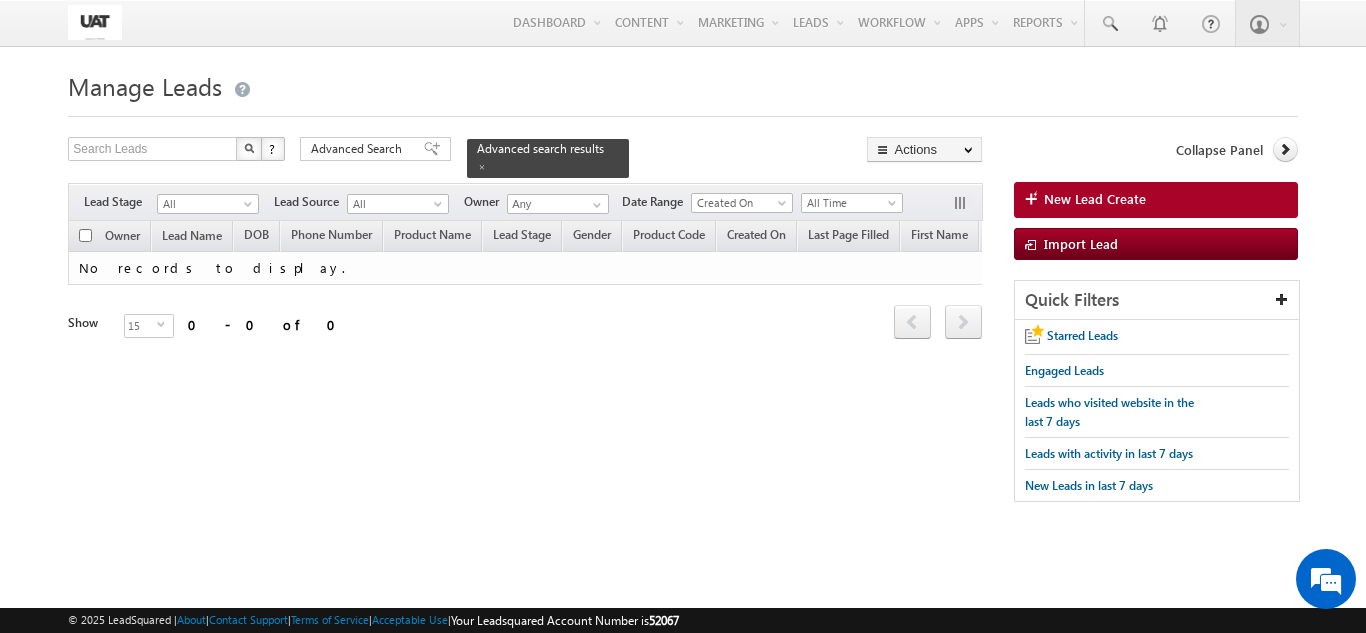 click on "Manage Leads
New Lead Create
Search Leads X ?   0 results found
Advanced Search
Advanced Search
Actions Actions" at bounding box center [682, 293] 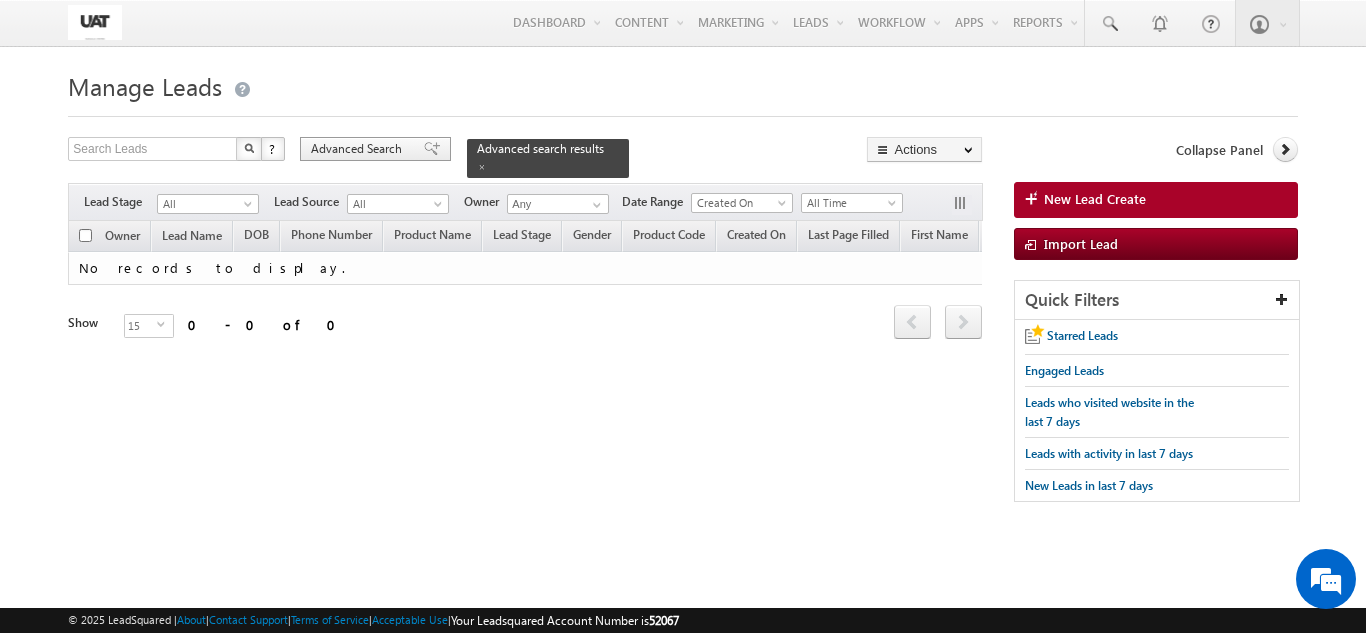 click on "Advanced Search" at bounding box center (359, 149) 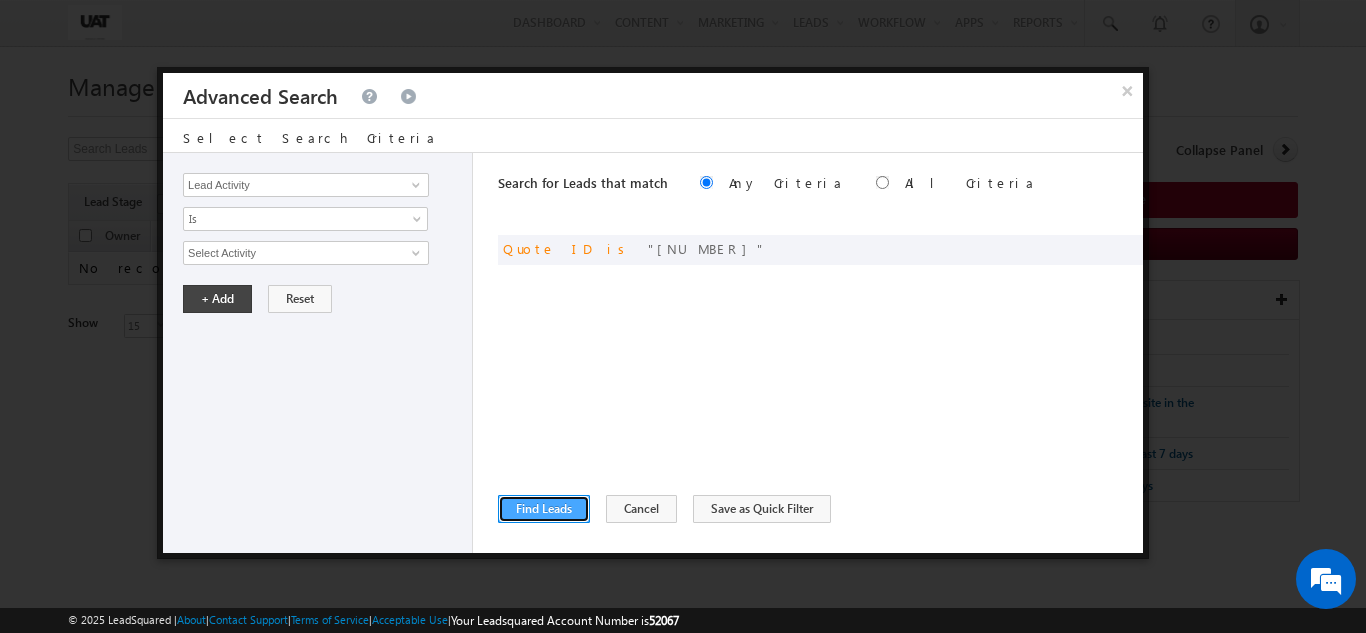 click on "Find Leads" at bounding box center (544, 509) 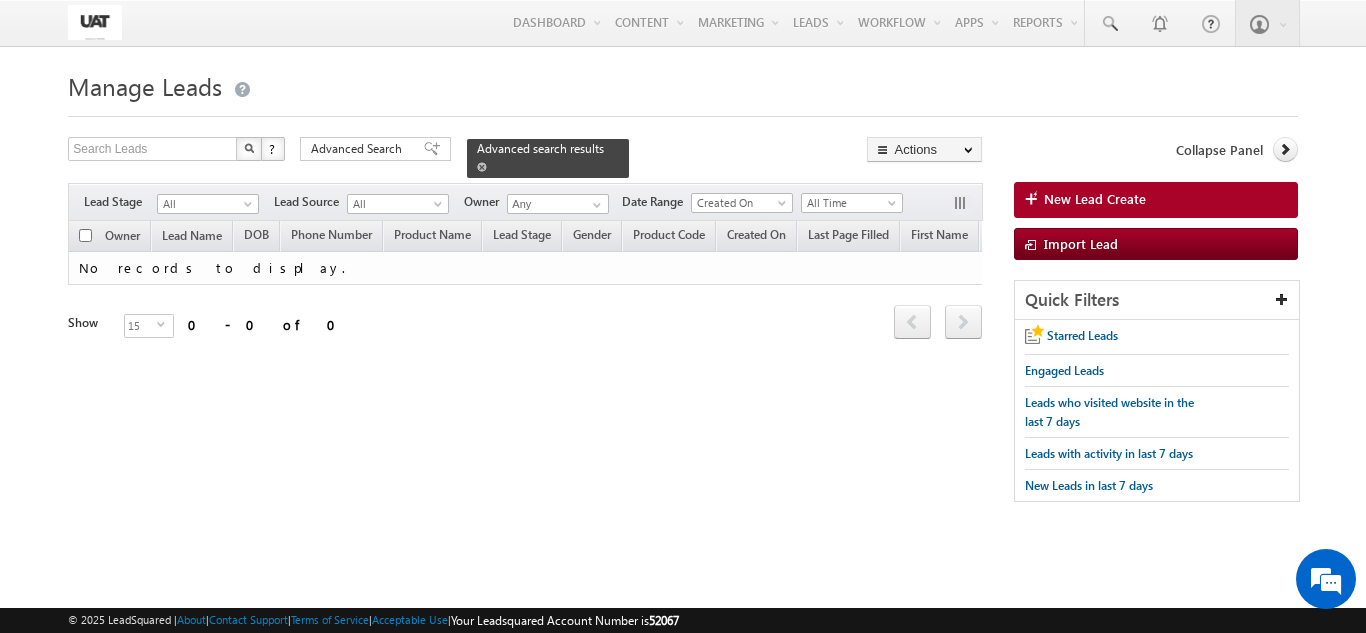 click at bounding box center (482, 167) 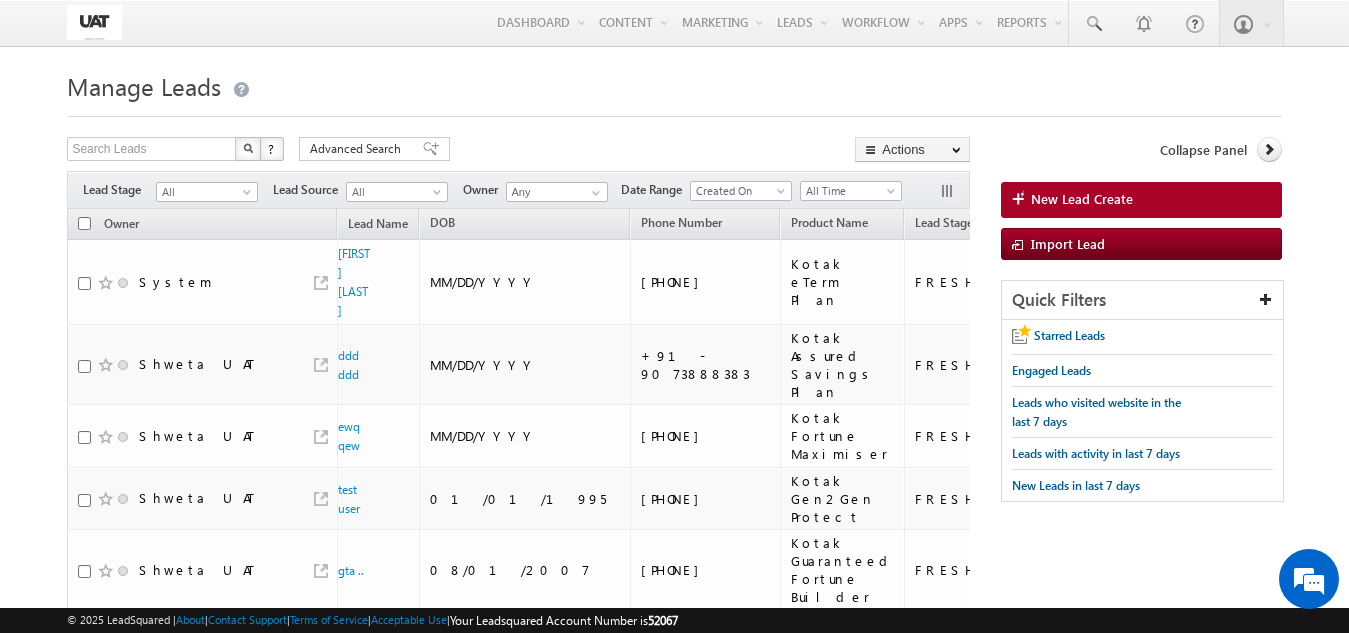 click on "Search Leads X ?   1170 results found
Advanced Search
Advanced Search
Advanced search results
Actions Export Leads Delete" at bounding box center [518, 826] 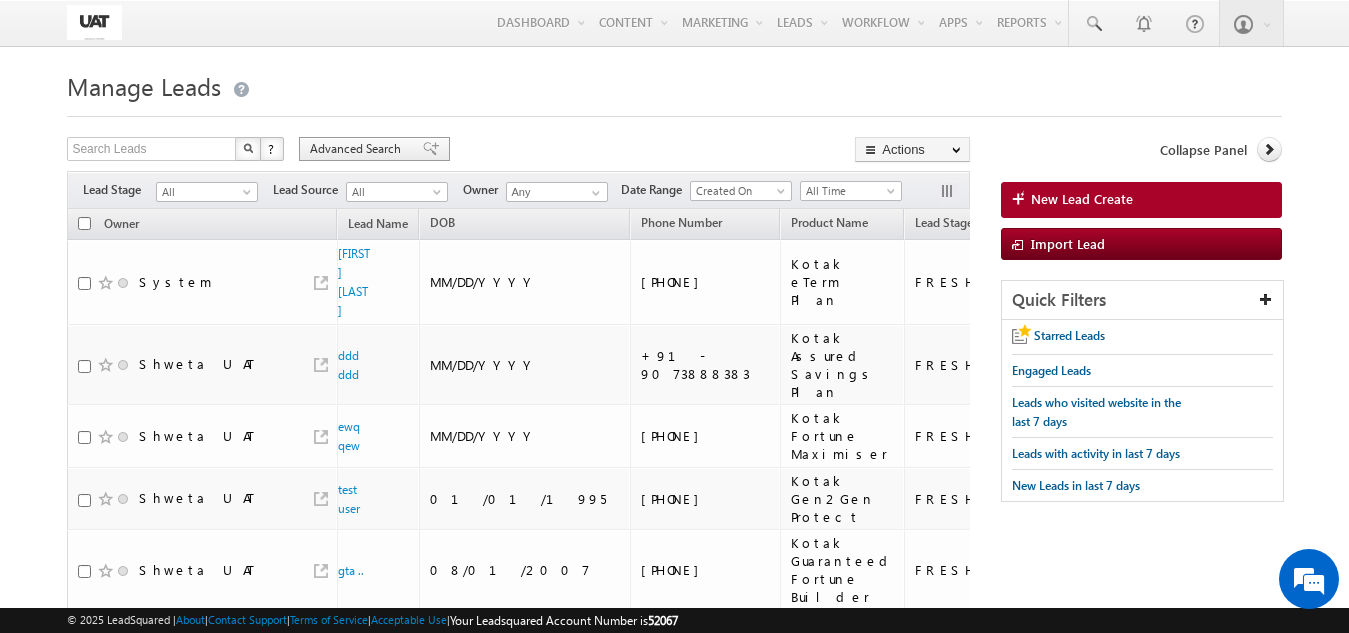 click on "Advanced Search" at bounding box center (358, 149) 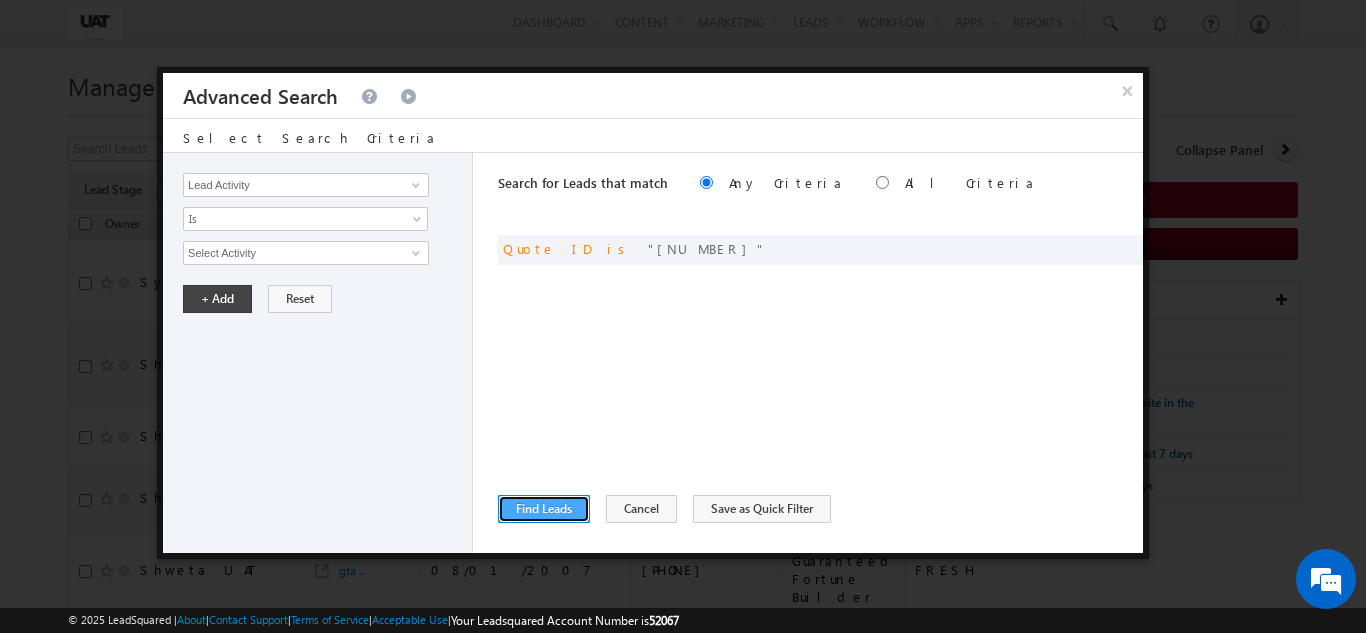 click on "Find Leads" at bounding box center (544, 509) 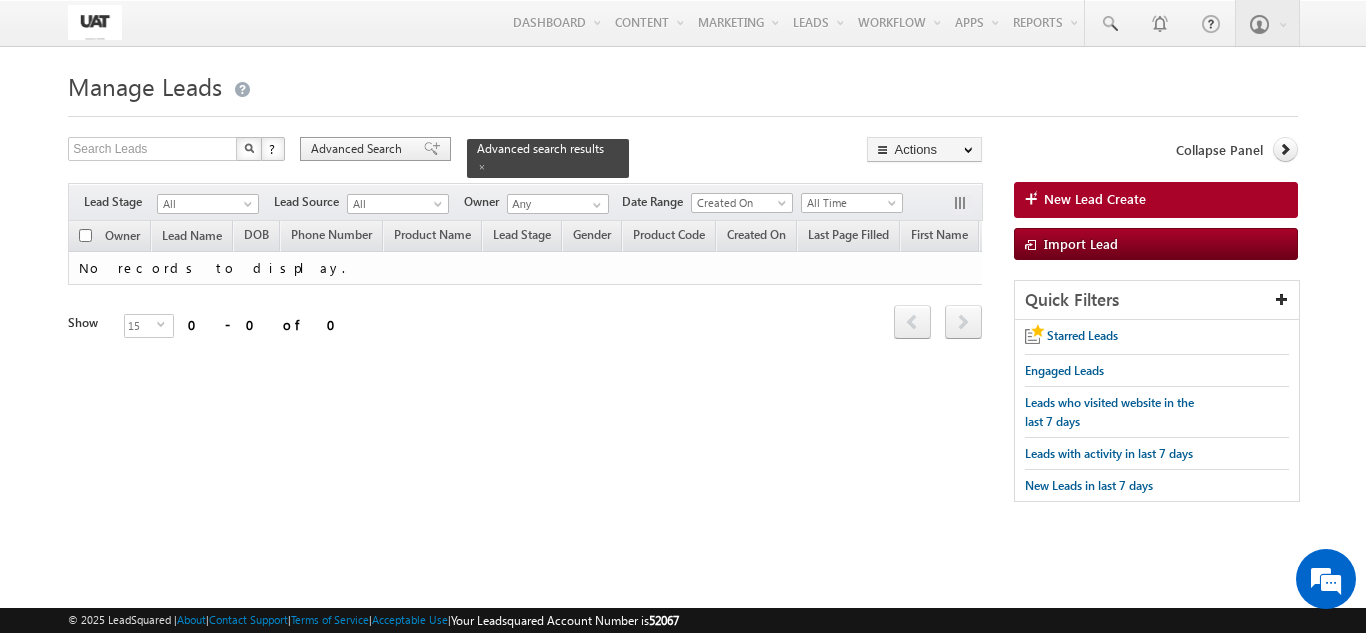 click on "Advanced Search" at bounding box center [359, 149] 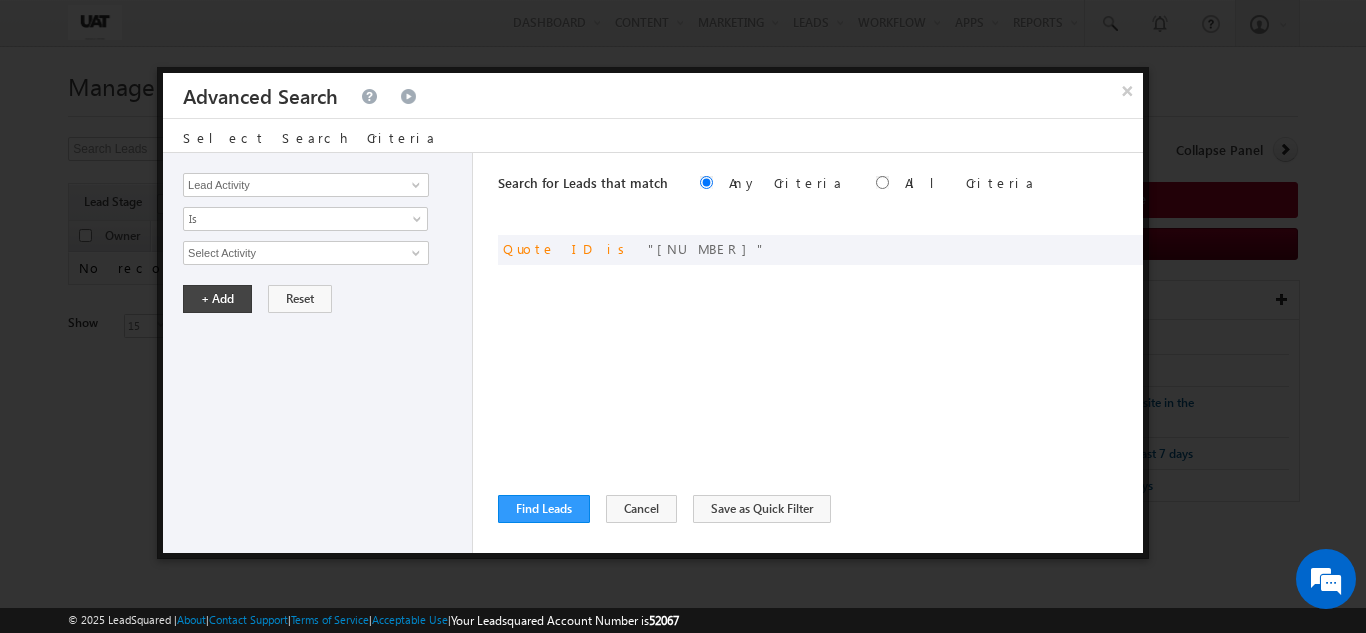 click on "Lead Activity Task Sales Group  Prospect Id 29 Jul Open Leads 30 days not converted 5 percentage Discount 90Days_closed_leads Aadhar Authentication Aadhar PAN linking status Accidental Death Benefit Account holder Name Account No Account number Account Type Accumulation Period Ace Source Map Actual Annual Income as per CC Add On Benefits Address 1 Address 2 Address Proof Address Proof Reject Reason Age Age Proof  Age Proof  Reject Reason Alternate Email Alternate Mobile Alternate Name Alternate Phone Number Amount after discount Annual Income Appointee Appointee DOB Appointee Full Name Appointee Mob no Appointee number Appointee Relation Assisted Auto Disposition Auto ECS Backdation date Balanced Bank verification status_Success_Failure Best Disposition Bonus Option Bot Flag BOT Pitch Product Bot Transfer Business Call Back Busy Attempts Call Back Busy Counter Call Centre Agent Name call recommendation Callback to Customer Day Callback to Customer Time Category" at bounding box center [653, 353] 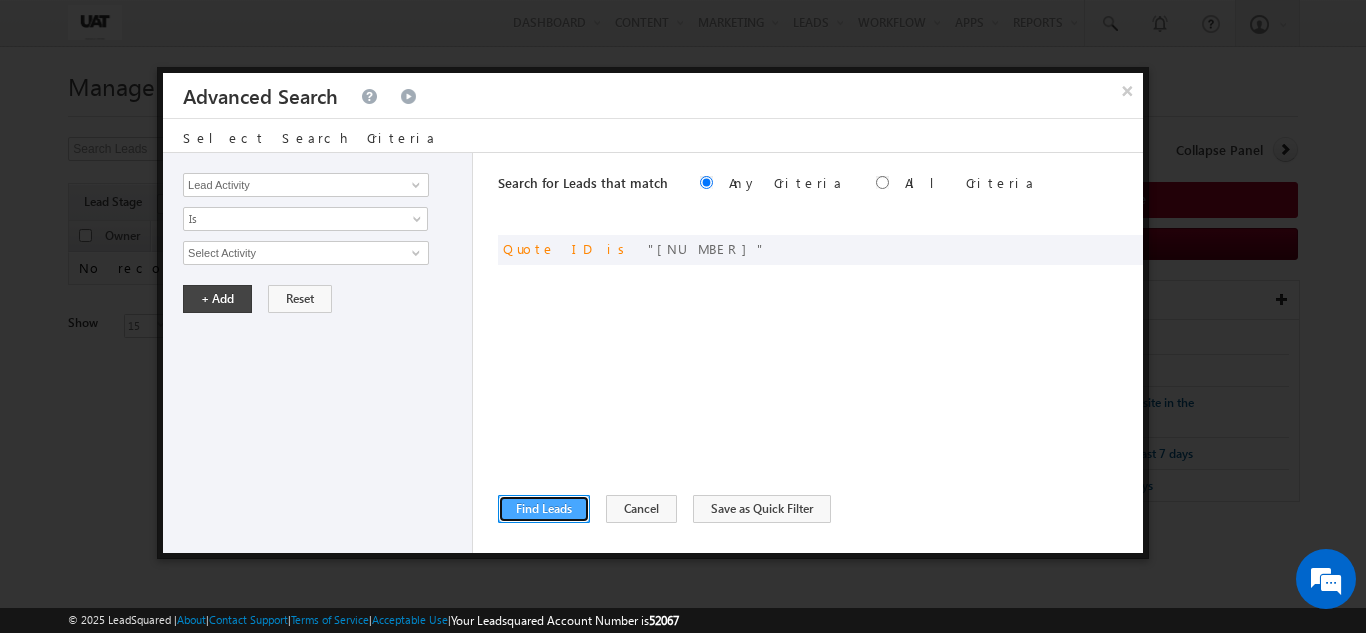 click on "Find Leads" at bounding box center (544, 509) 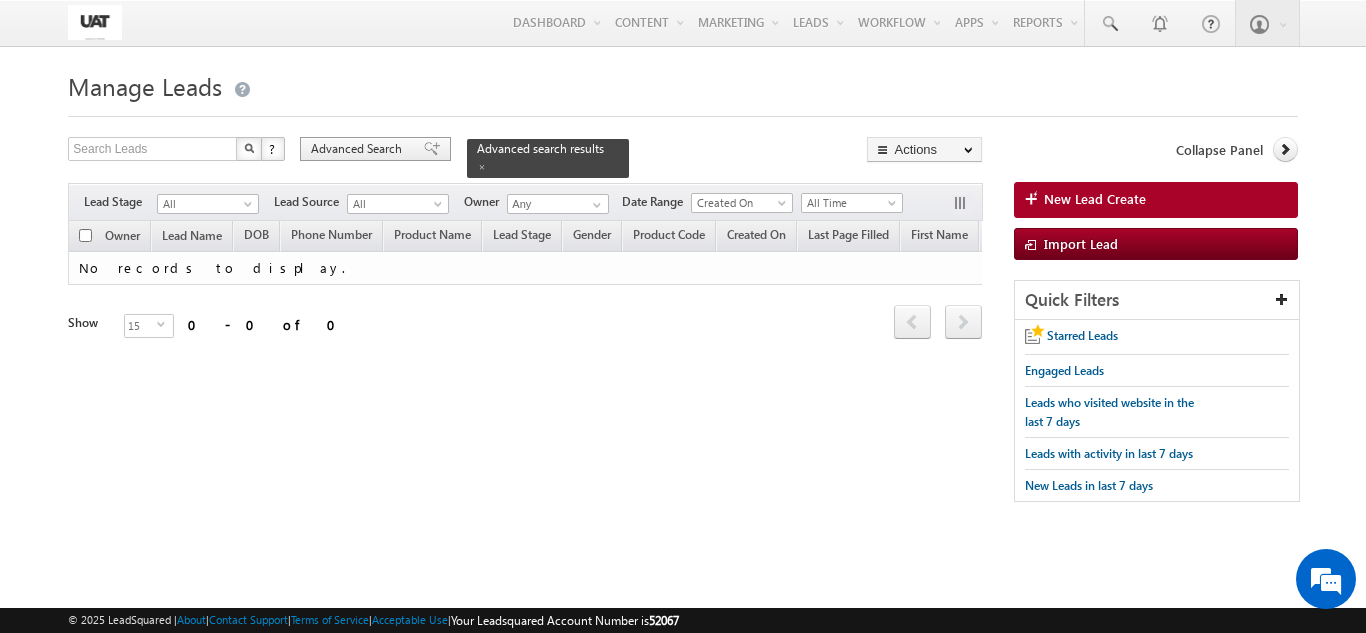 click on "Advanced Search" at bounding box center [359, 149] 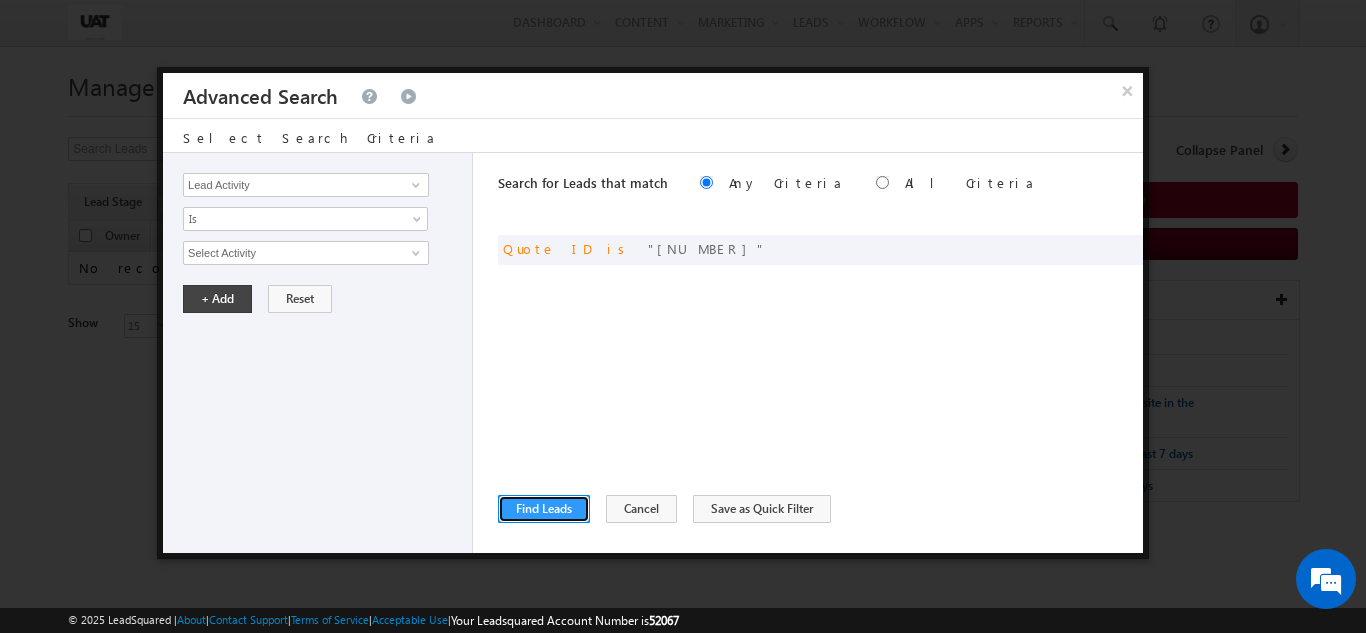 click on "Find Leads" at bounding box center [544, 509] 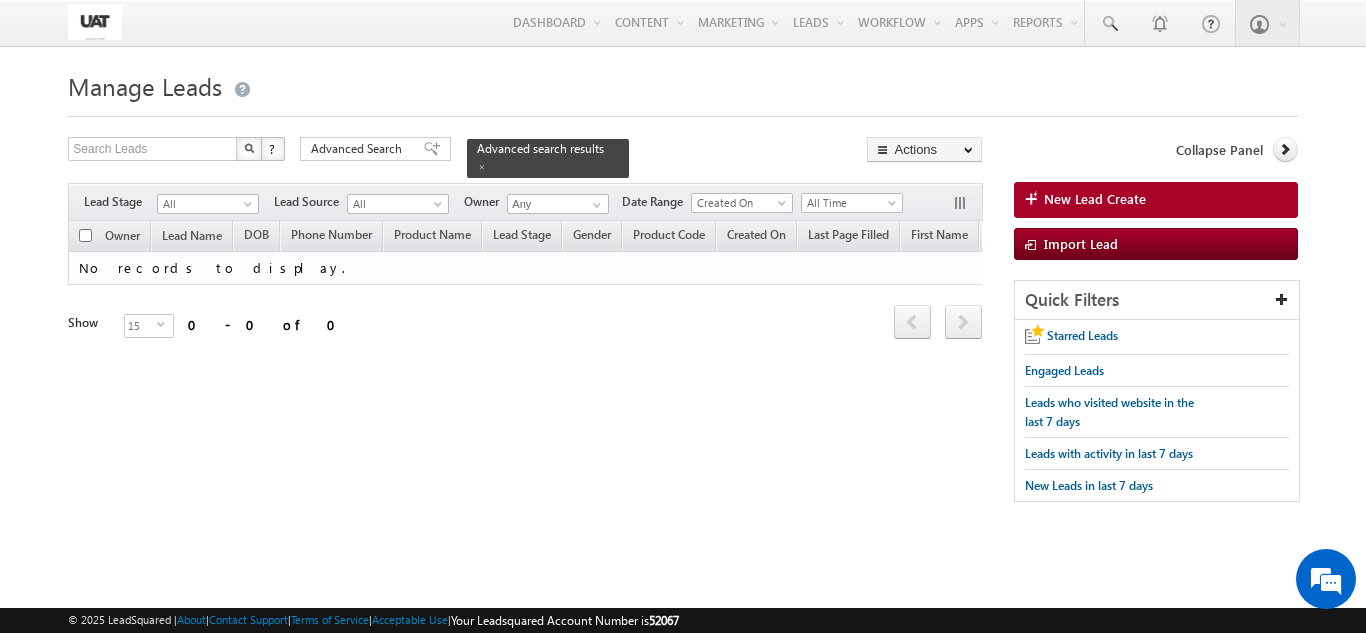 click on "Manage Leads
New Lead Create
Search Leads X ?   0 results found
Advanced Search
Advanced Search
Actions Actions" at bounding box center (682, 293) 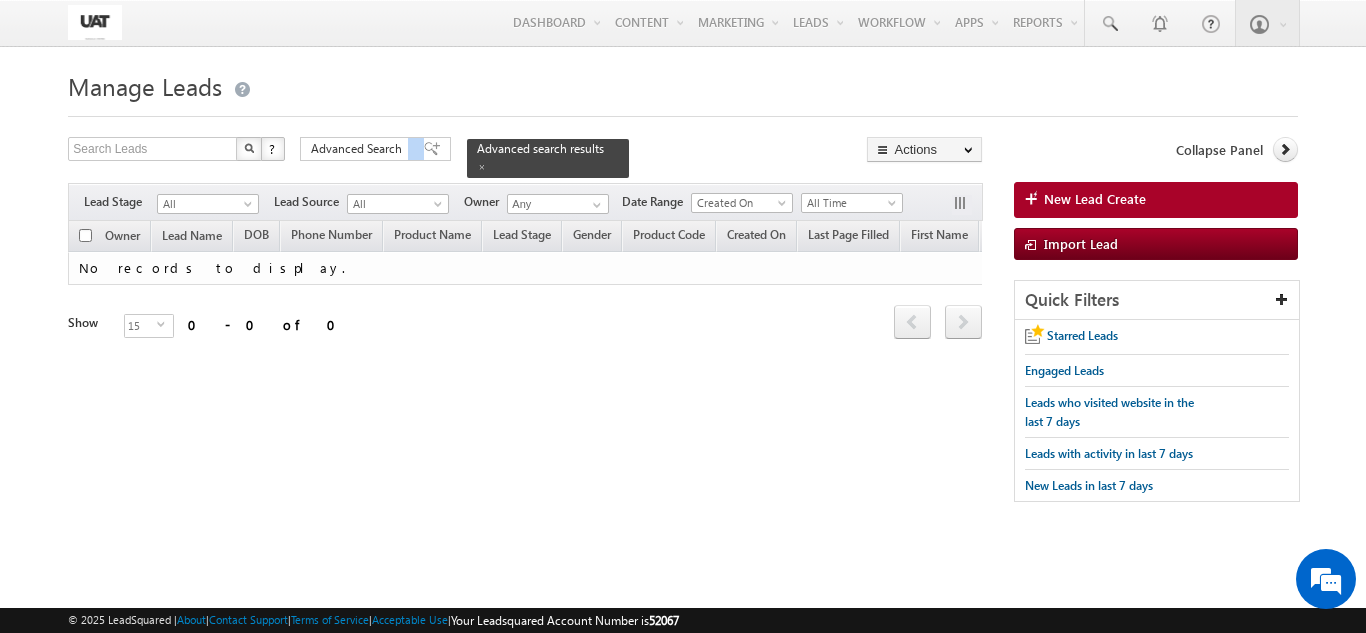 click on "Search Leads X ?   0 results found
Advanced Search
Advanced Search
Advanced search results
Actions Export Leads Reset all Filters
Actions Export Leads Bulk Update Send Email Add to List Add Activity Change Owner Change Stage Delete Merge Leads" at bounding box center (525, 157) 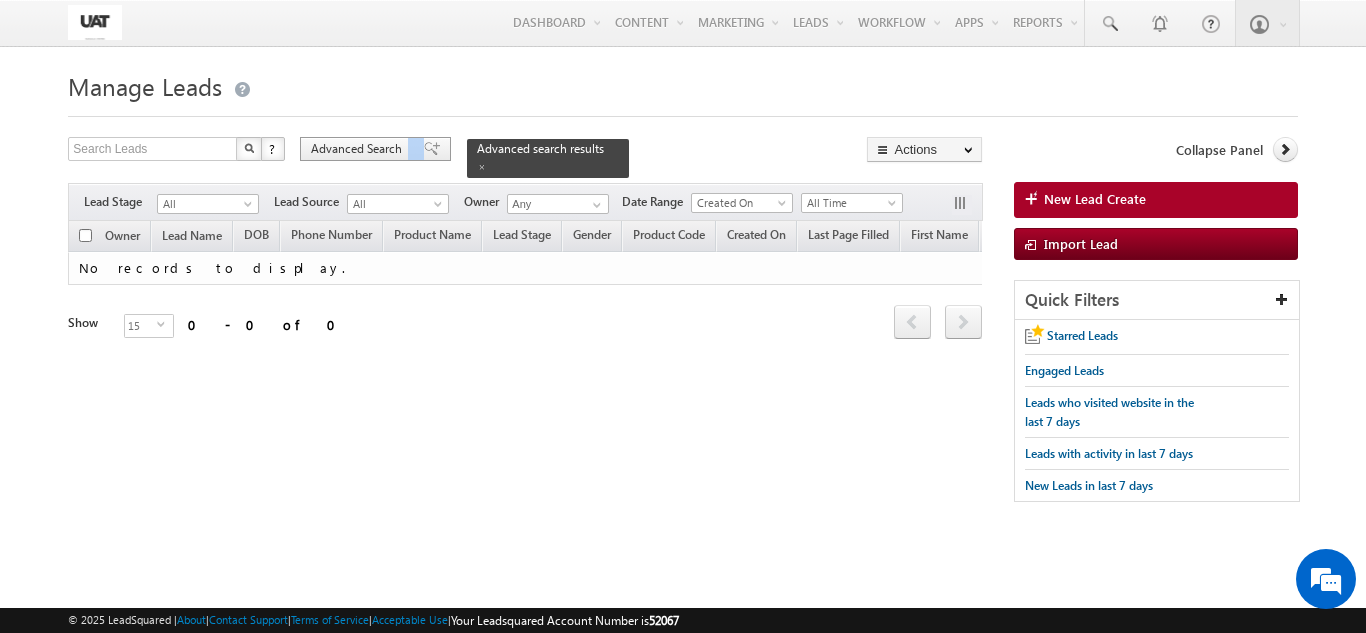 click on "Advanced Search" at bounding box center (359, 149) 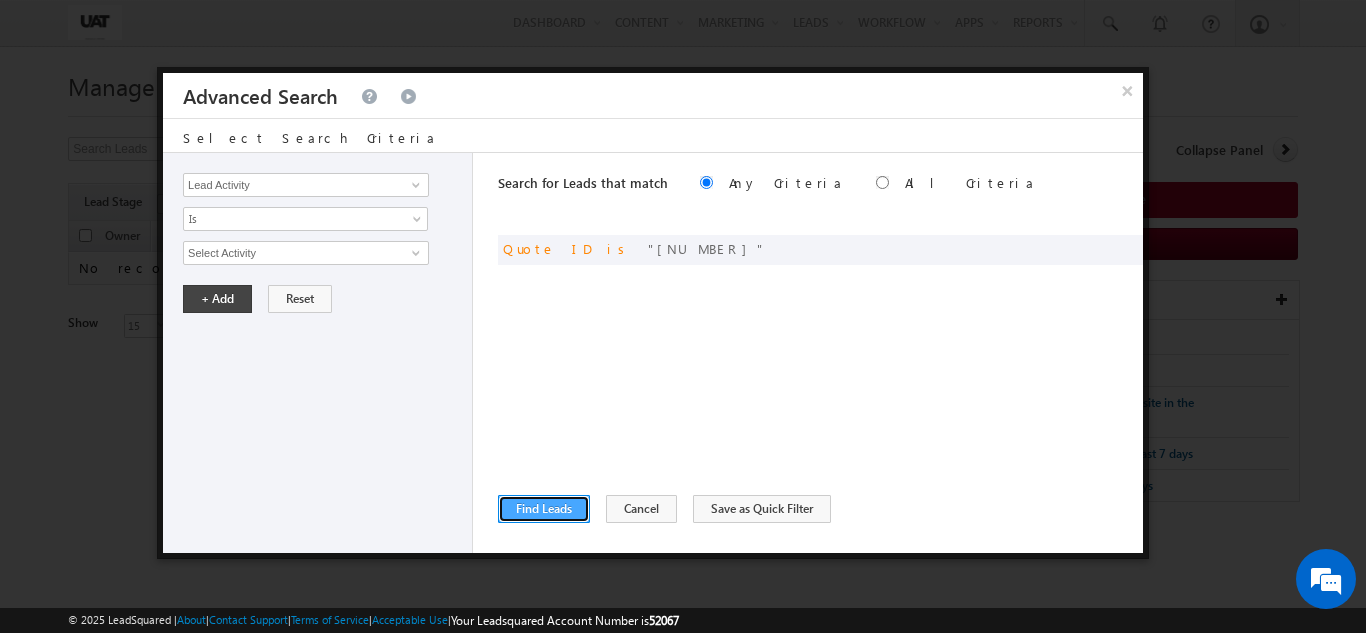 click on "Find Leads" at bounding box center (544, 509) 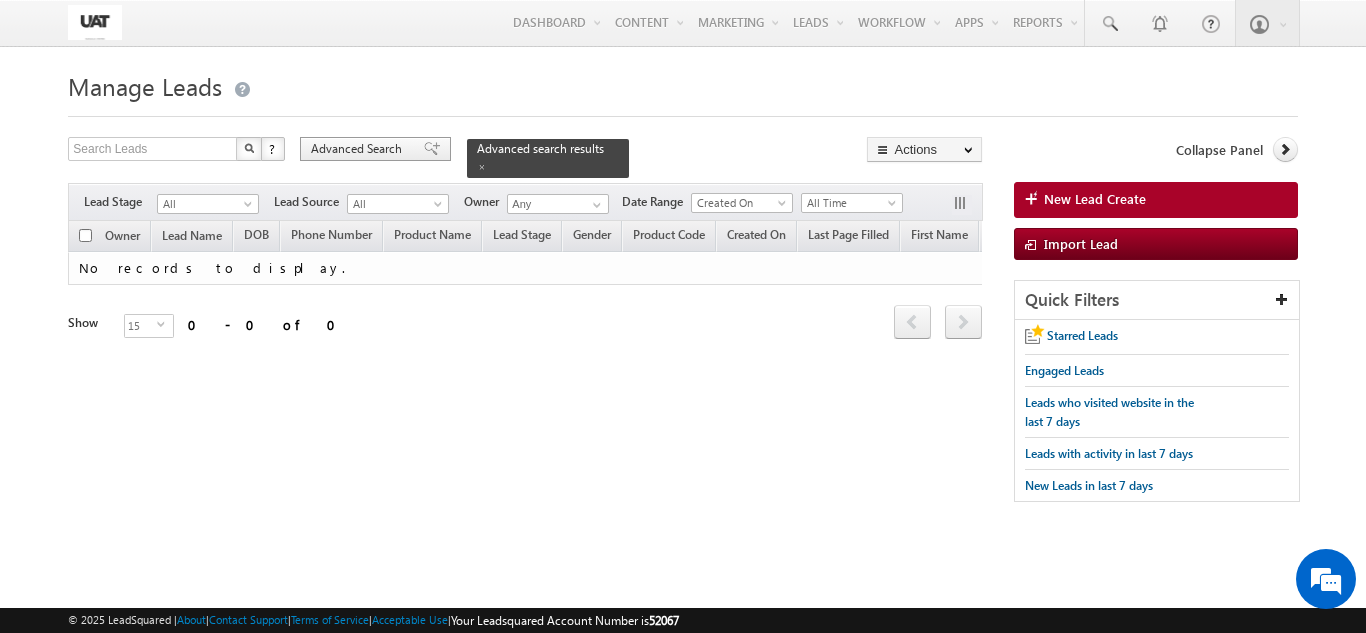 click on "Advanced Search" at bounding box center [375, 149] 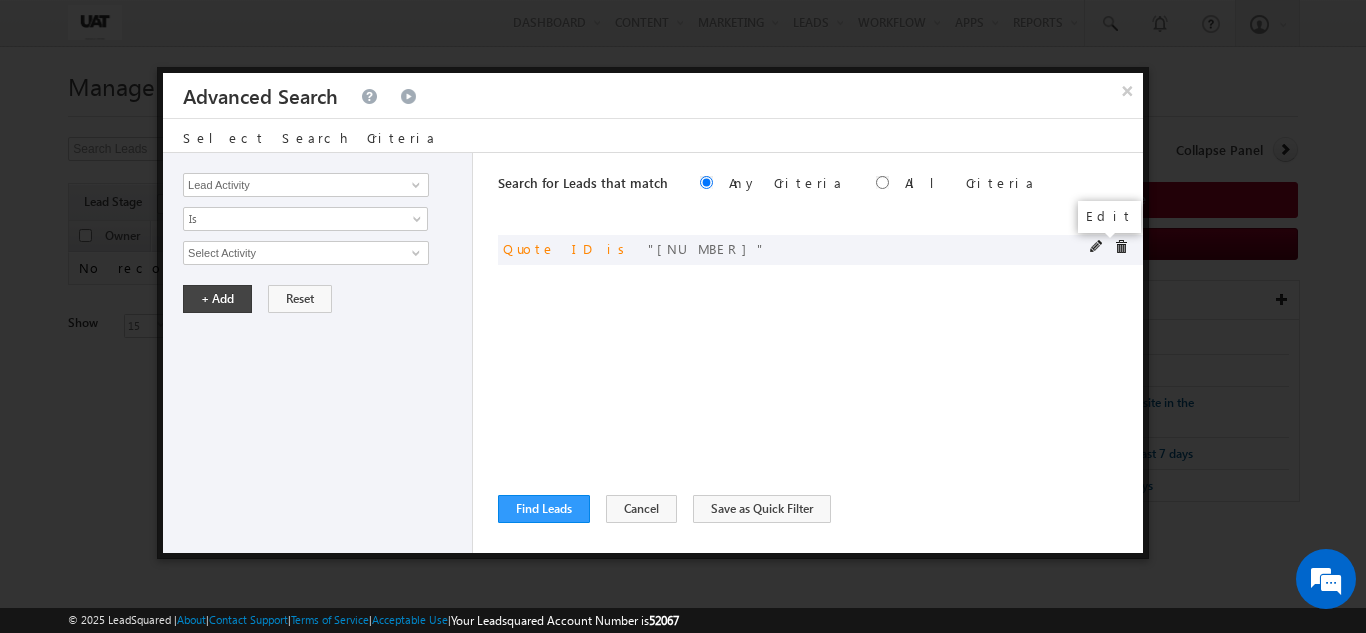 click at bounding box center [1097, 247] 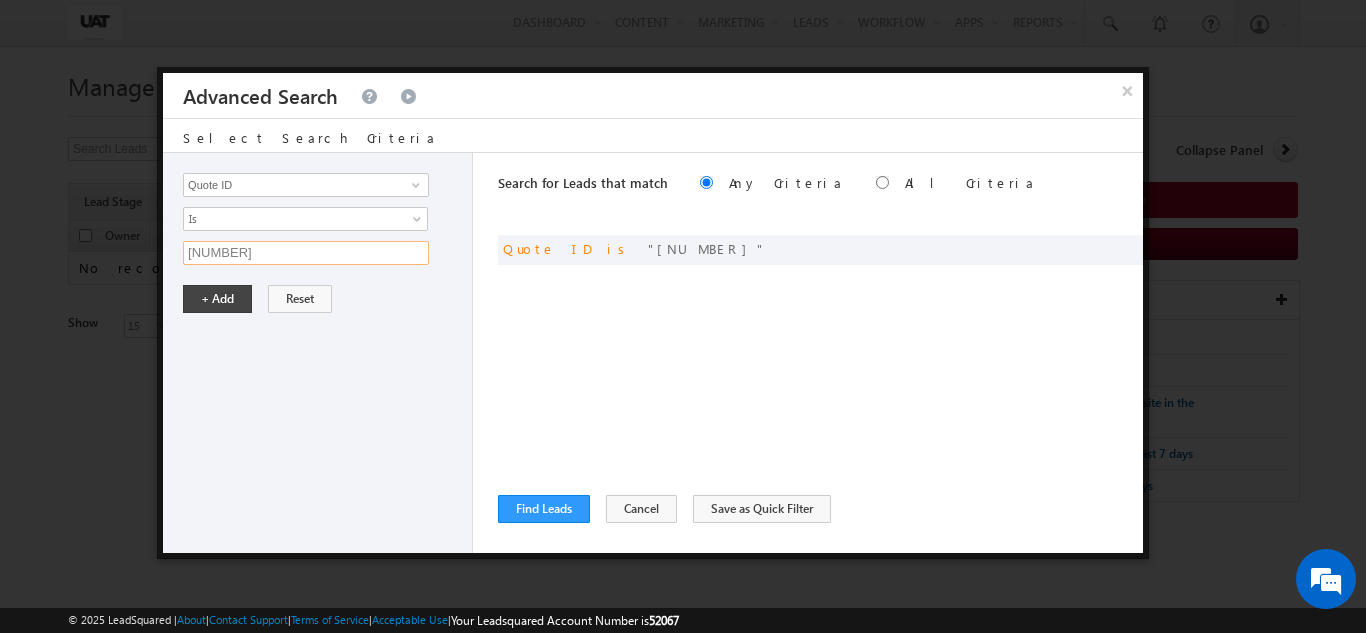 click on "01N182156" at bounding box center (306, 253) 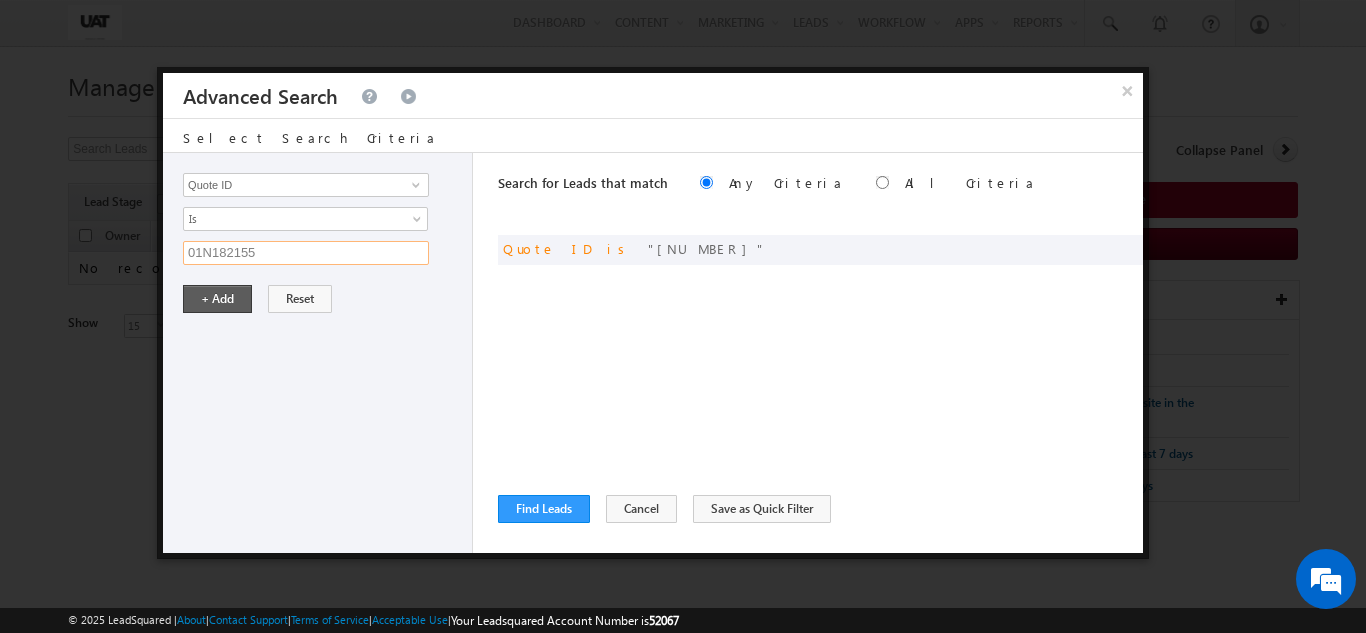type on "01N182155" 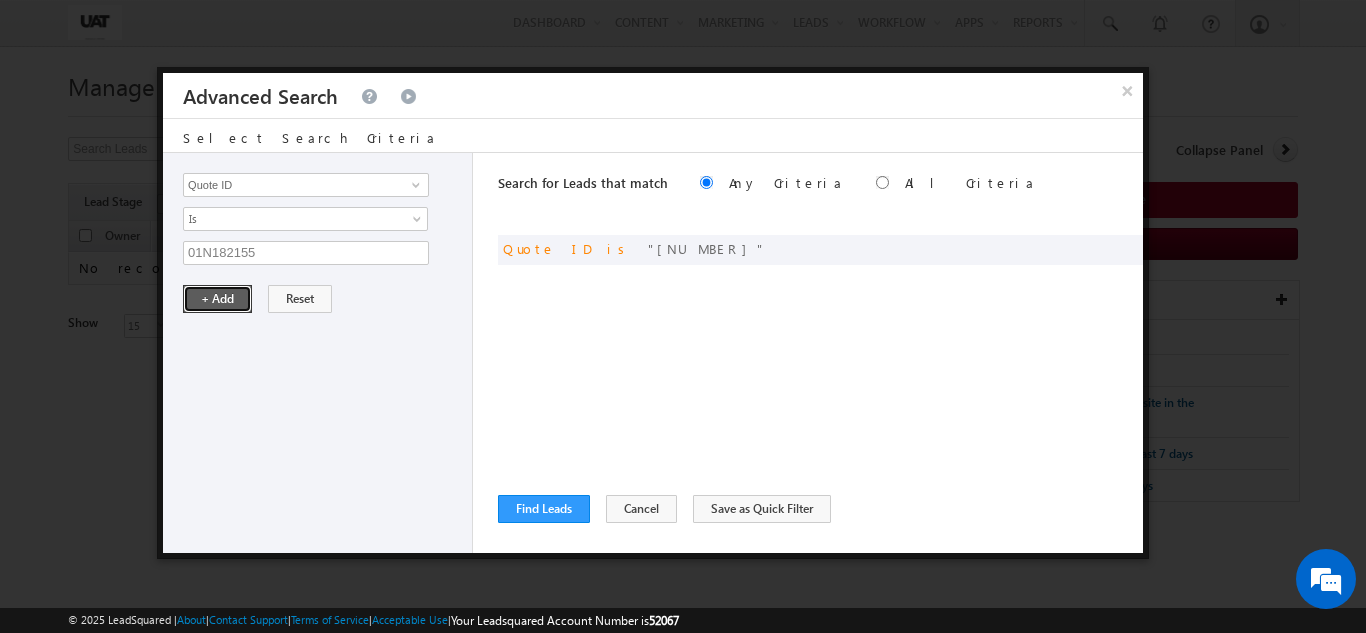 click on "+ Add" at bounding box center [217, 299] 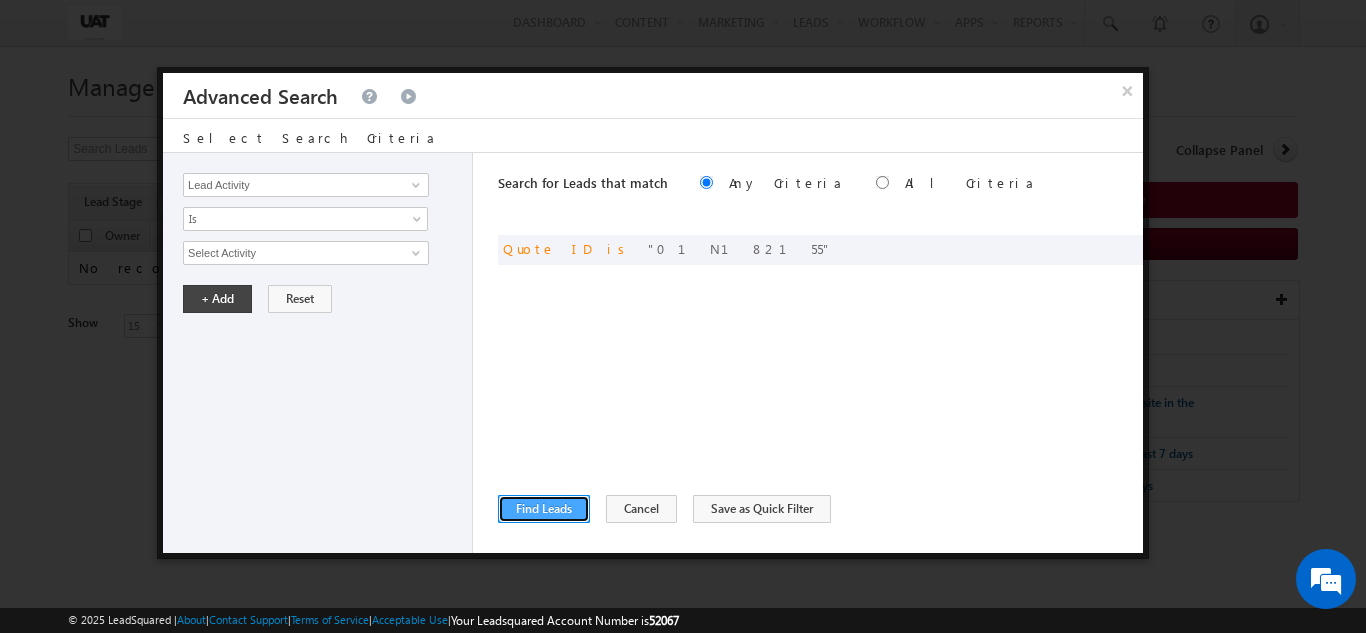 click on "Find Leads" at bounding box center [544, 509] 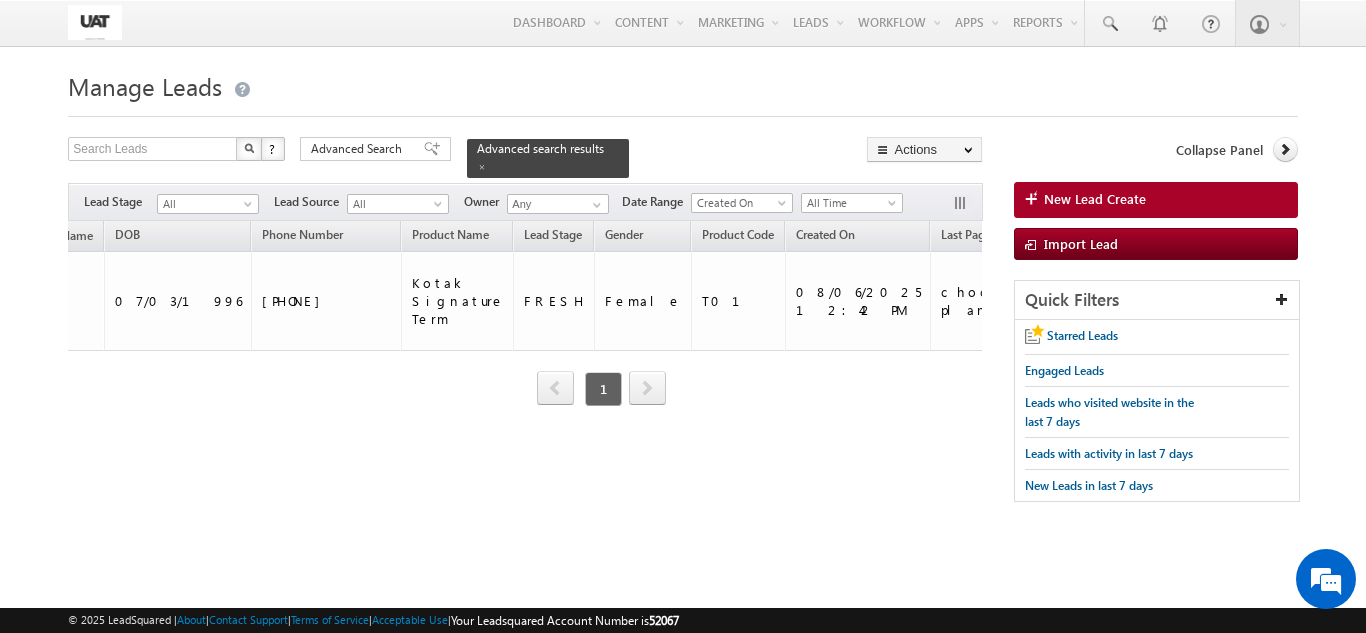 scroll, scrollTop: 0, scrollLeft: 0, axis: both 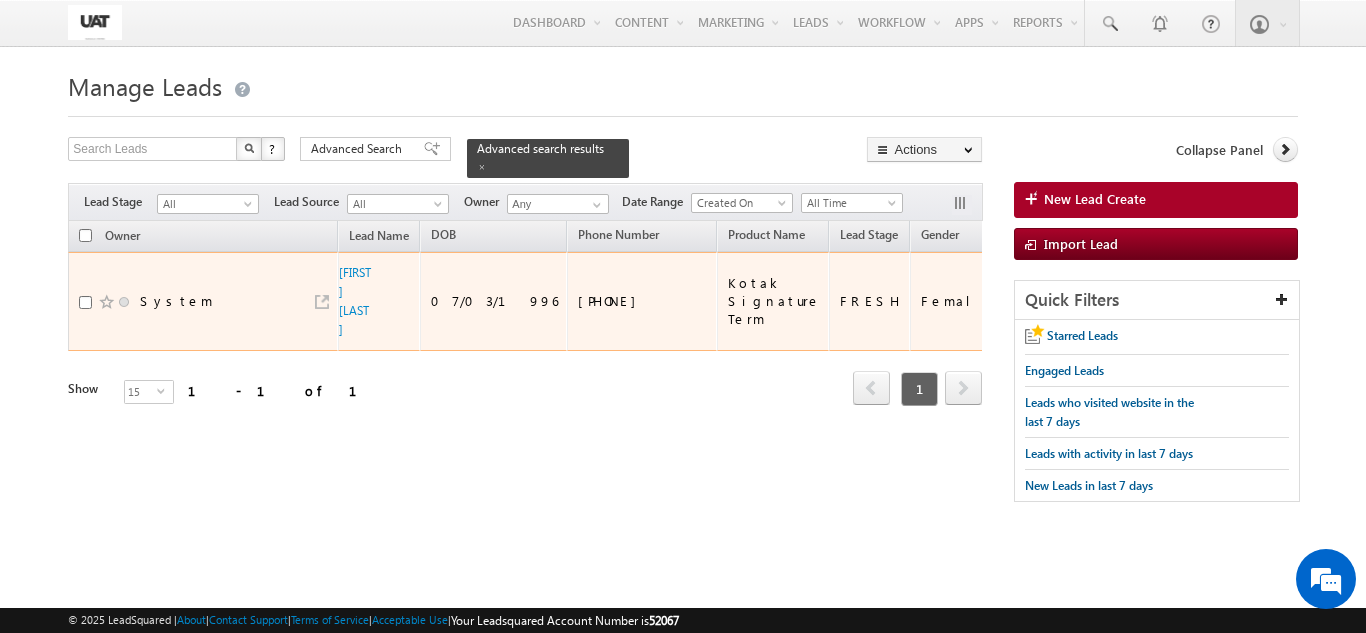click on "Shweta bangera" at bounding box center [356, 301] 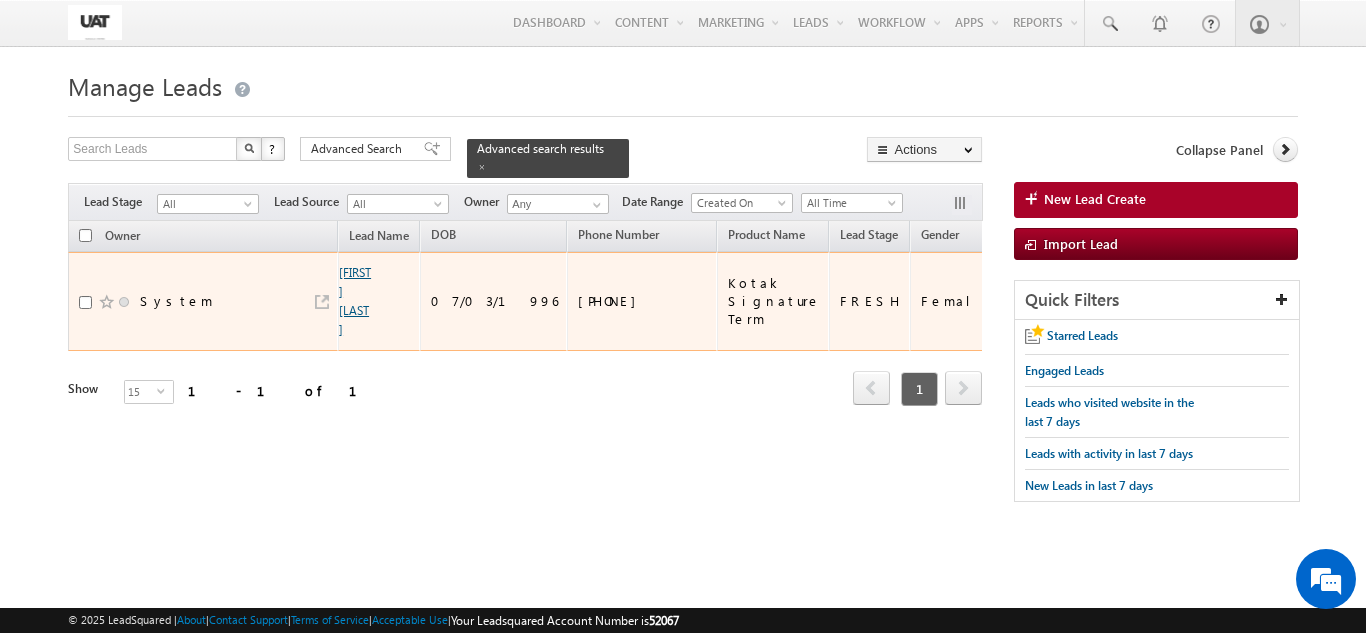 click on "Shweta bangera" at bounding box center [355, 301] 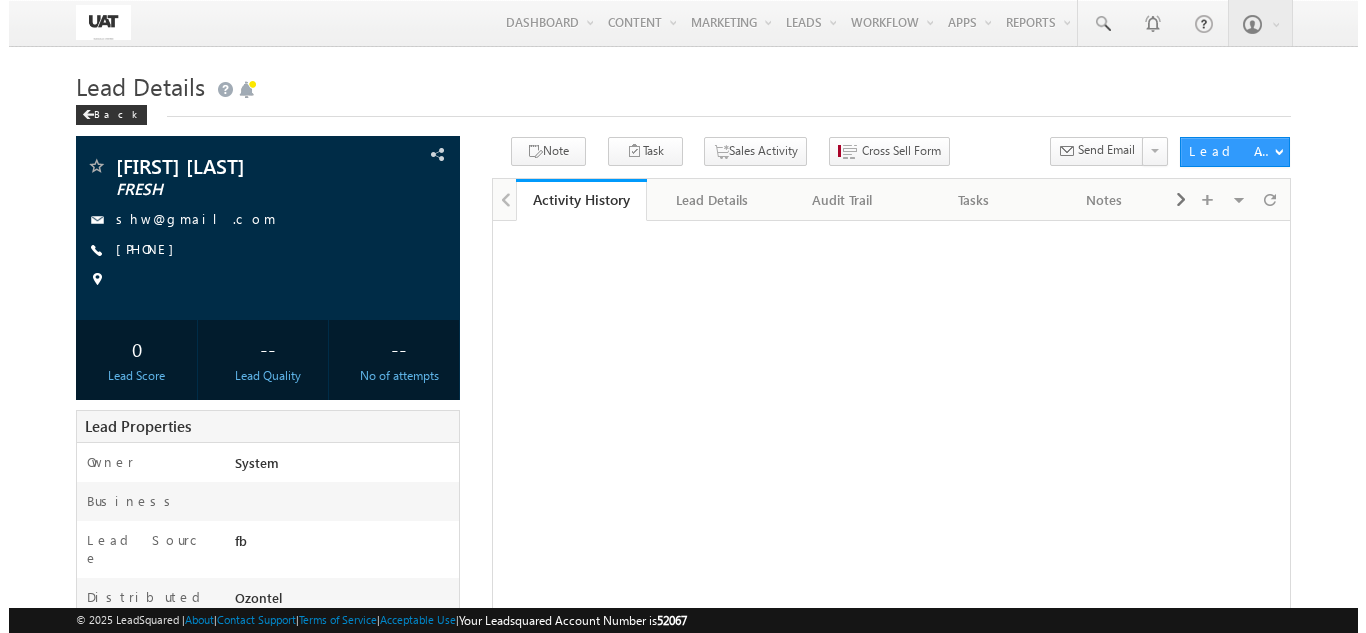 scroll, scrollTop: 0, scrollLeft: 0, axis: both 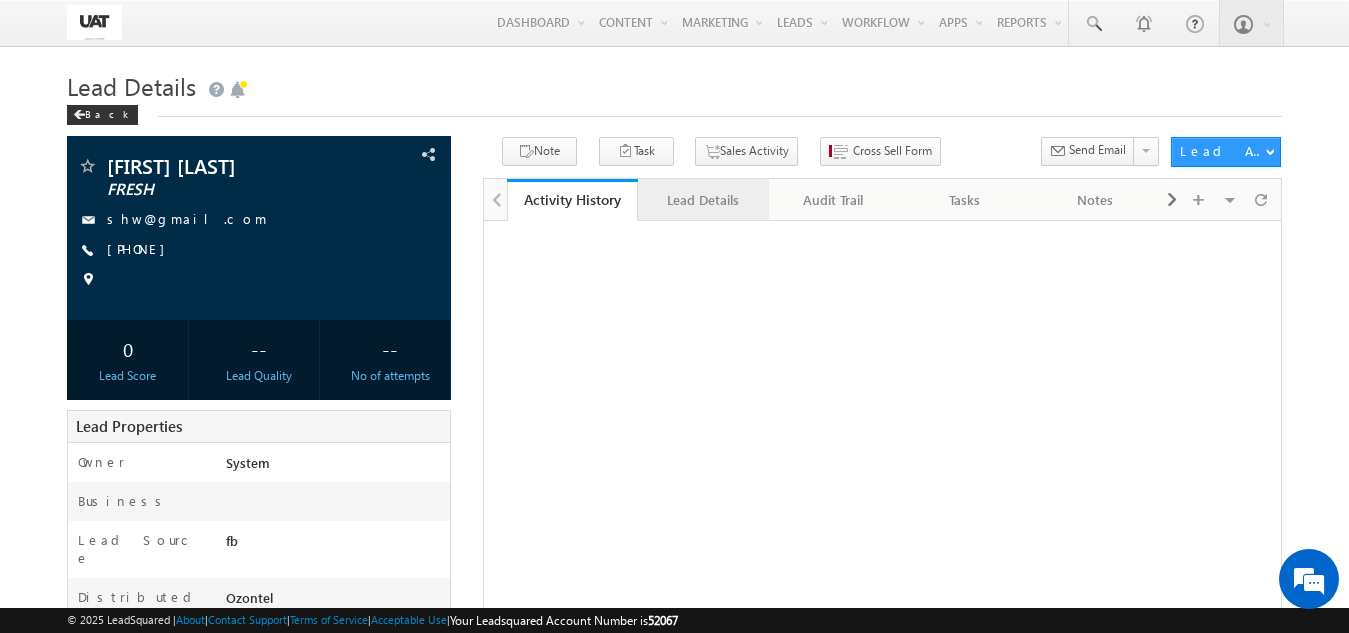 click on "Lead Details" at bounding box center (702, 200) 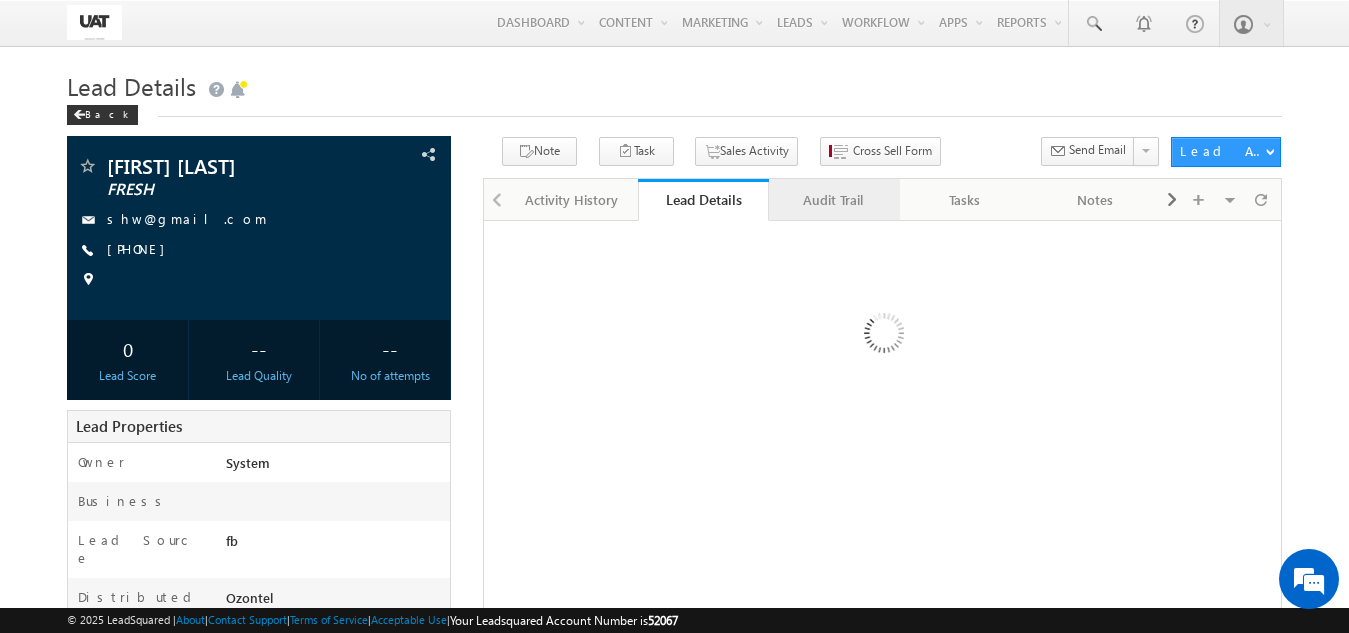 click on "Audit Trail" at bounding box center [833, 200] 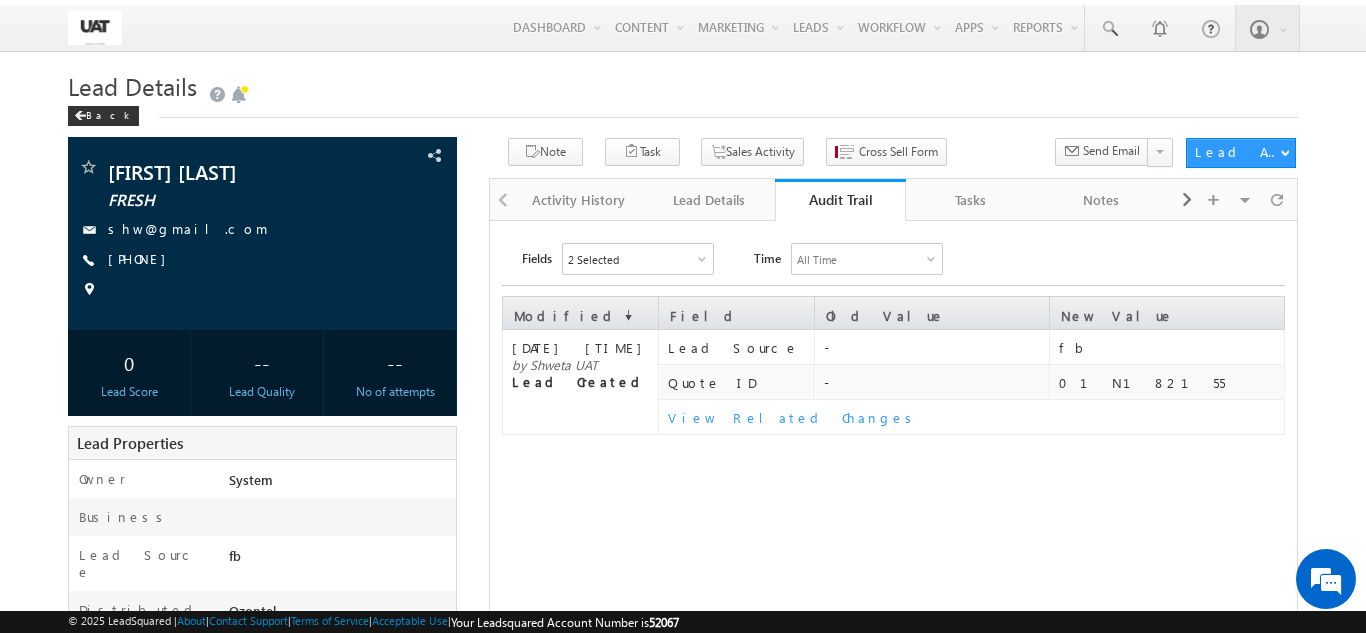 scroll, scrollTop: 0, scrollLeft: 0, axis: both 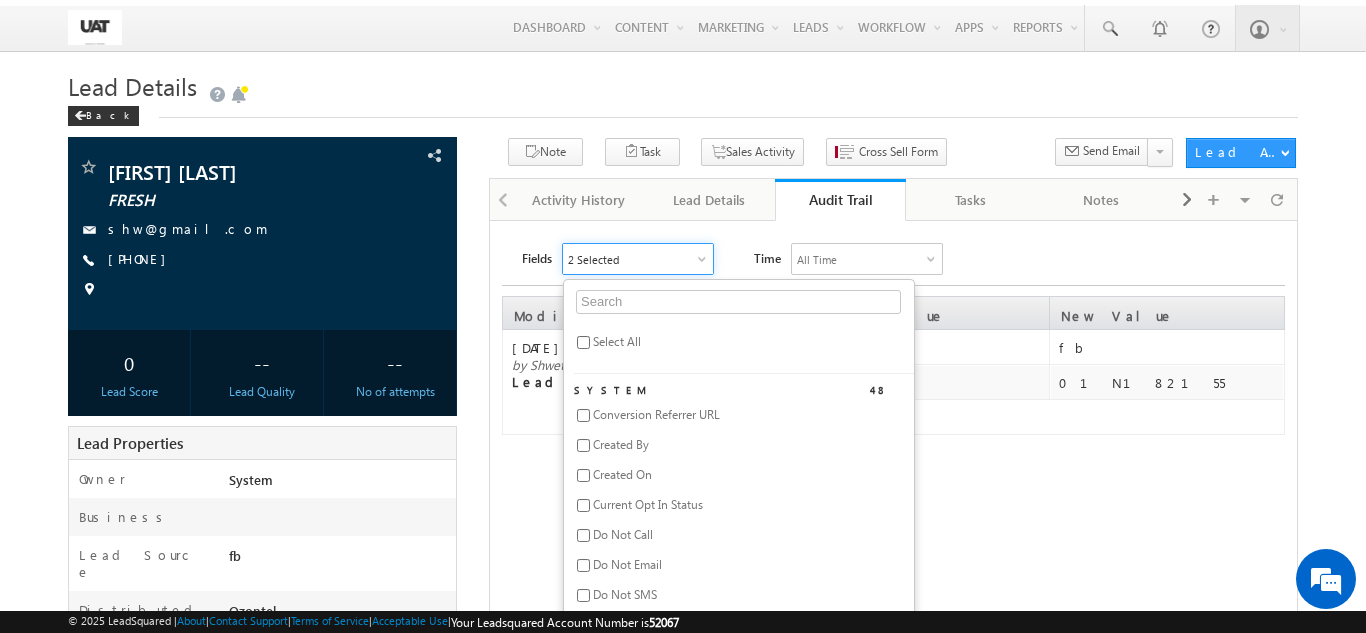 click on "Select All" at bounding box center [617, 341] 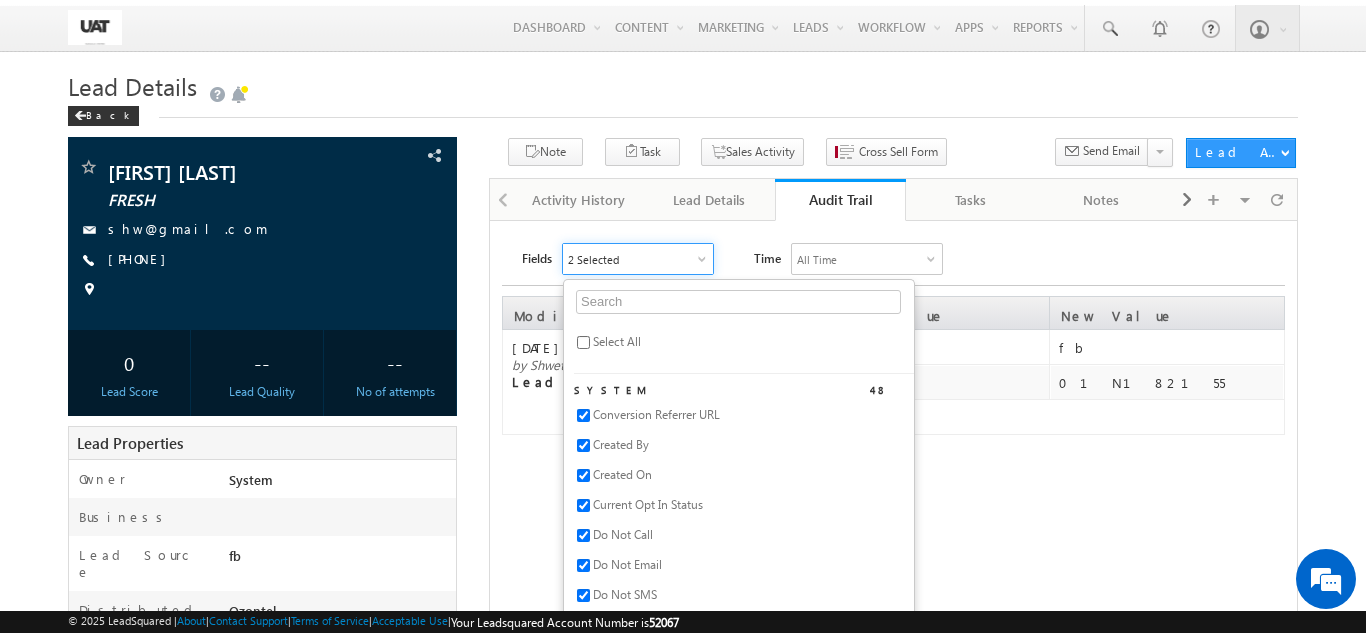 checkbox on "true" 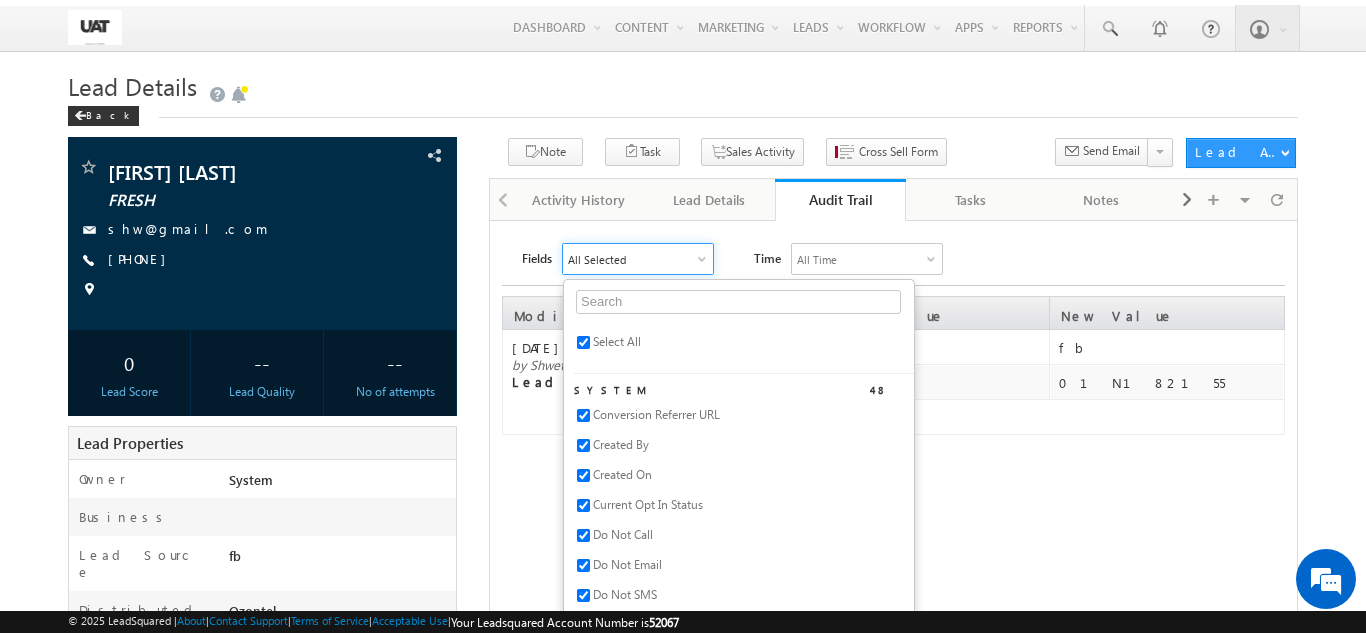 click on "Fields
All Selected
Select All System 48 Conversion Referrer URL Created By Created On Current Opt In Status Do Not Call Do Not Email Do Not SMS Do Not Track Email Engagement Score Facebook First Name Google Plus Gtalk User Last Name Last Opt In Email Sent Date Latitude Lead Age Lead Number Lead Origin Lead Quality Lead Score Lead Source Lead Stage LinkedIn Longitude Mailing Preferences Mobile Number Modified By Modified On Notes Opt In Date Opt In Details Order Value Owner Phone Number Photo Url Prospect Creation Date Sales Groups Skype Name Source Campaign Source Content Source IP Address Source Medium Source Referrer URL Time Zone Twitter Website Custom 400 29 Jul Open Leads 30 days not converted 5 percentage Discount 90Days_closed_leads Aadhar Authentication Aadhar PAN linking status Accidental Death Benefit Account holder Name Account No Account number Account Type Accumulation Period Age DOB" at bounding box center [903, 259] 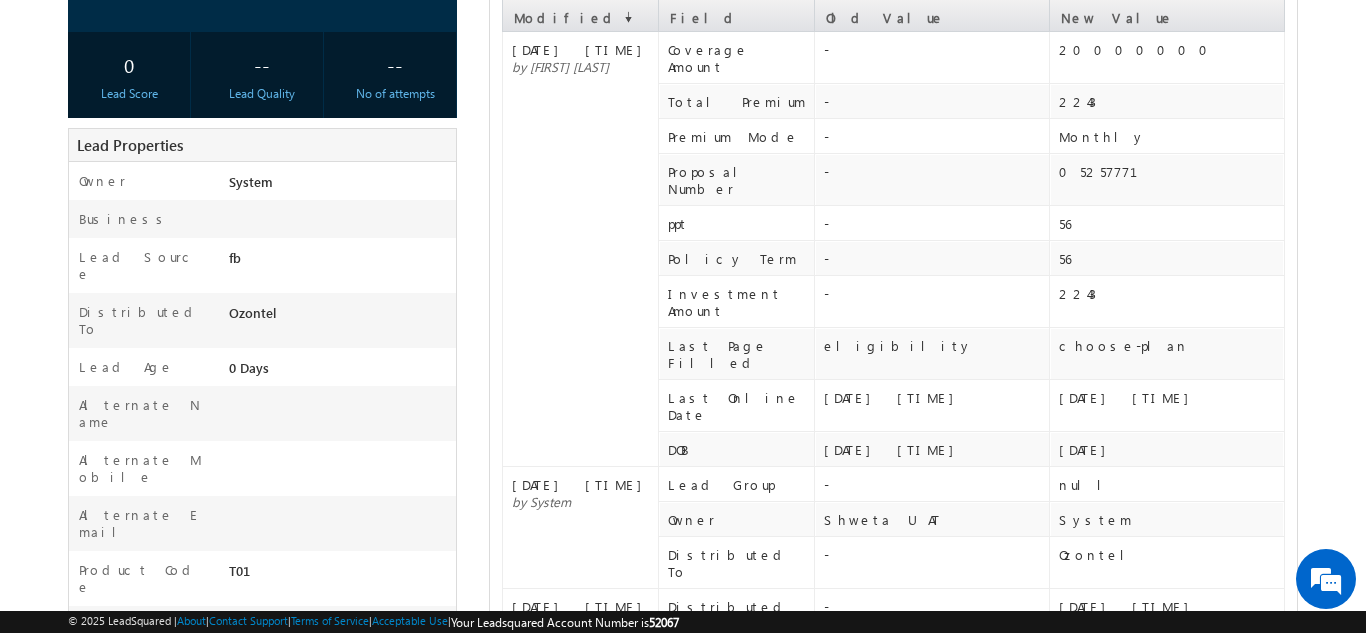 scroll, scrollTop: 300, scrollLeft: 0, axis: vertical 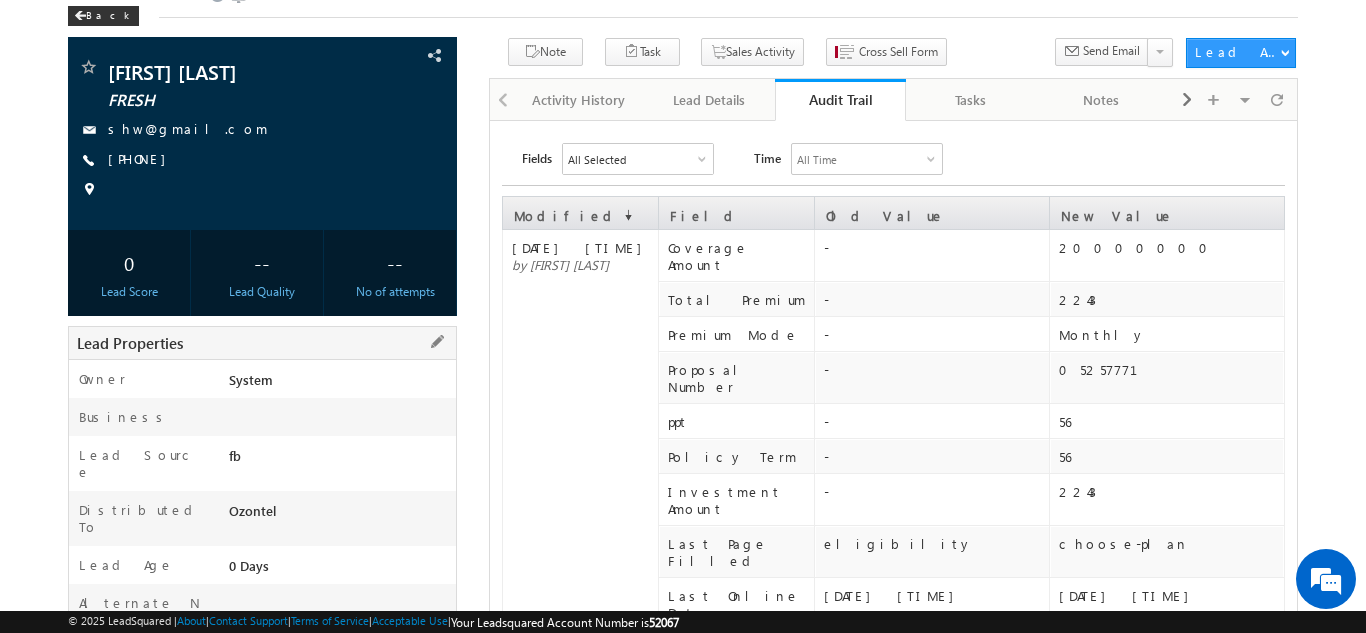 click on "Owner
*
System" at bounding box center [262, 379] 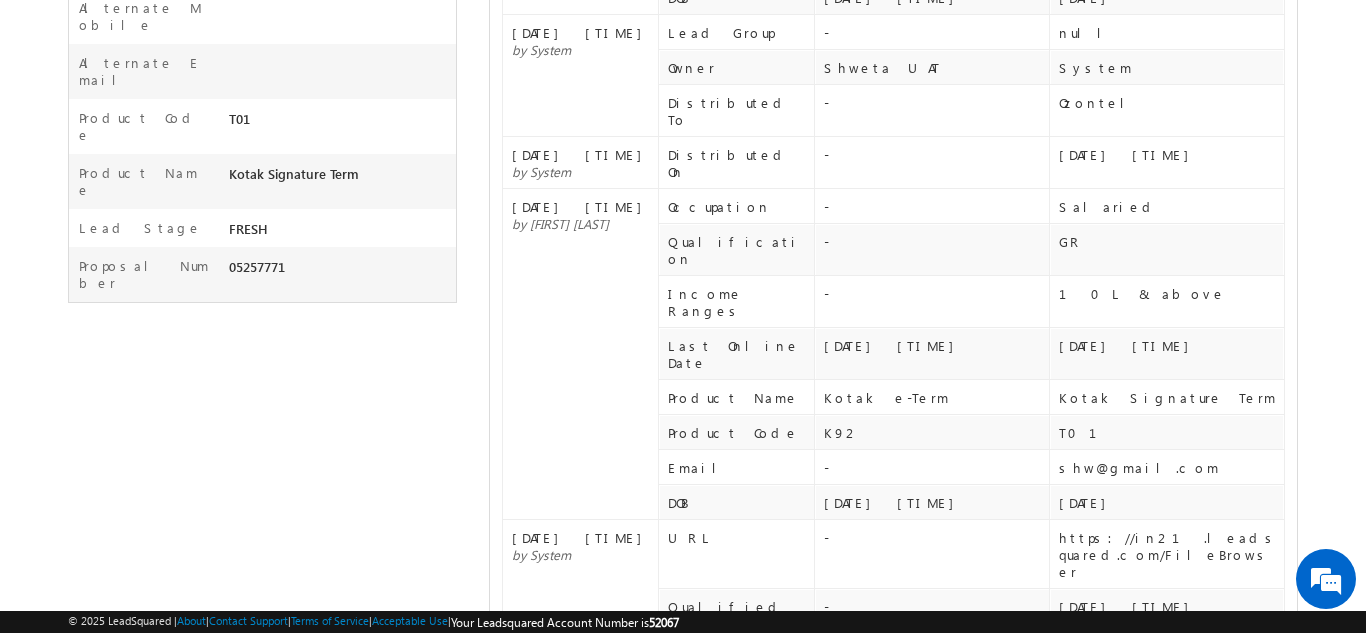 scroll, scrollTop: 771, scrollLeft: 0, axis: vertical 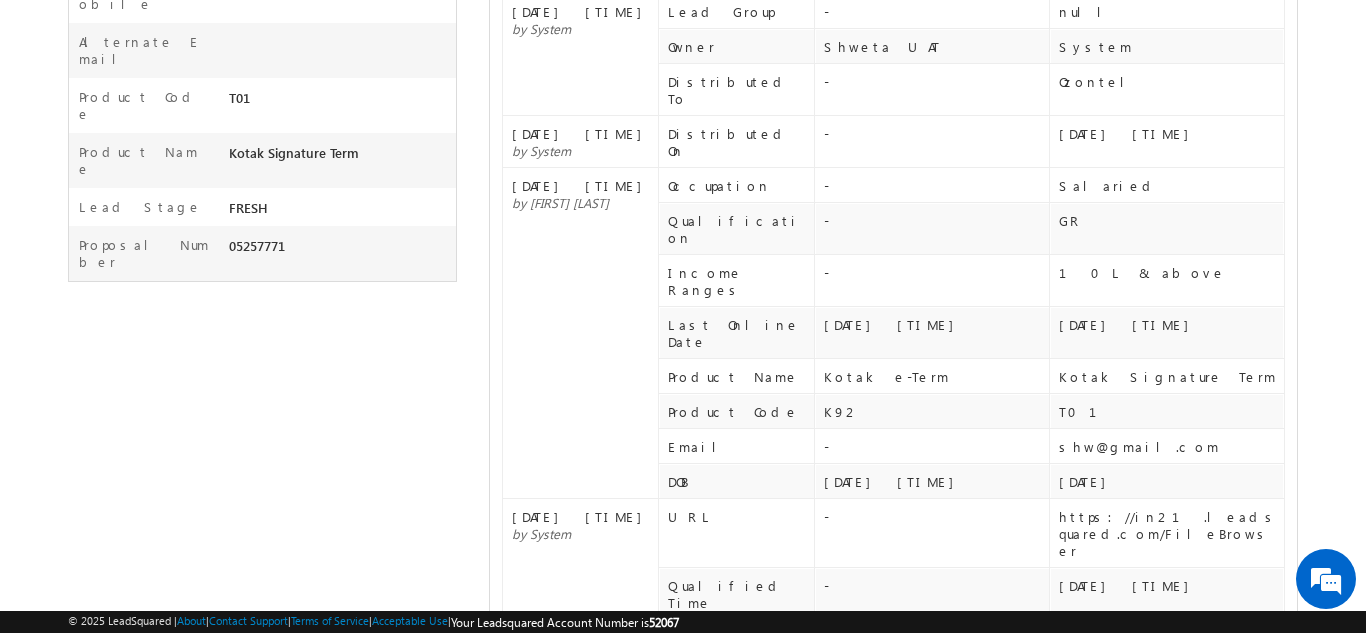 click on "Show More" at bounding box center (902, 776) 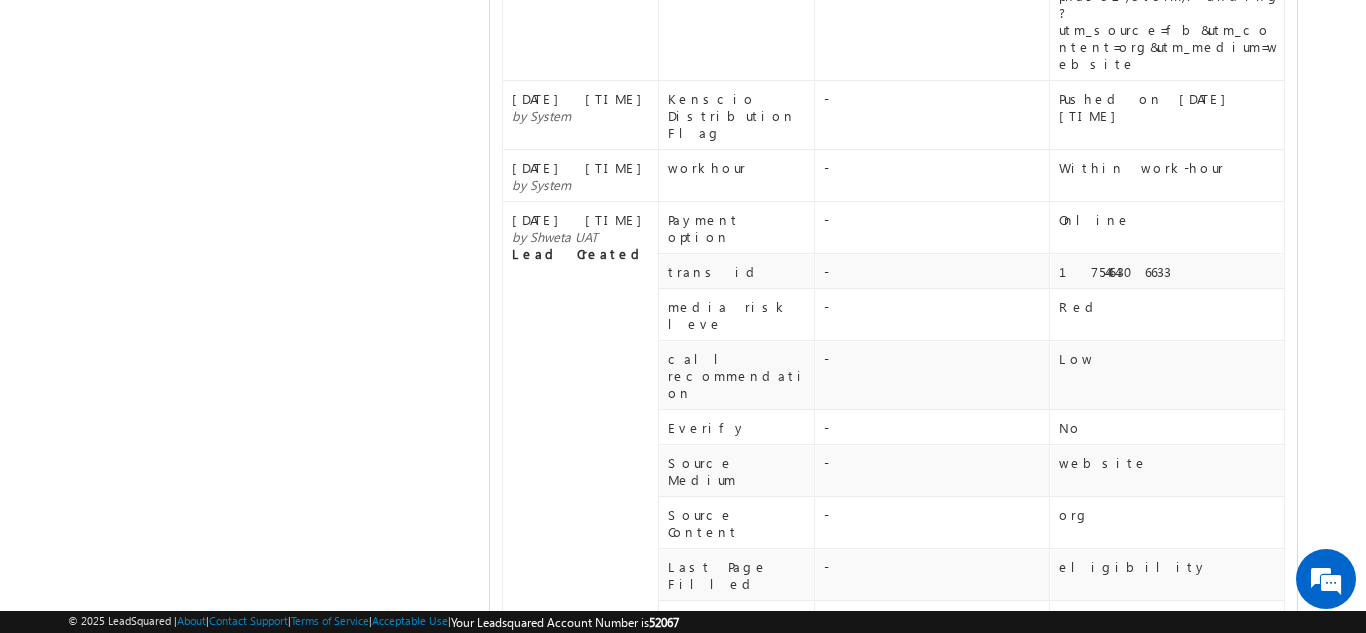 scroll, scrollTop: 1865, scrollLeft: 0, axis: vertical 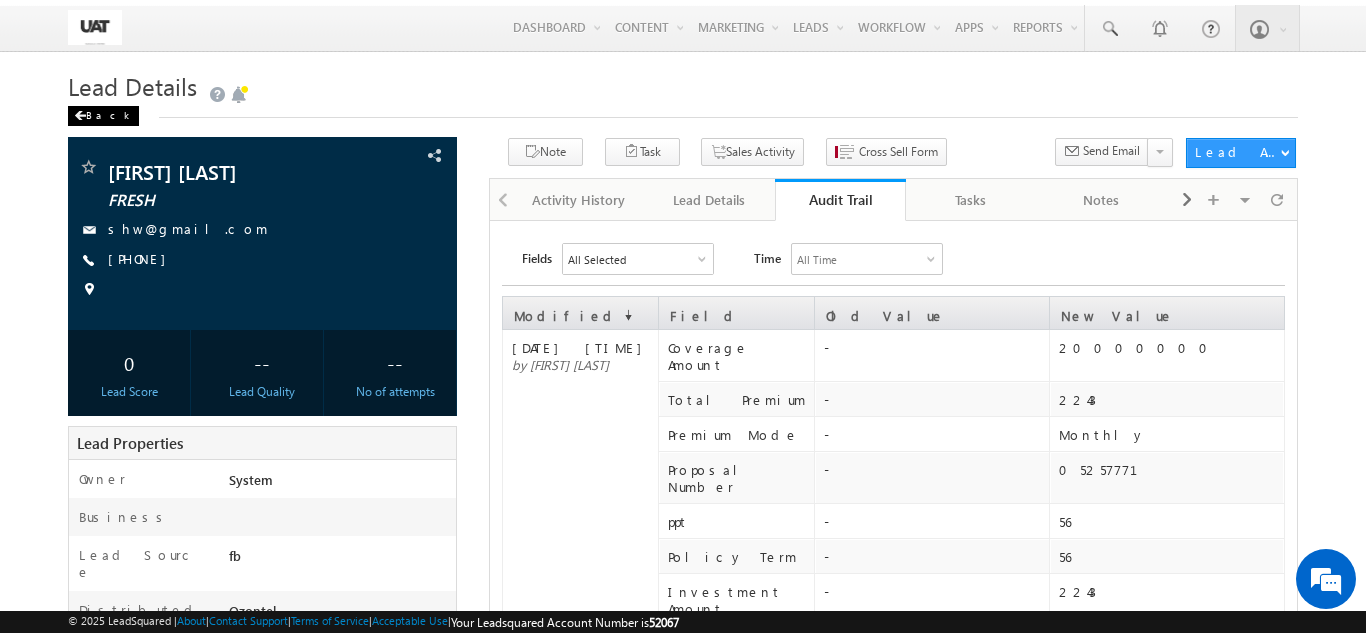 click on "Back" at bounding box center [103, 116] 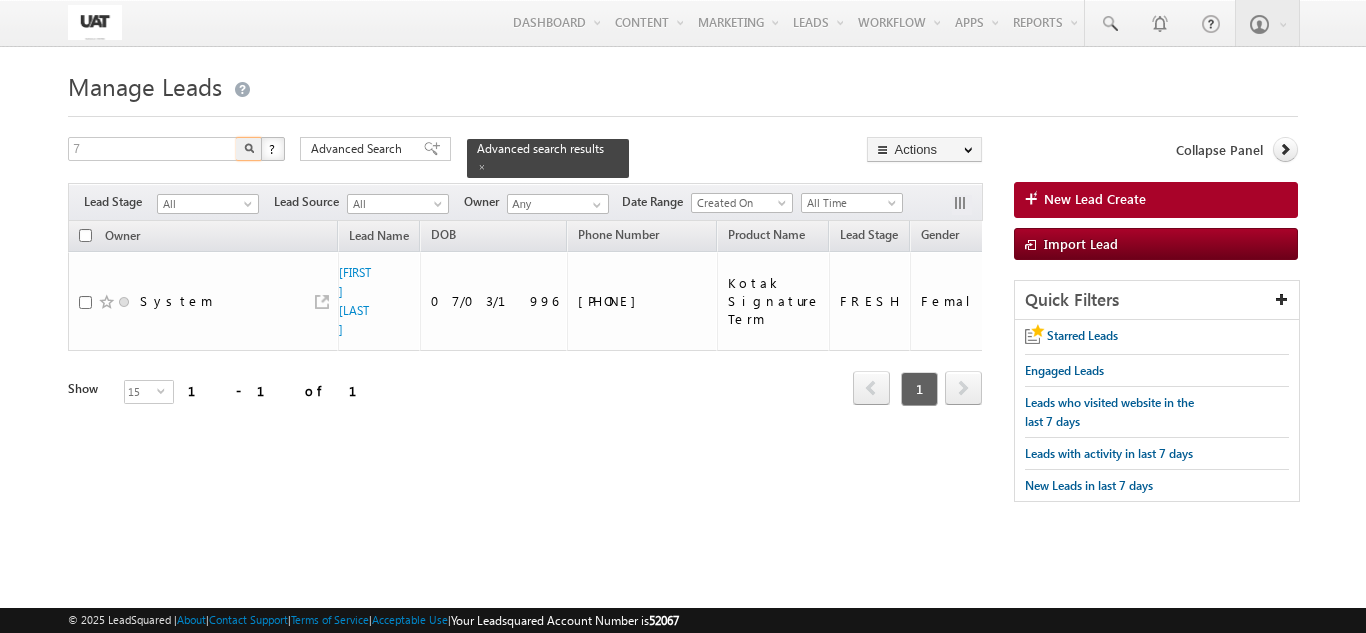 scroll, scrollTop: 0, scrollLeft: 0, axis: both 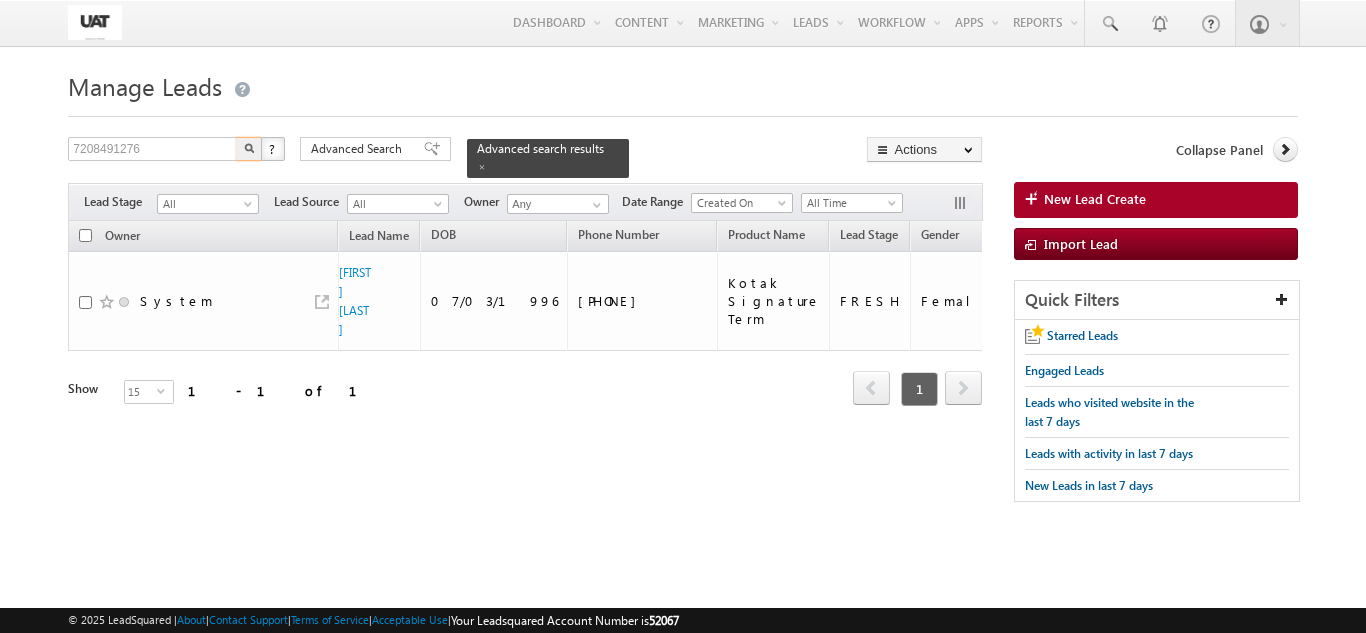 type on "7208491276" 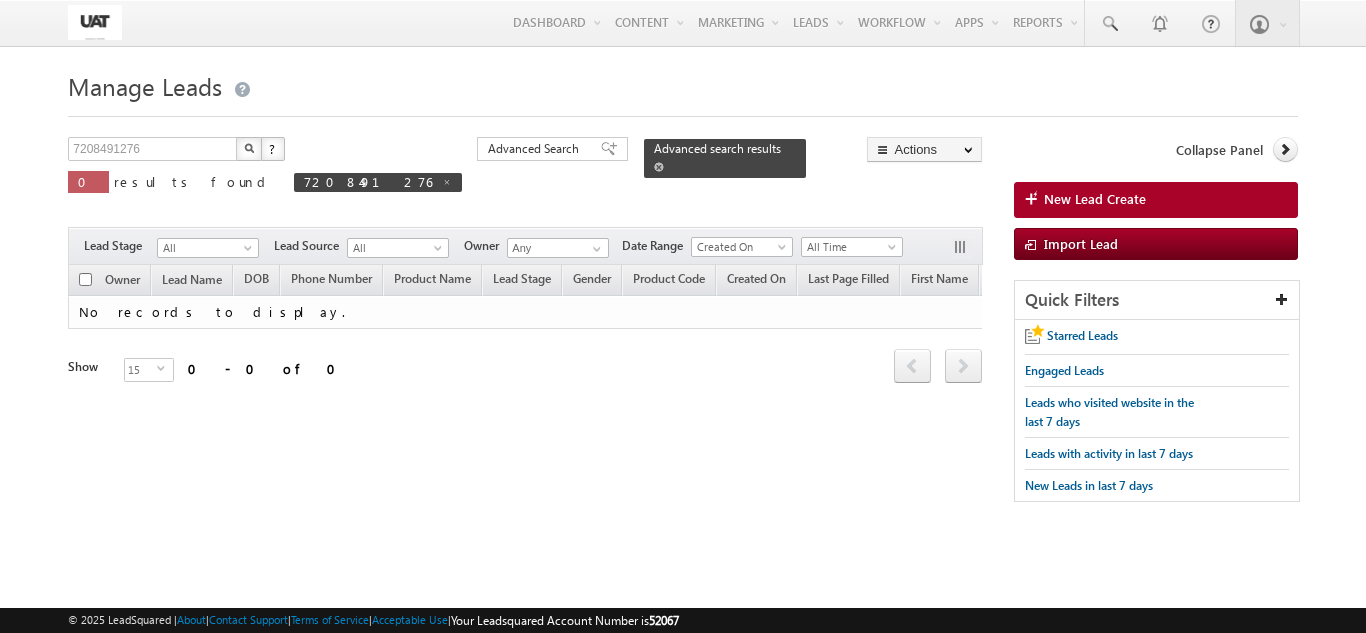 click at bounding box center [659, 167] 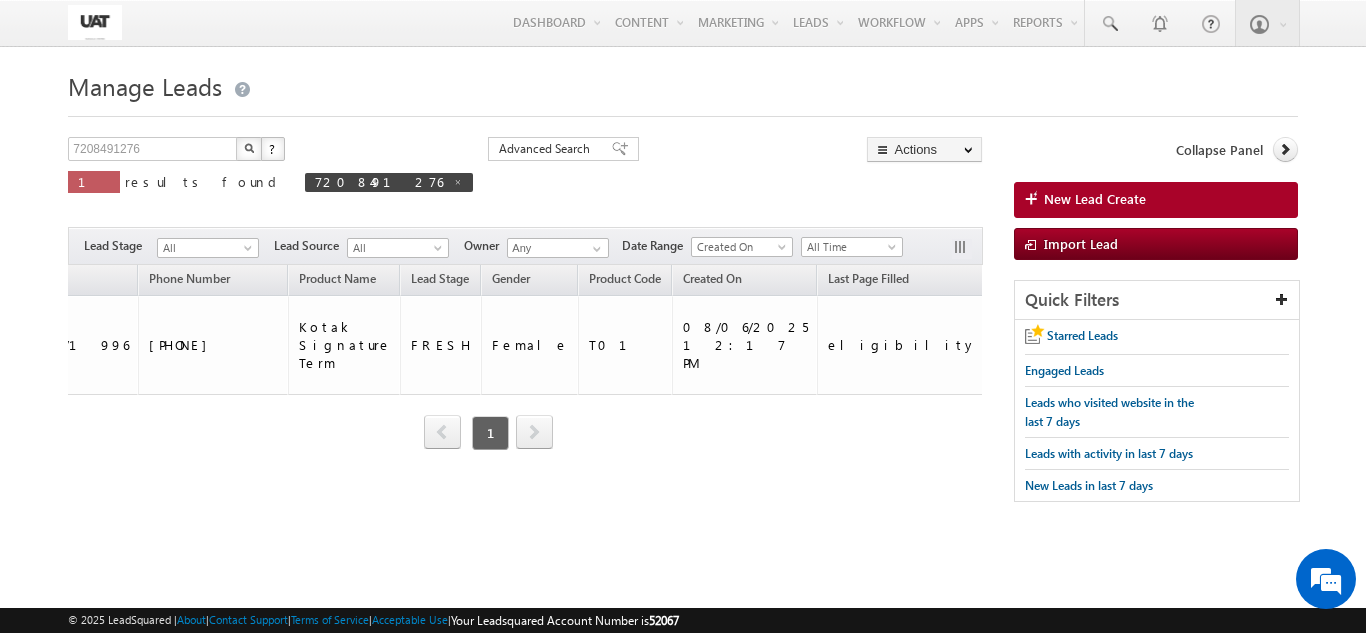 scroll, scrollTop: 0, scrollLeft: 22, axis: horizontal 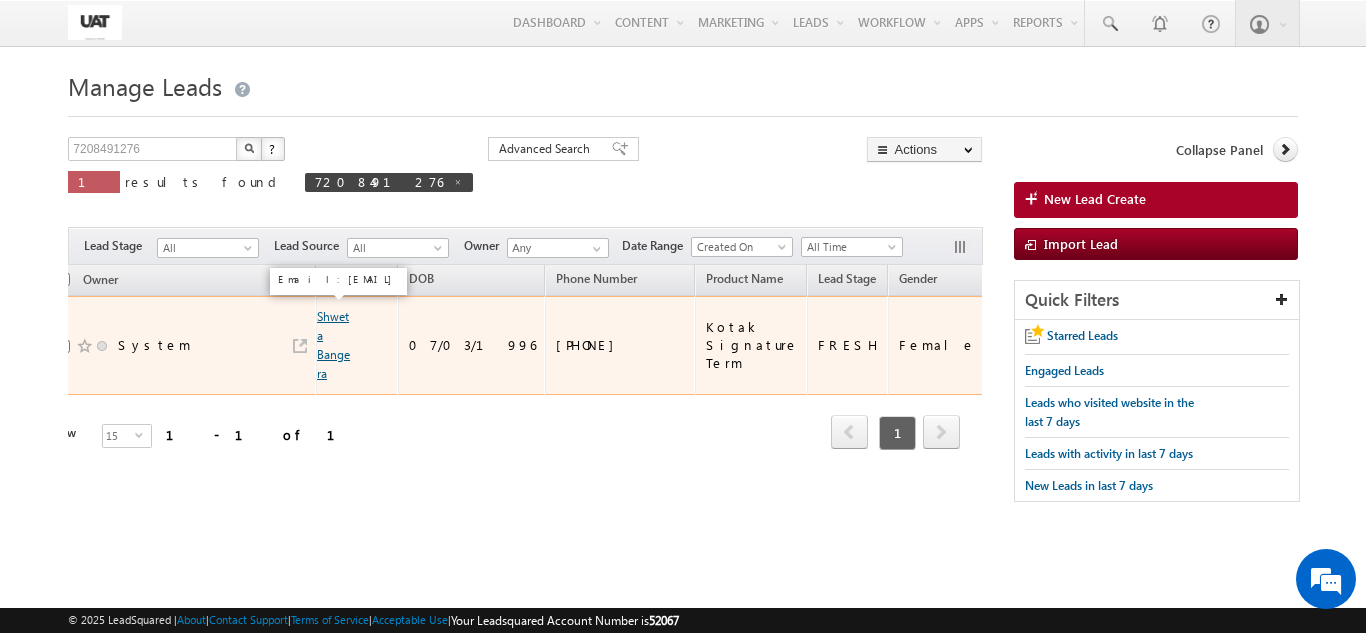click on "Shweta Bangera" at bounding box center [333, 345] 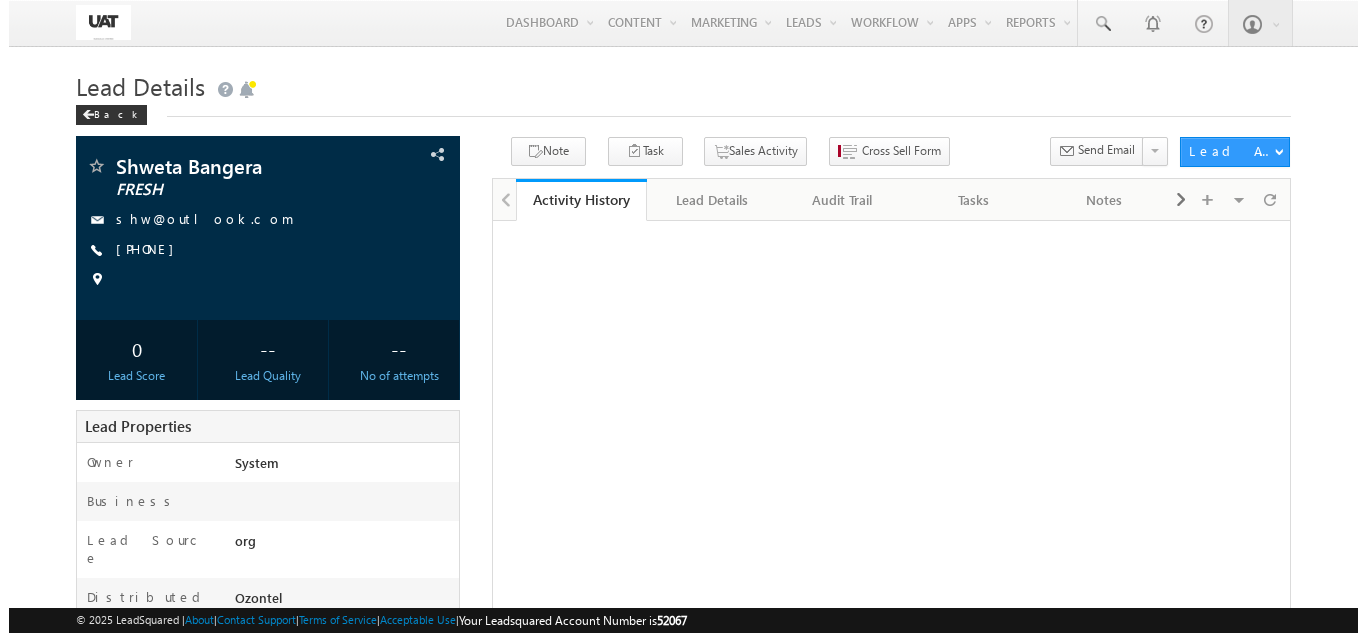 scroll, scrollTop: 0, scrollLeft: 0, axis: both 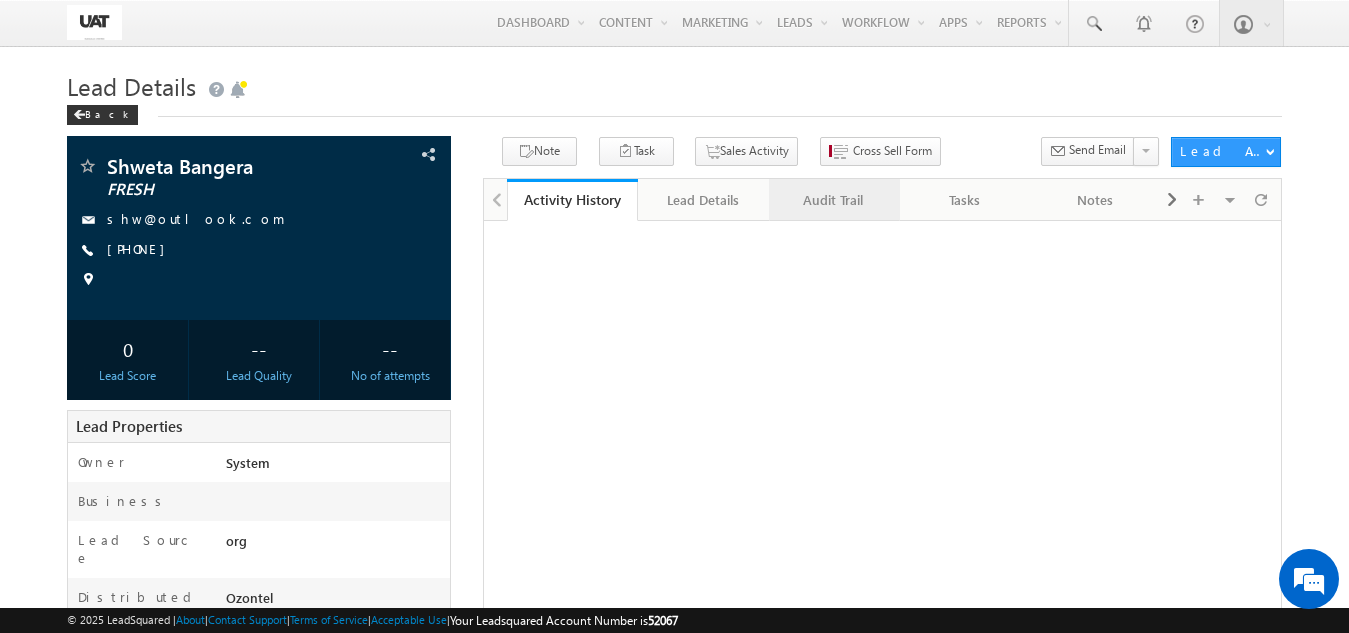 click on "Audit Trail" at bounding box center (833, 200) 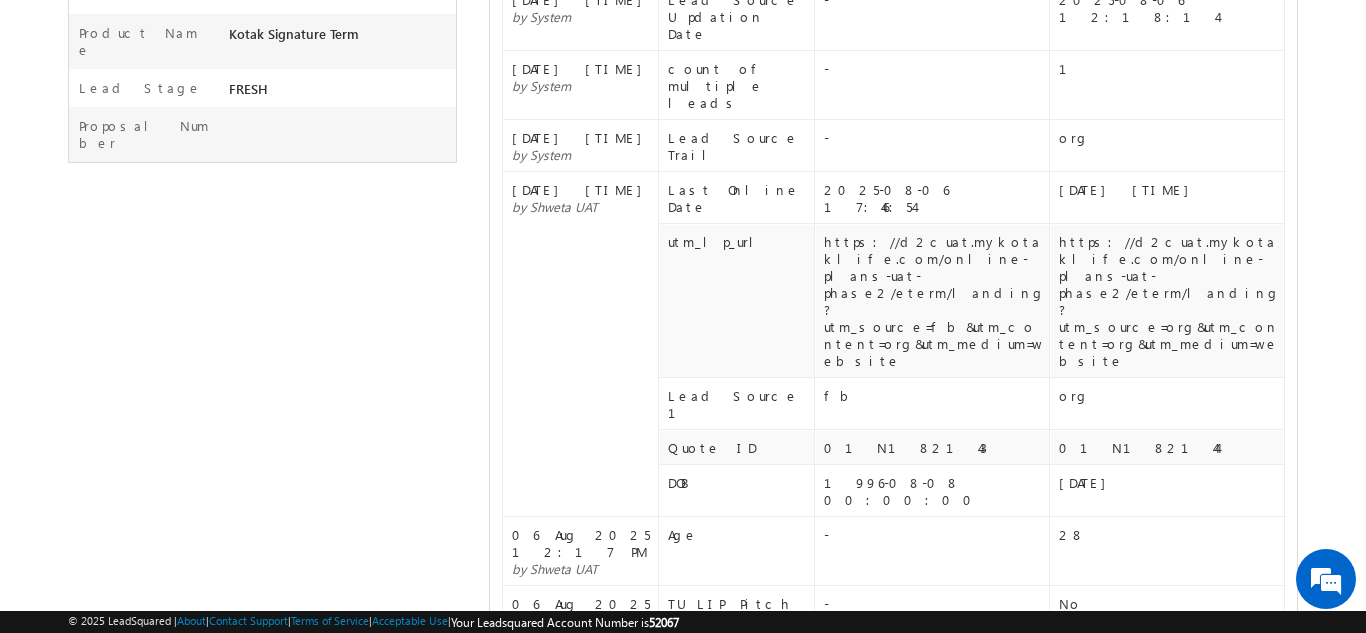 scroll, scrollTop: 889, scrollLeft: 0, axis: vertical 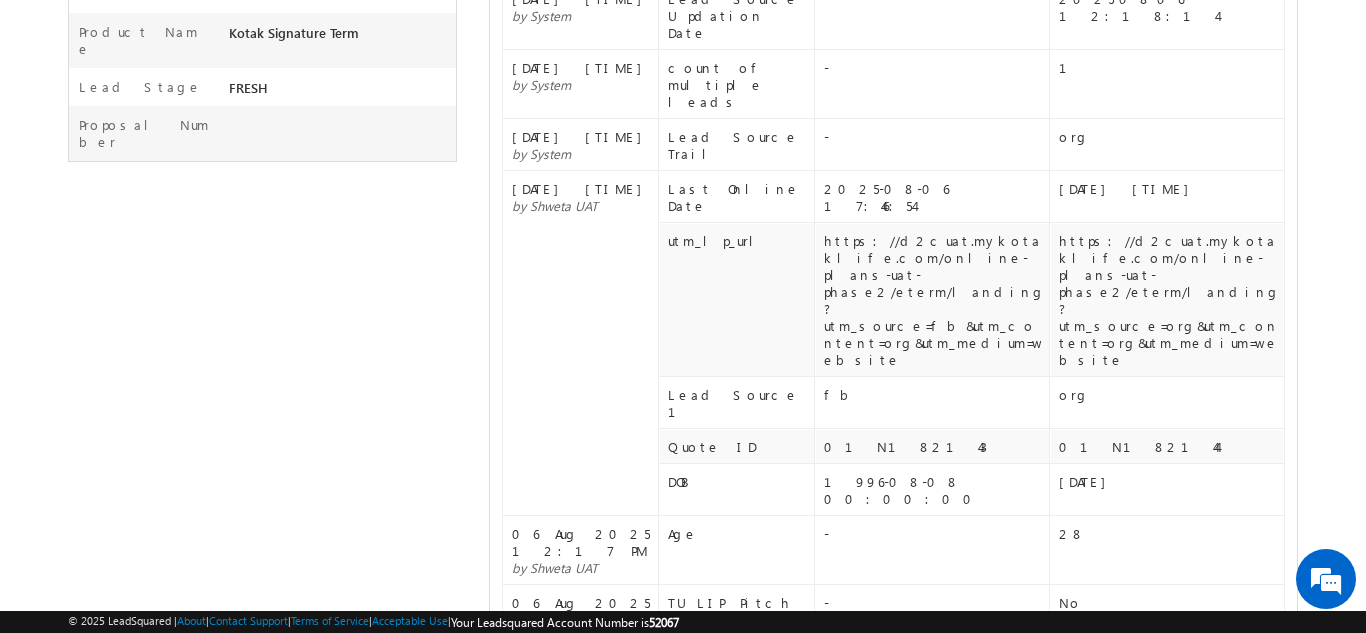click on "Show More" at bounding box center (893, 827) 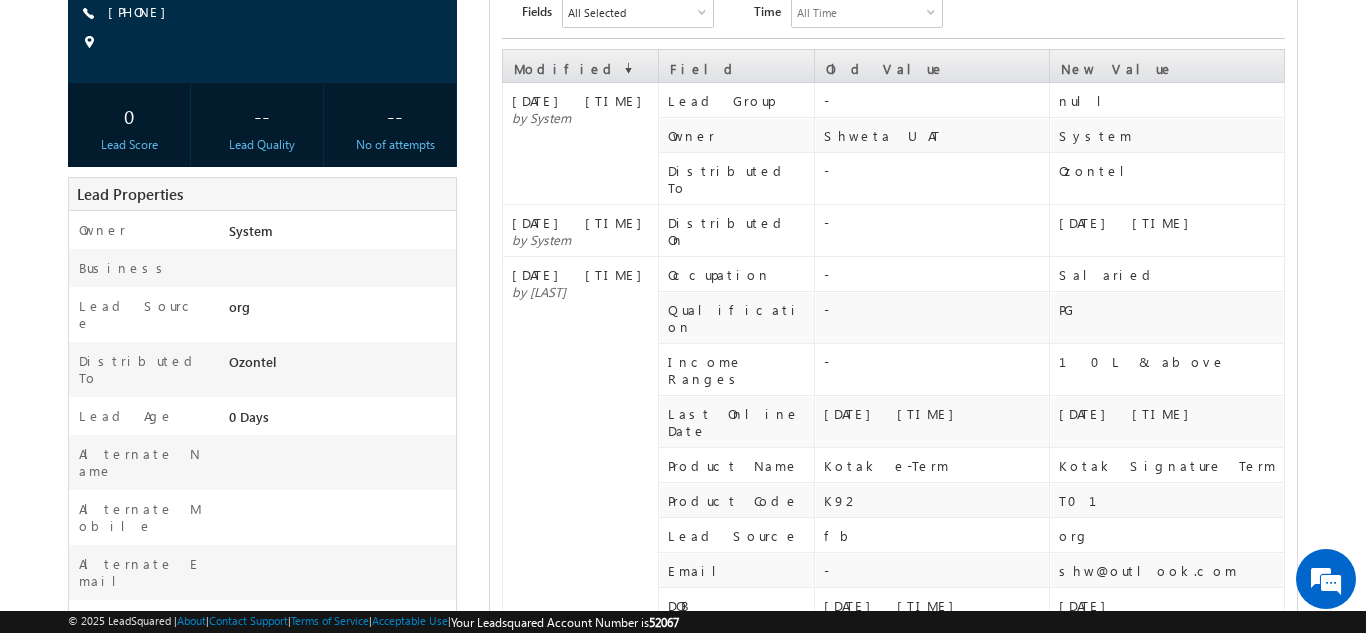 scroll, scrollTop: 32, scrollLeft: 0, axis: vertical 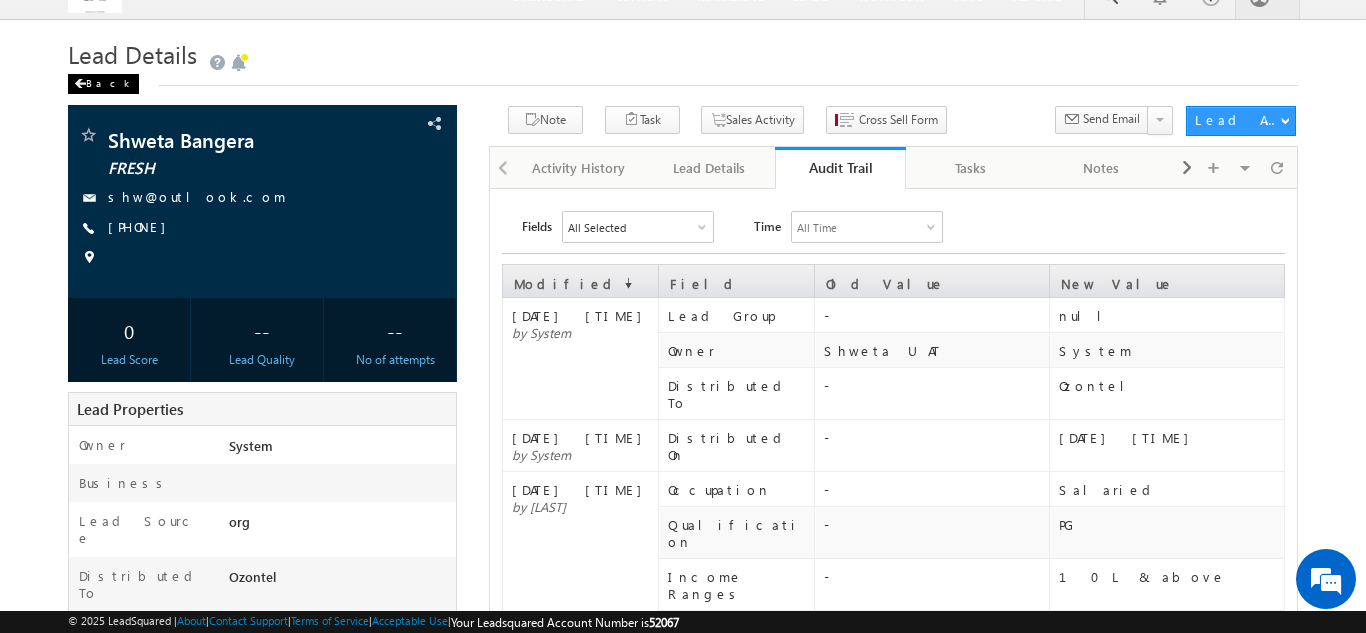 click at bounding box center (80, 84) 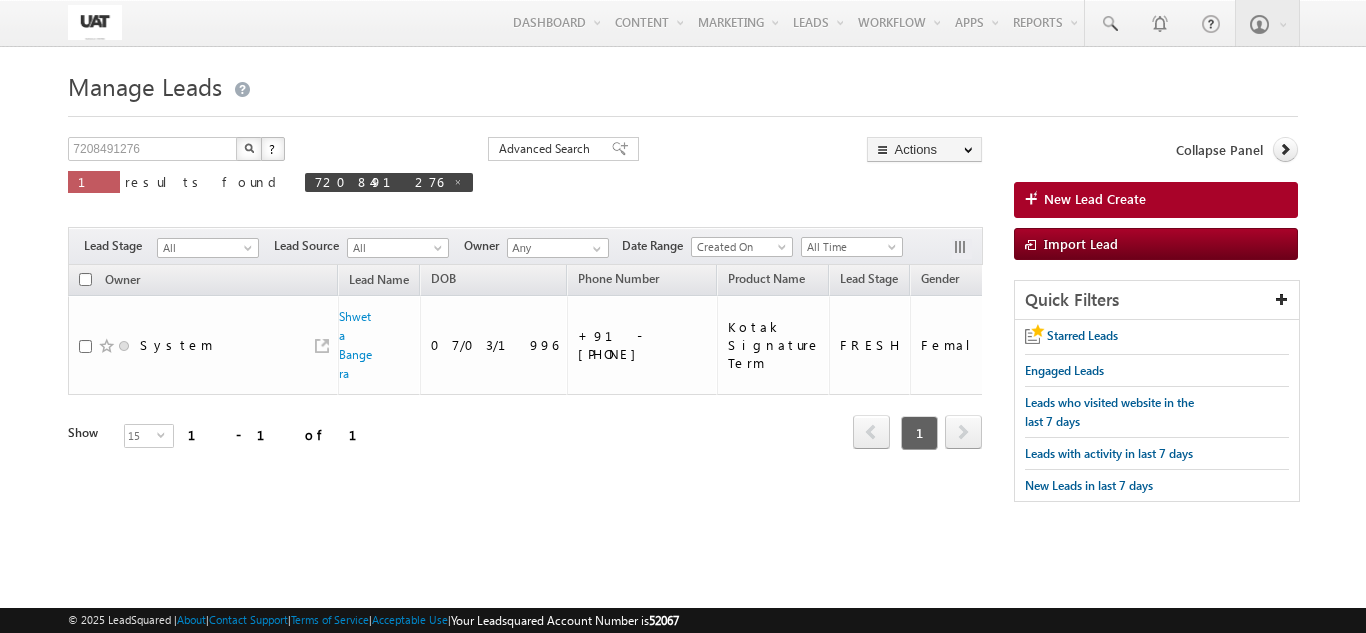 scroll, scrollTop: 0, scrollLeft: 0, axis: both 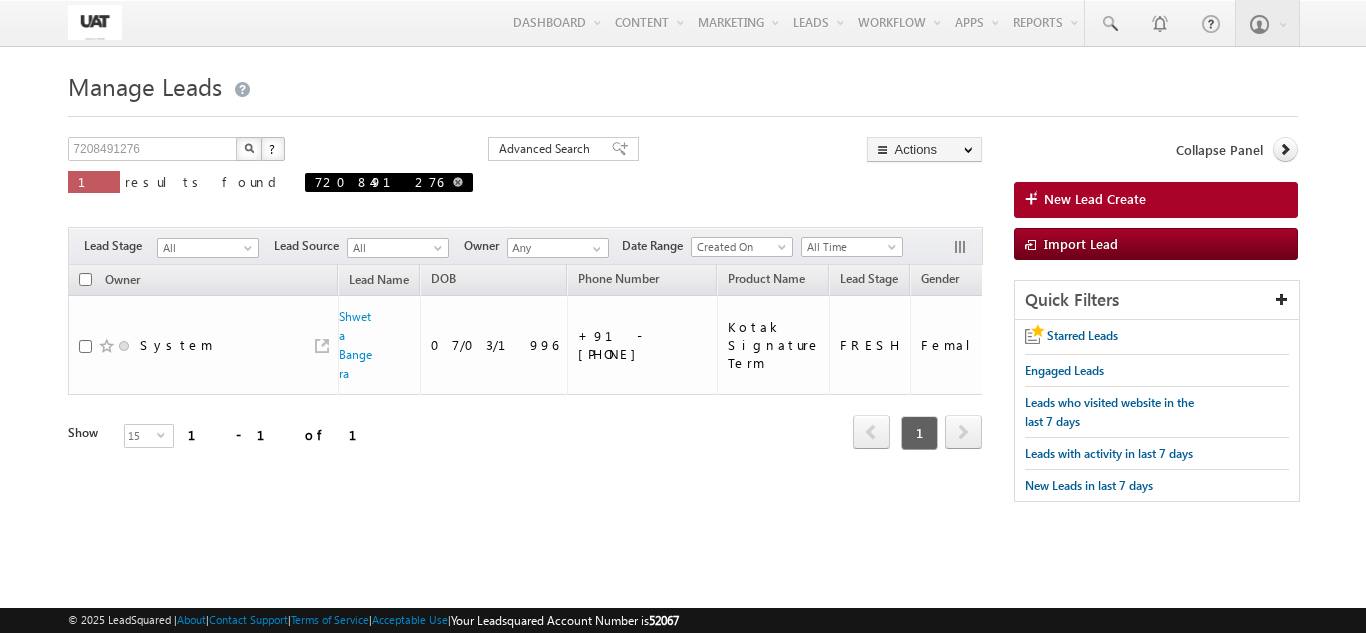 click at bounding box center (458, 182) 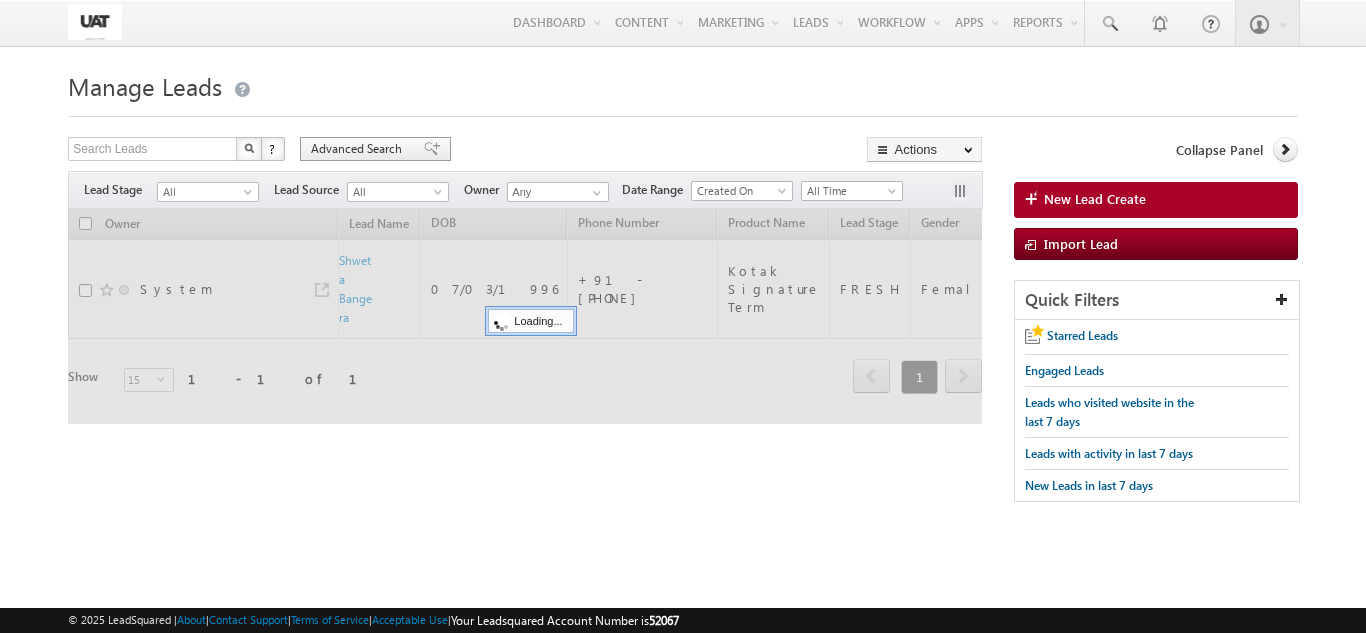 click at bounding box center (432, 149) 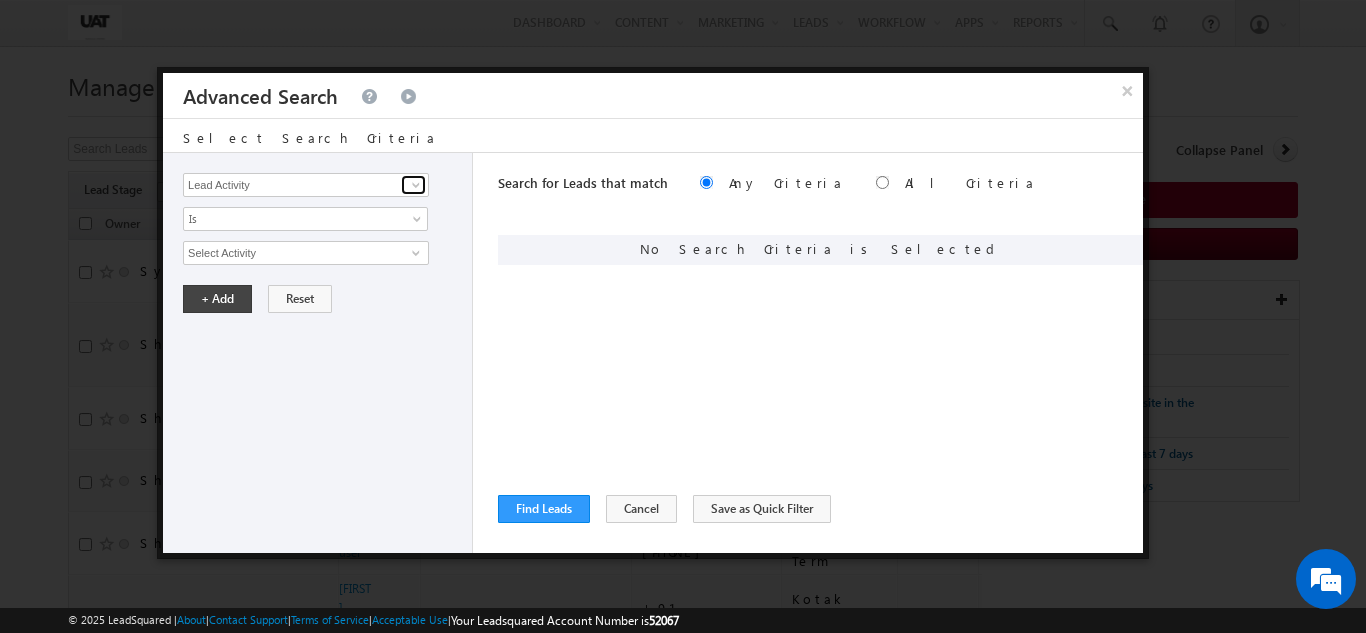 click at bounding box center [413, 185] 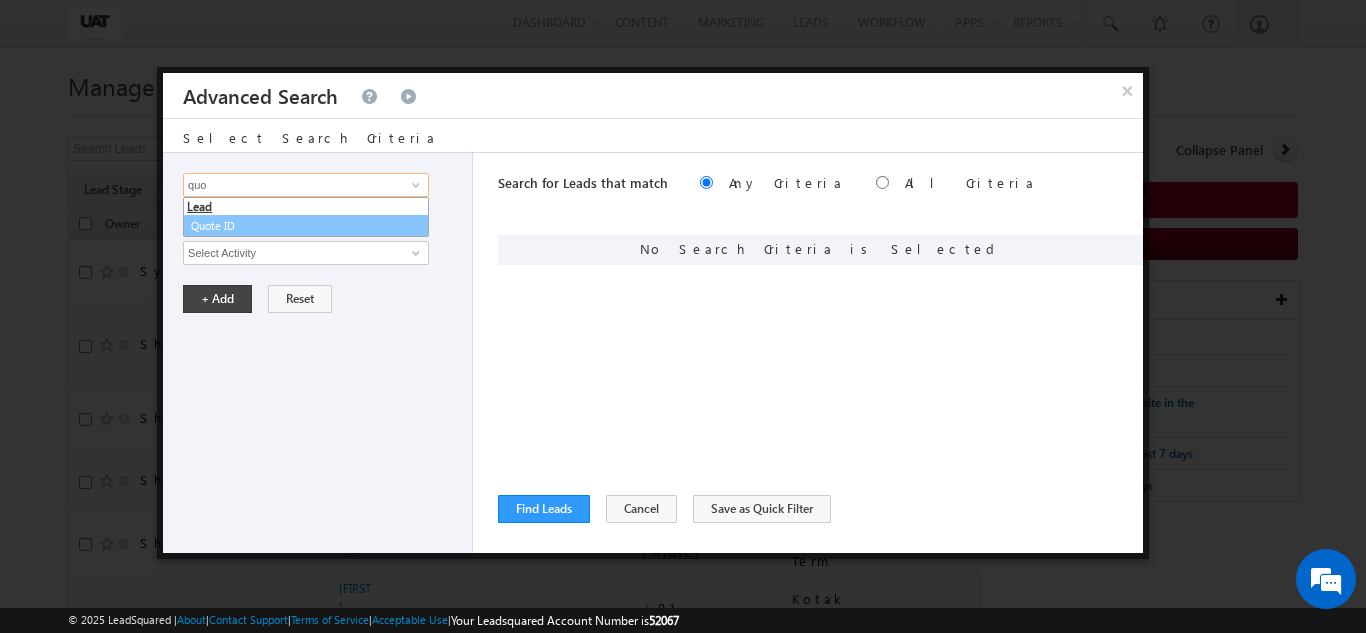 click on "Quote ID" at bounding box center (306, 226) 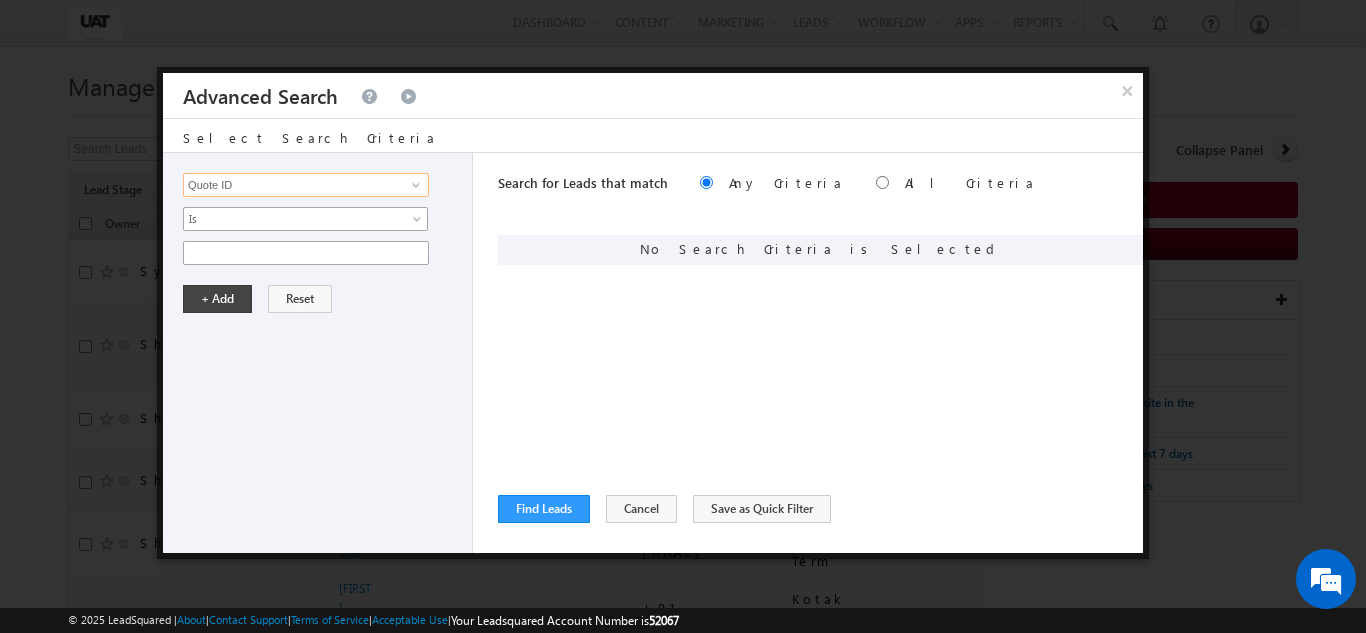 type on "Quote ID" 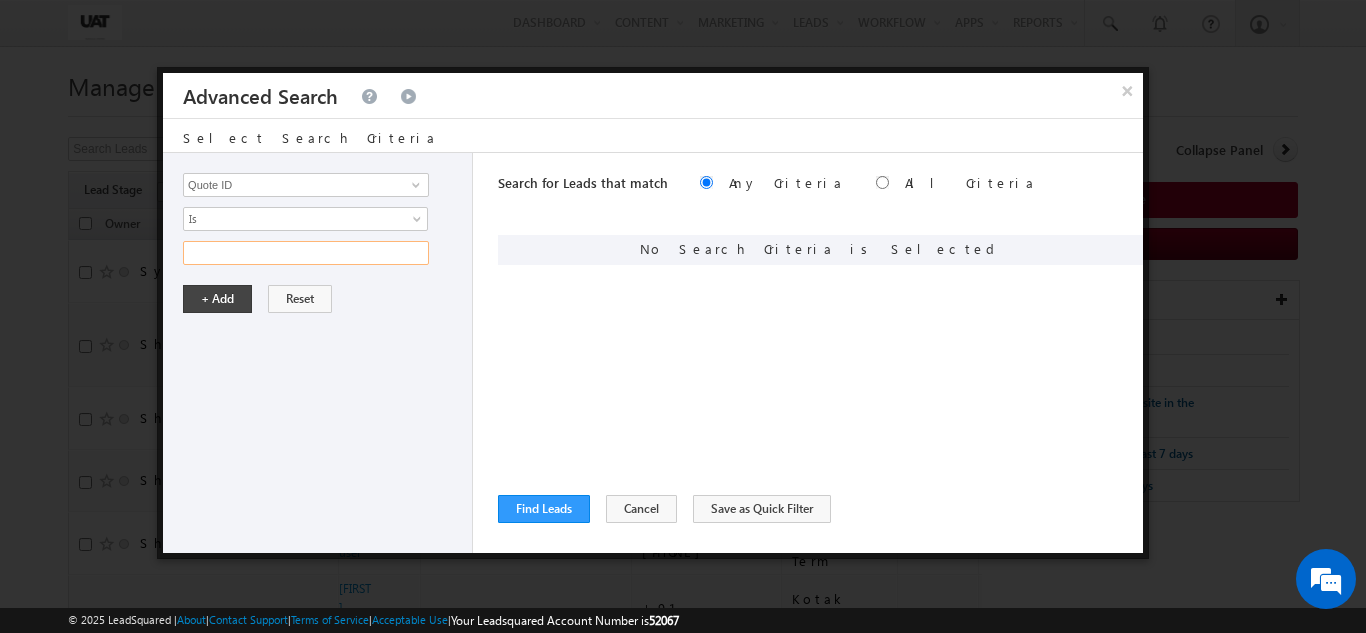 click at bounding box center [306, 253] 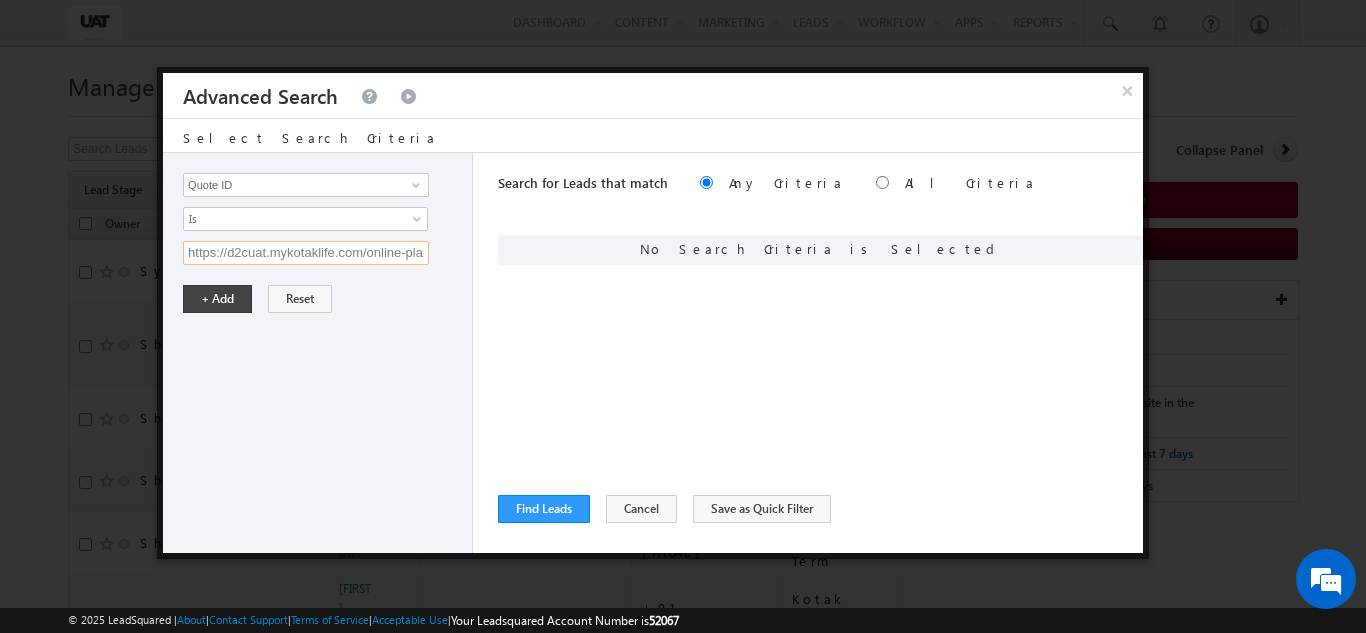 scroll, scrollTop: 0, scrollLeft: 258, axis: horizontal 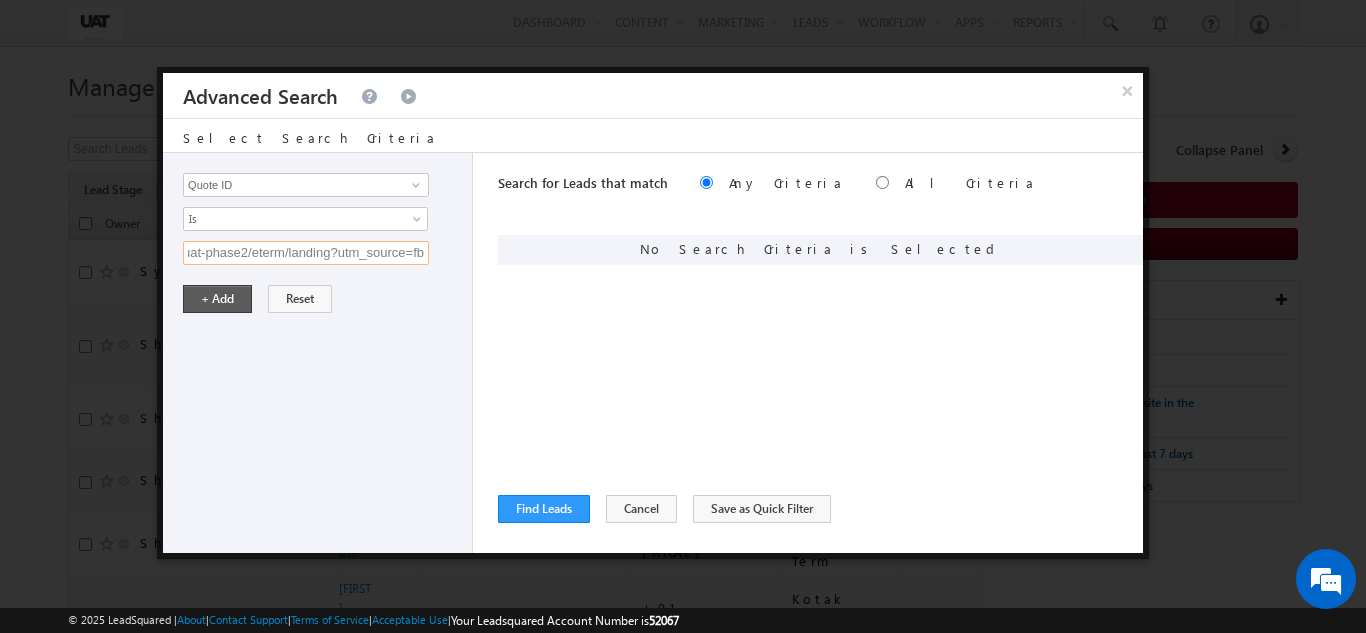 type 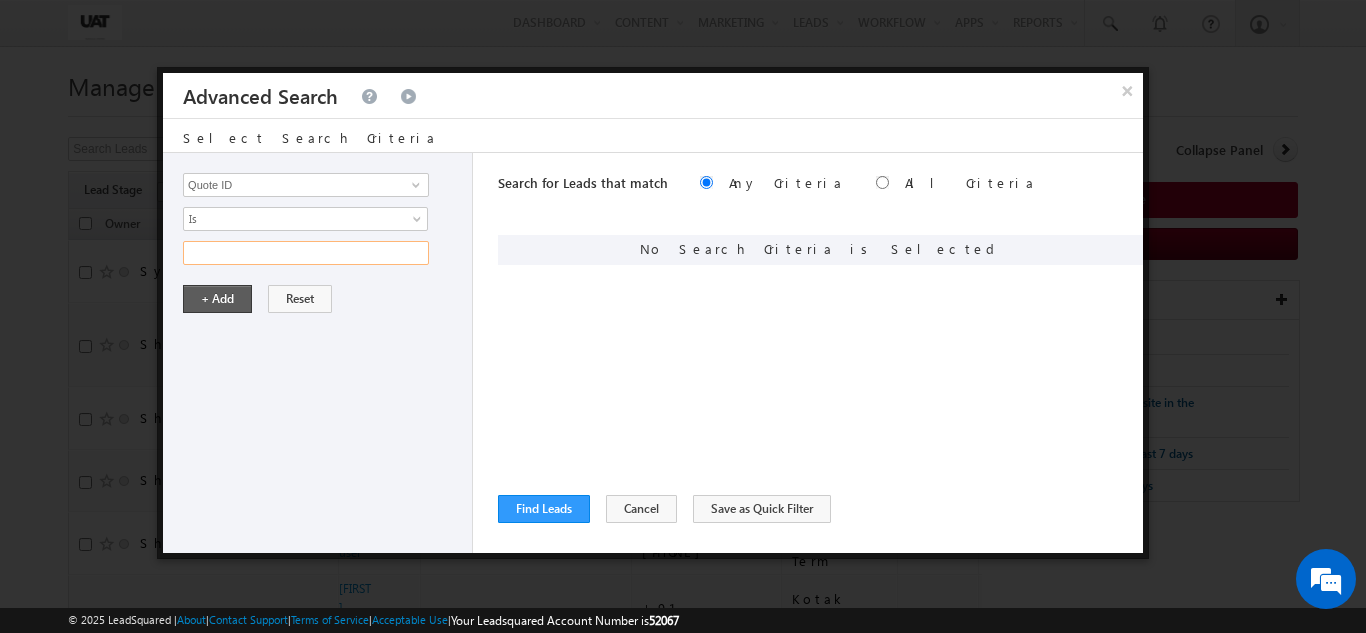 scroll, scrollTop: 0, scrollLeft: 0, axis: both 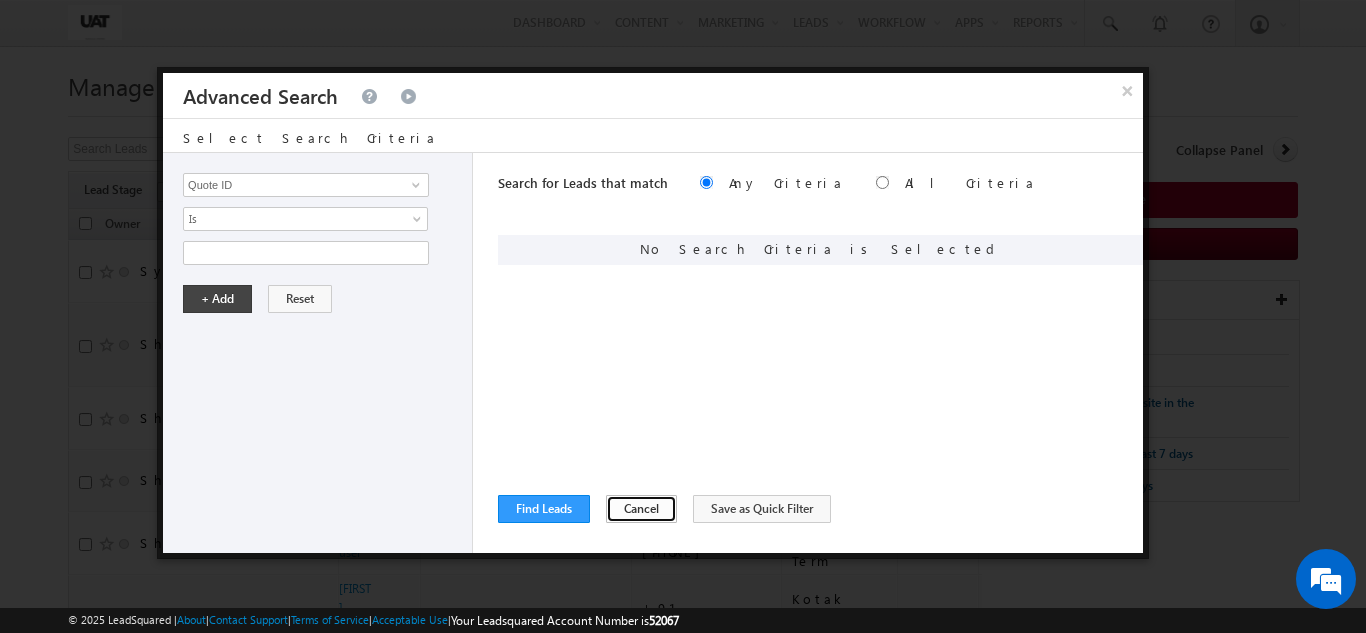 click on "Cancel" at bounding box center (641, 509) 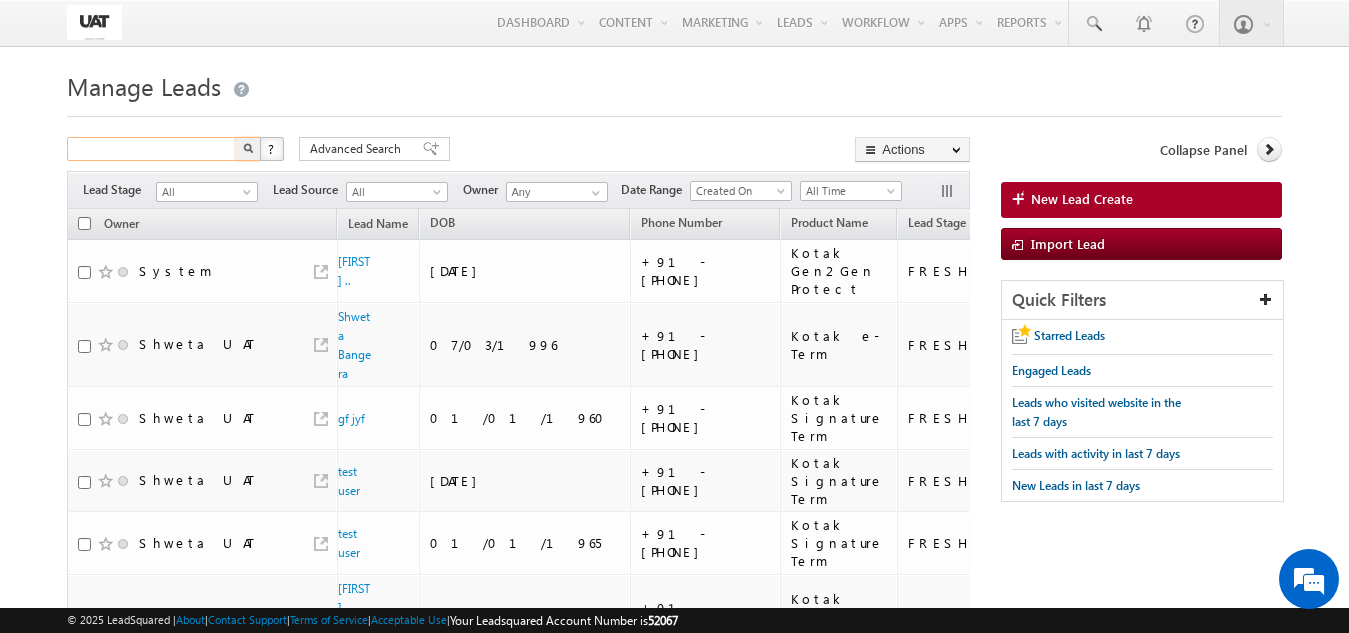 click at bounding box center (152, 149) 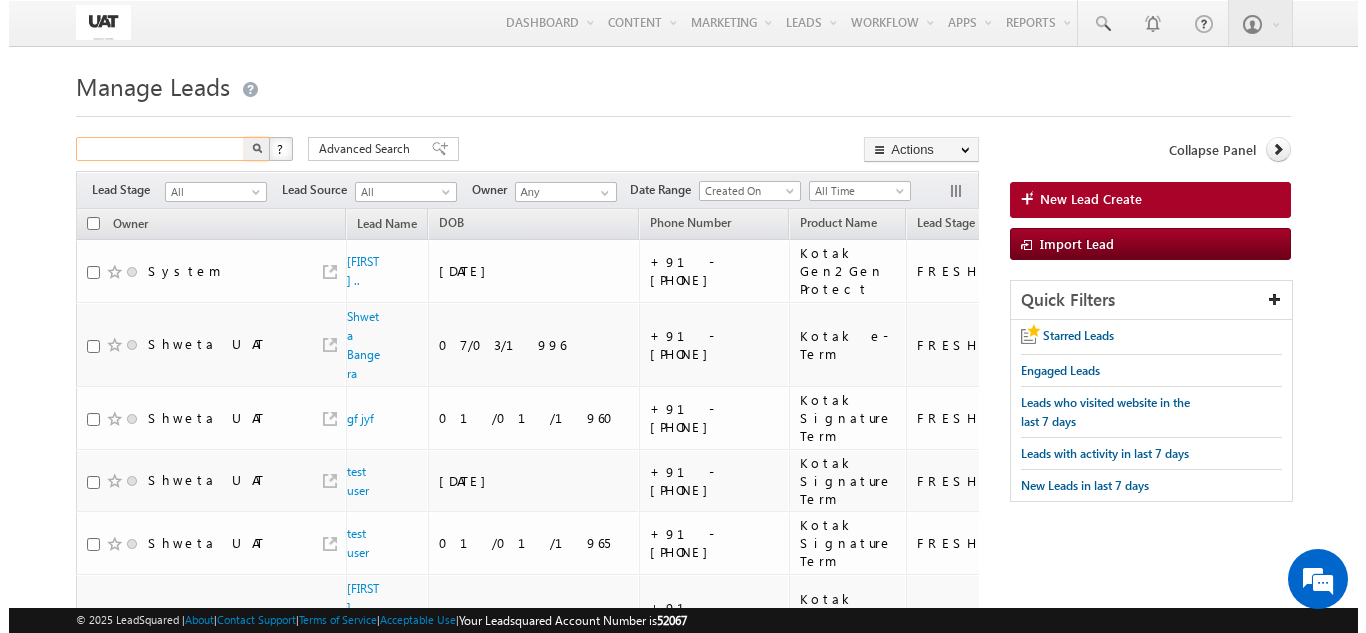 scroll, scrollTop: 0, scrollLeft: 0, axis: both 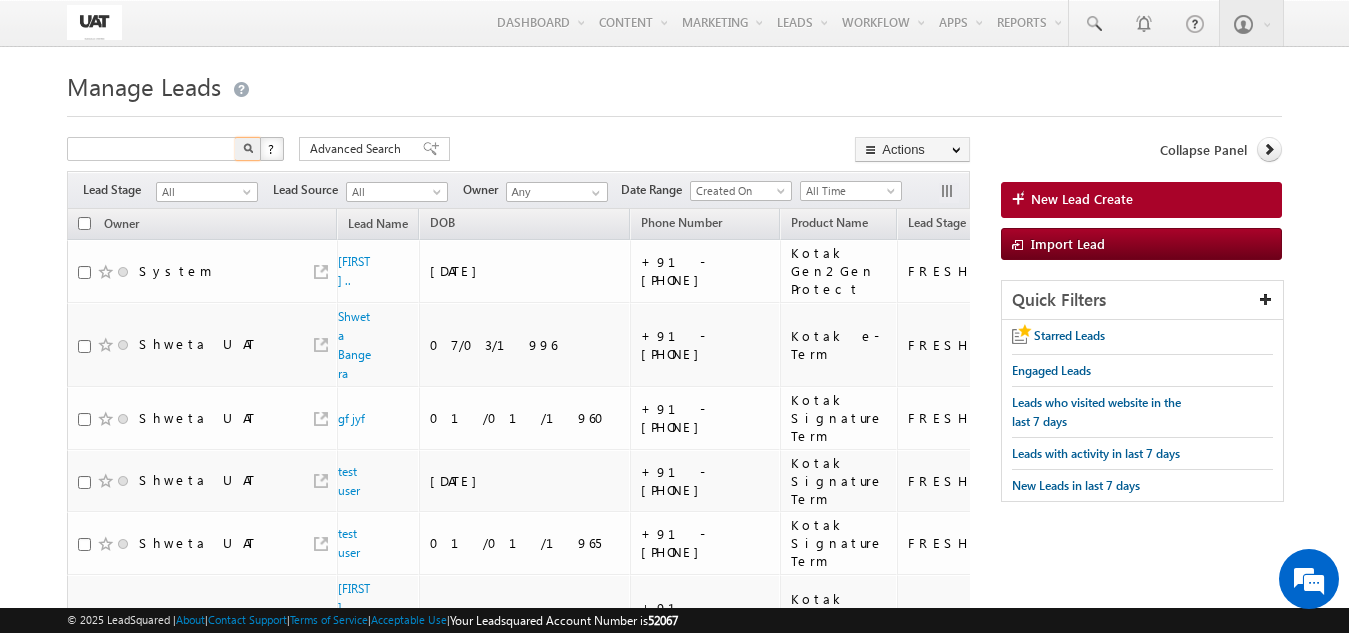 type on "Search Leads" 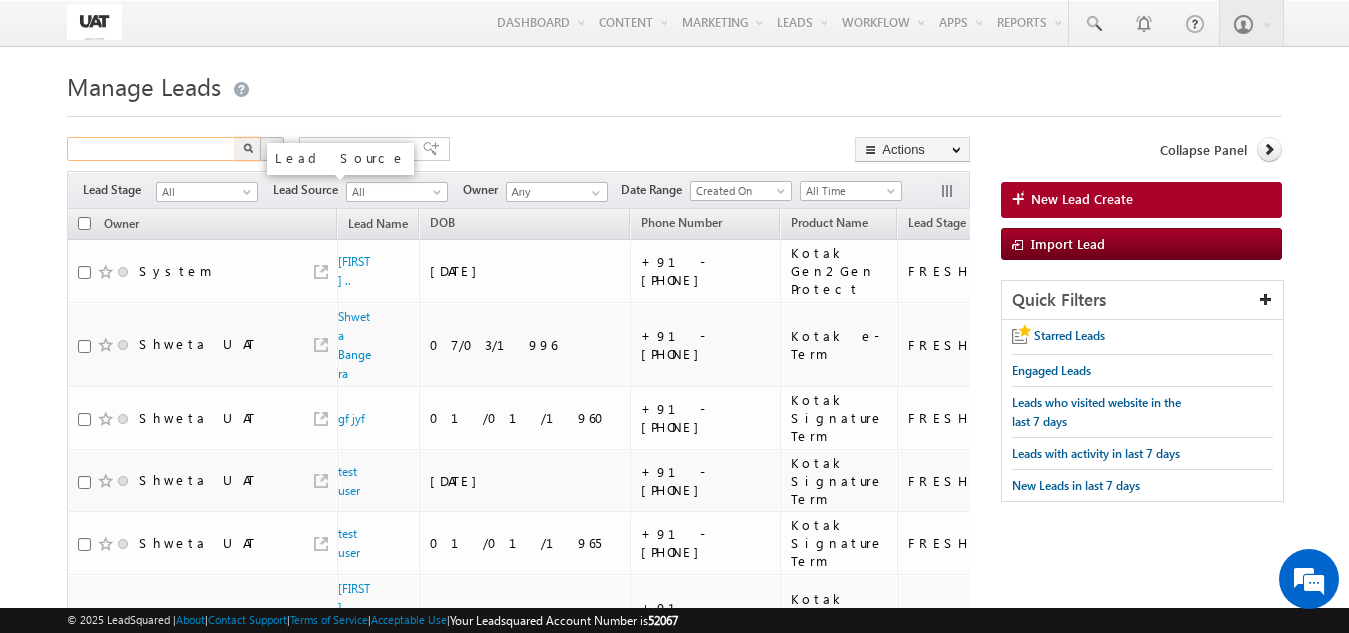 paste on "[PHONE]" 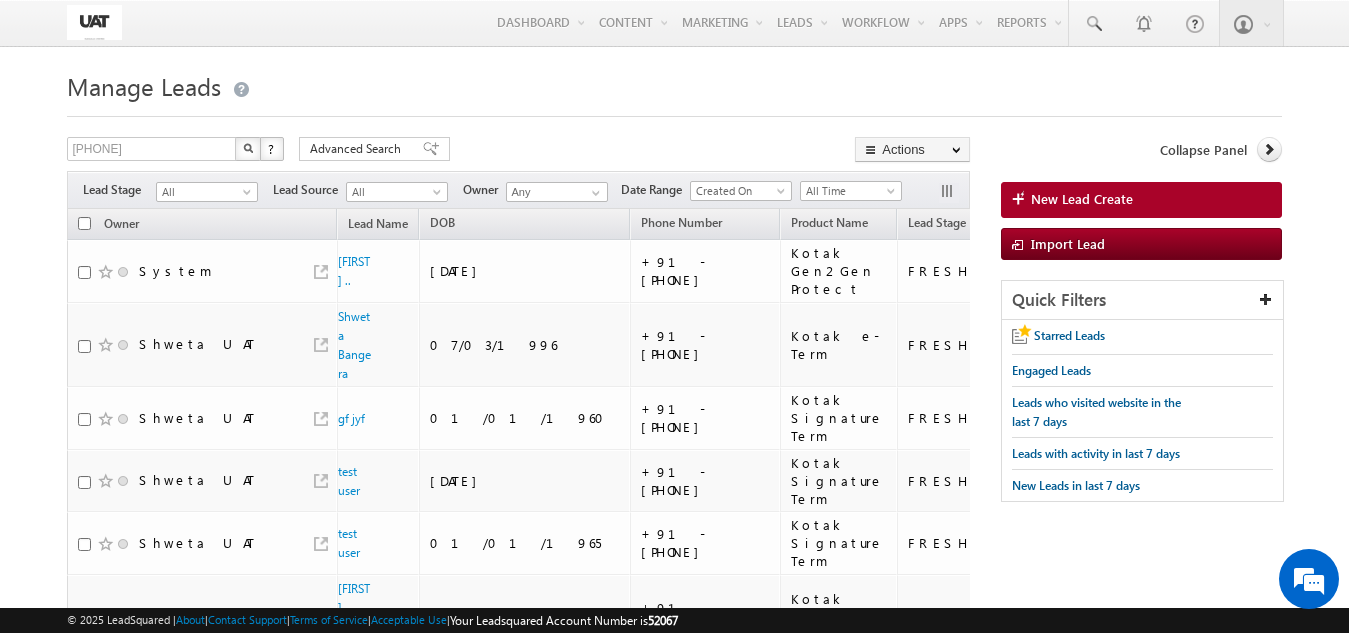 click at bounding box center [248, 149] 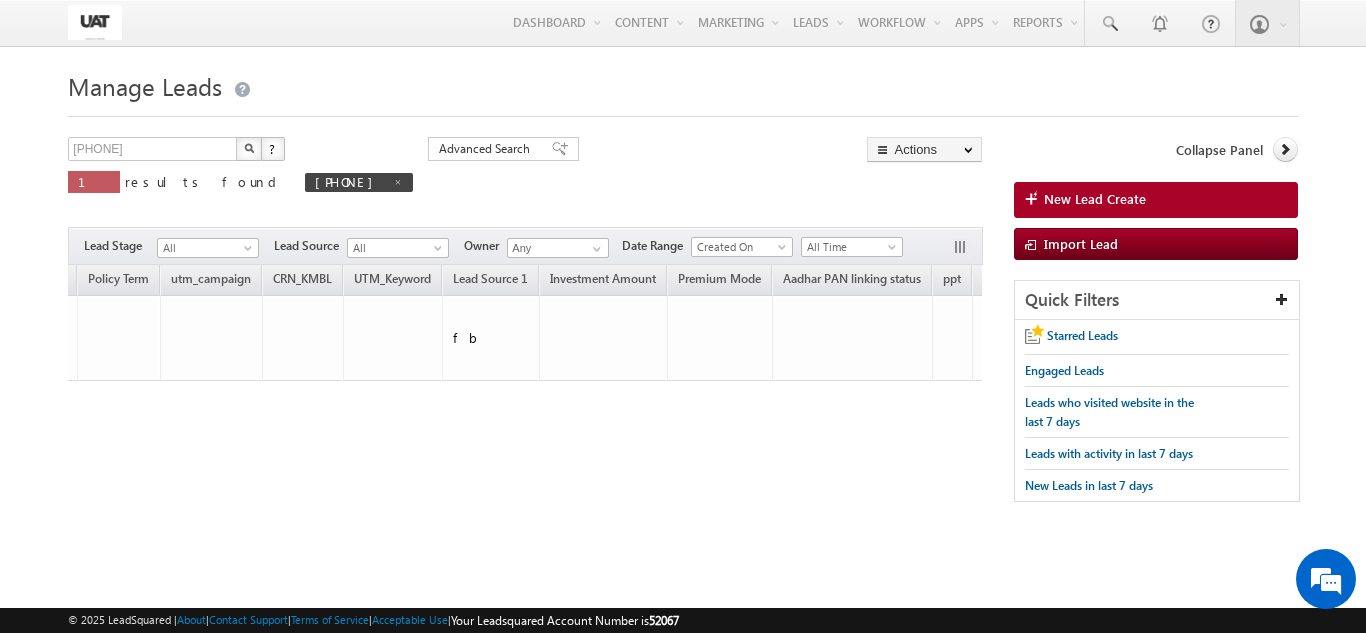 scroll, scrollTop: 0, scrollLeft: 0, axis: both 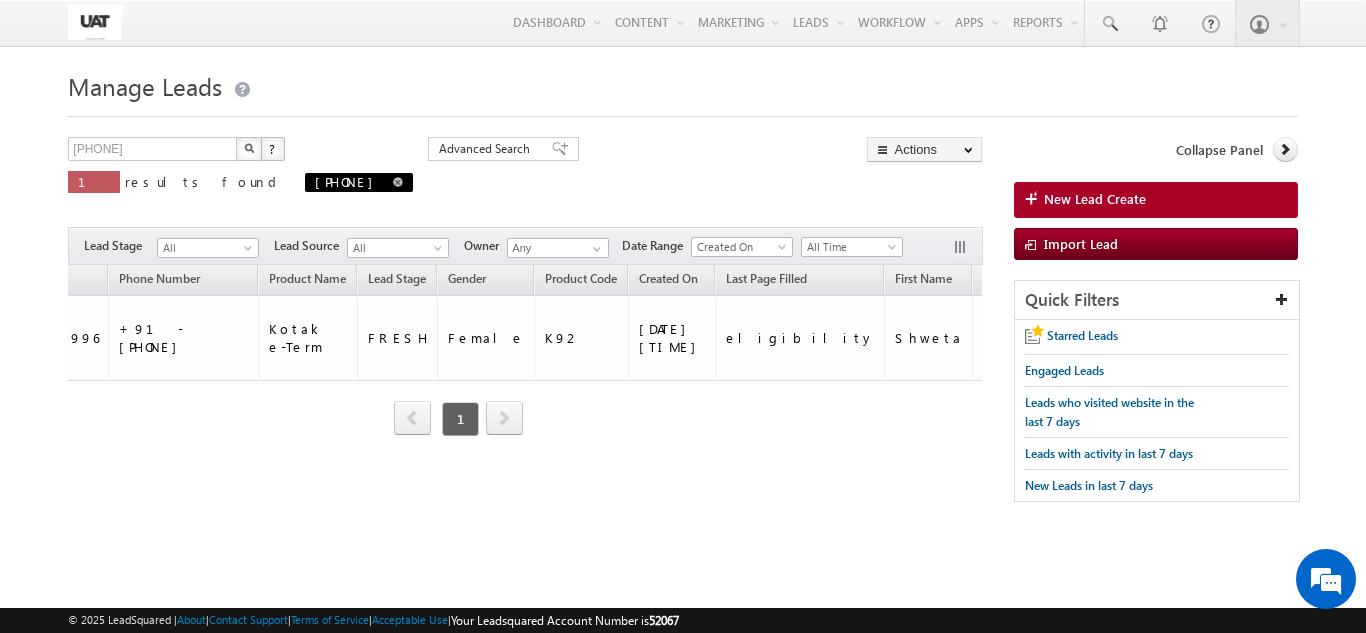 click at bounding box center (398, 182) 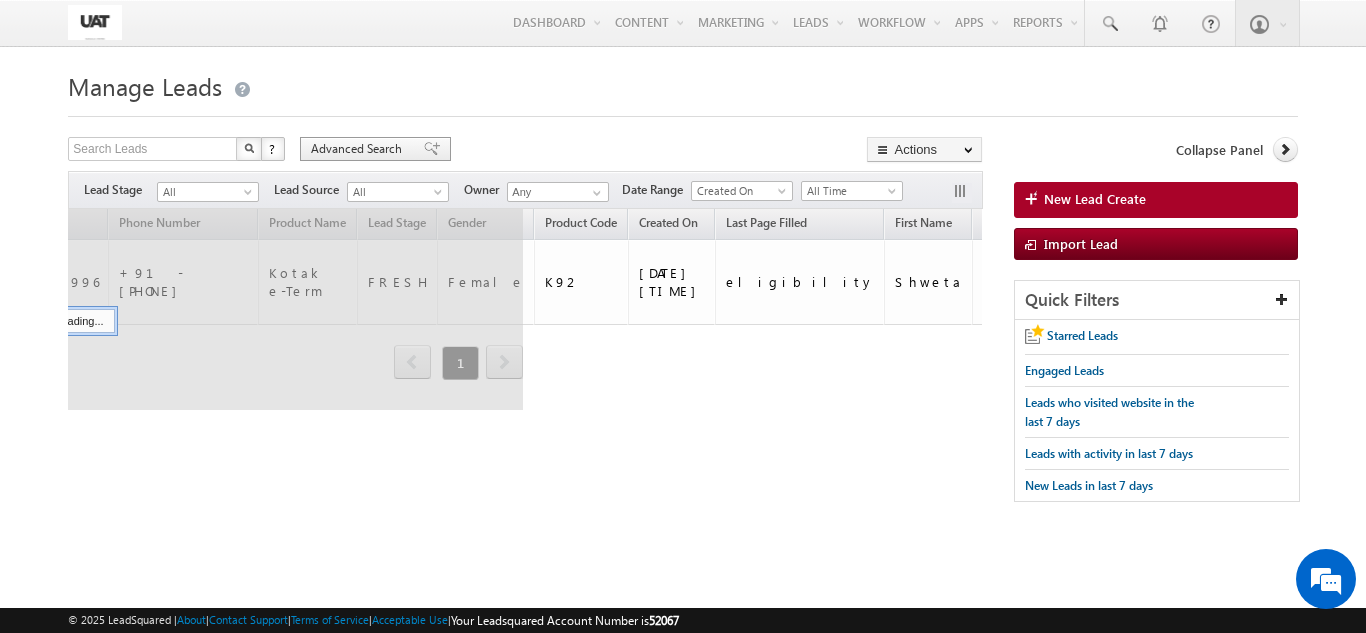 click on "Advanced Search" at bounding box center [359, 149] 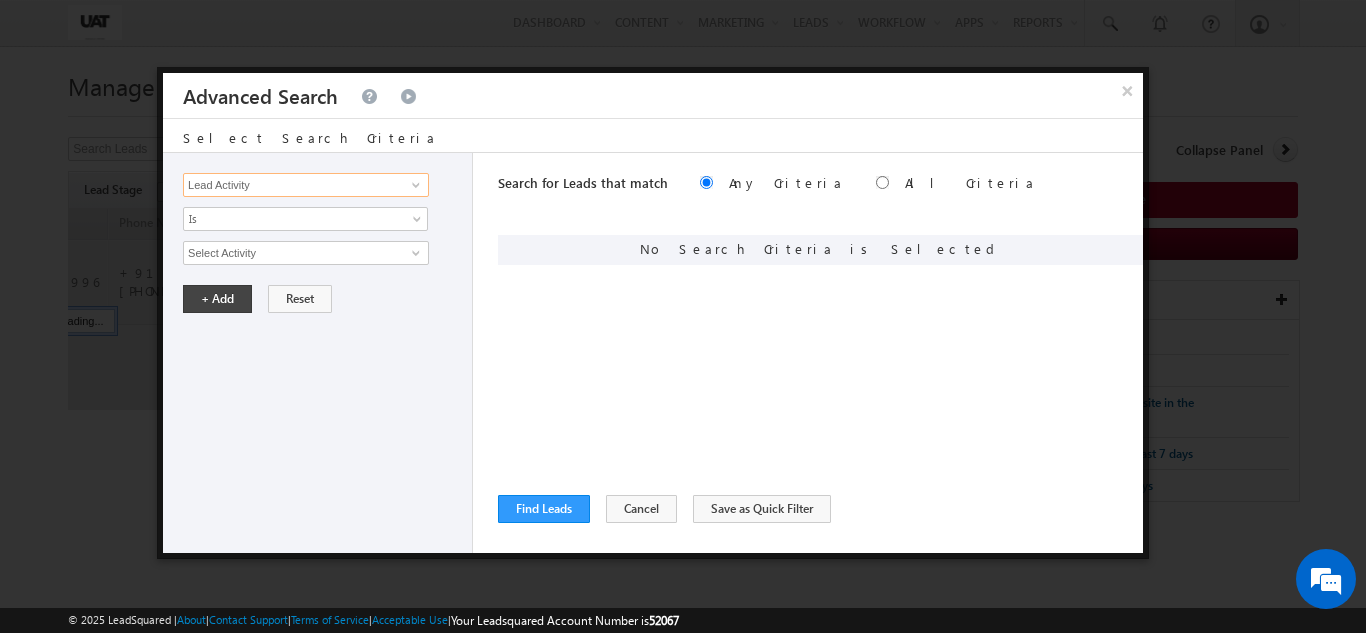 click on "Lead Activity" at bounding box center [306, 185] 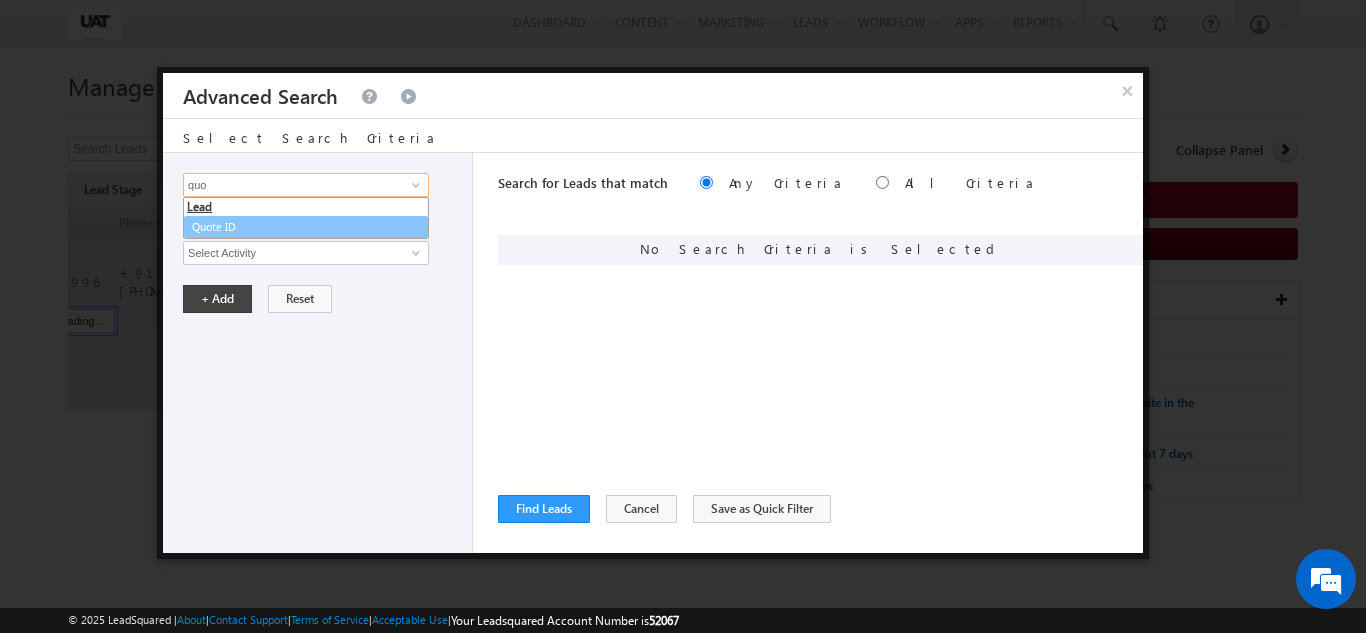 click on "Quote ID" at bounding box center (306, 227) 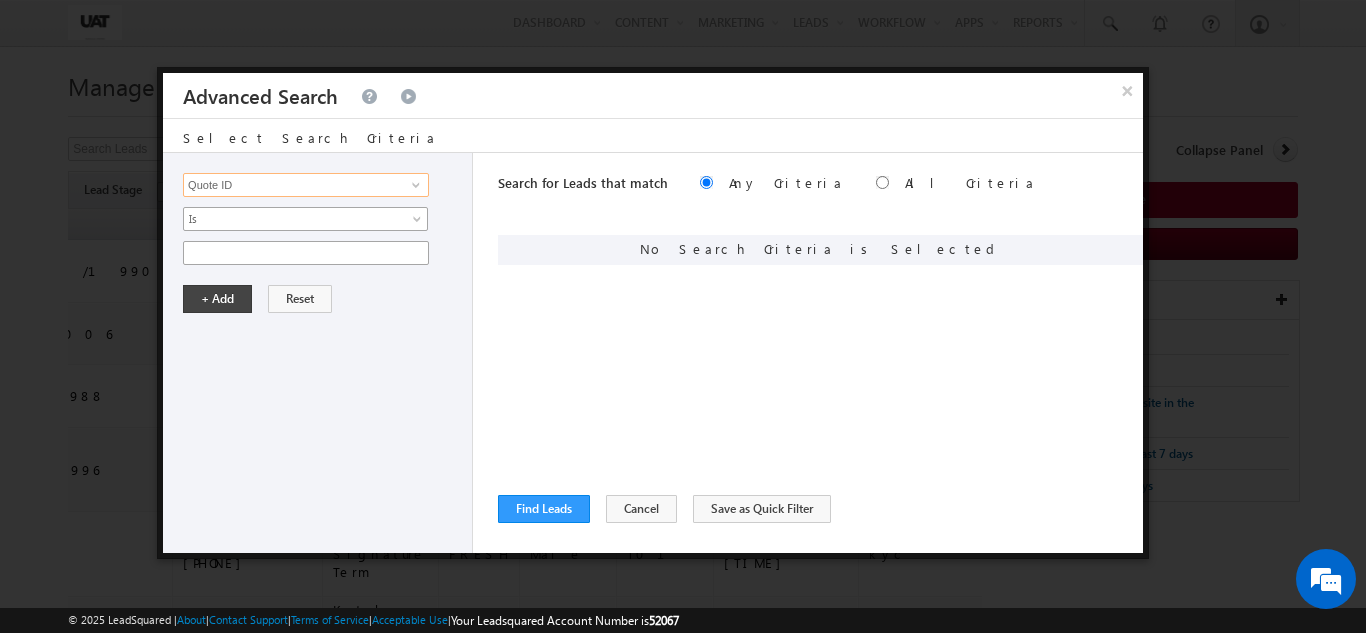 type on "Quote ID" 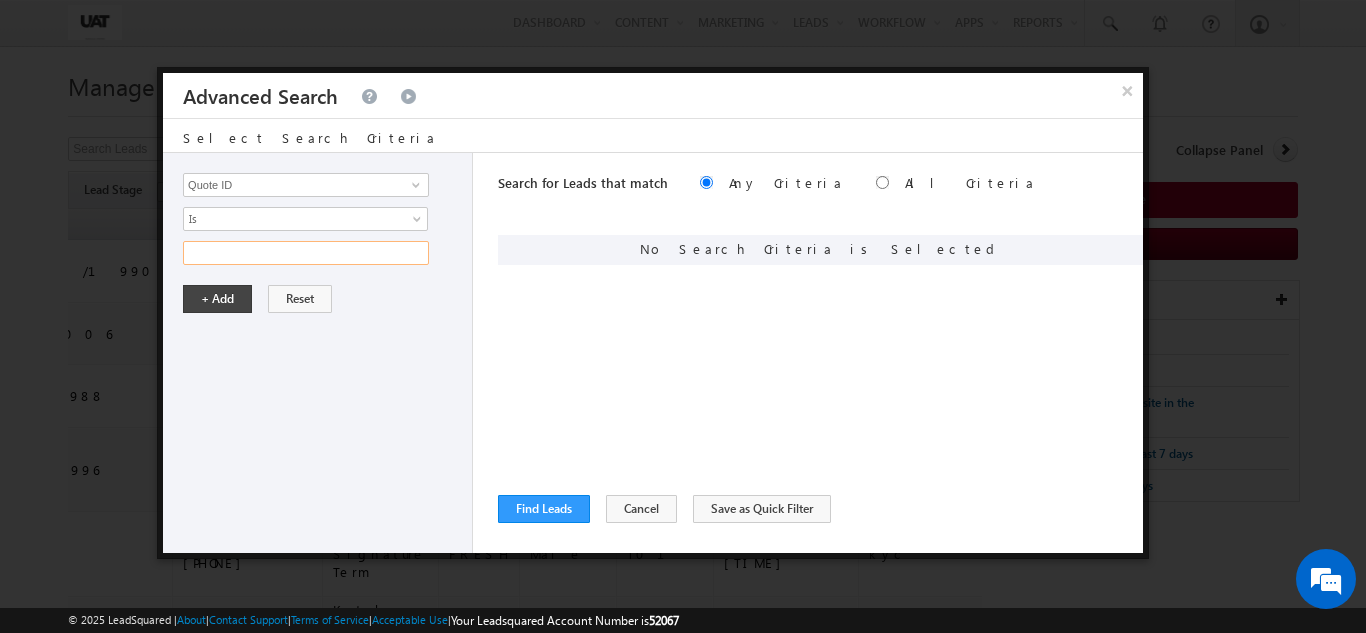 click at bounding box center (306, 253) 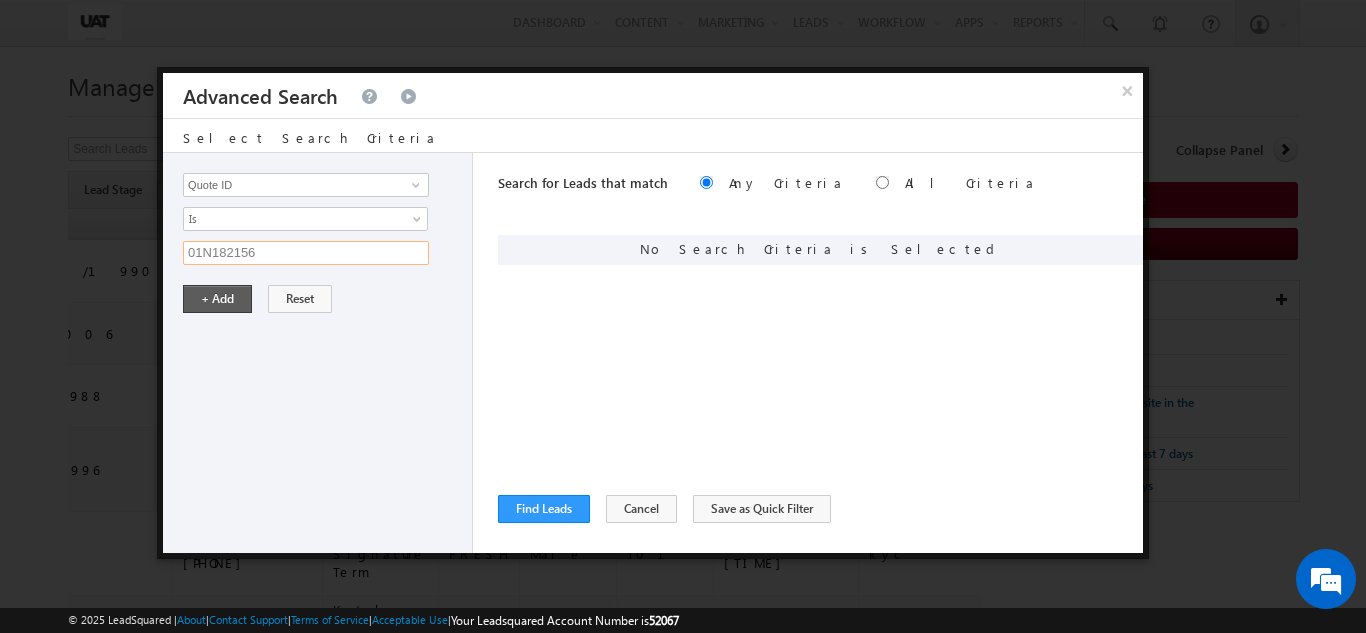 type on "01N182156" 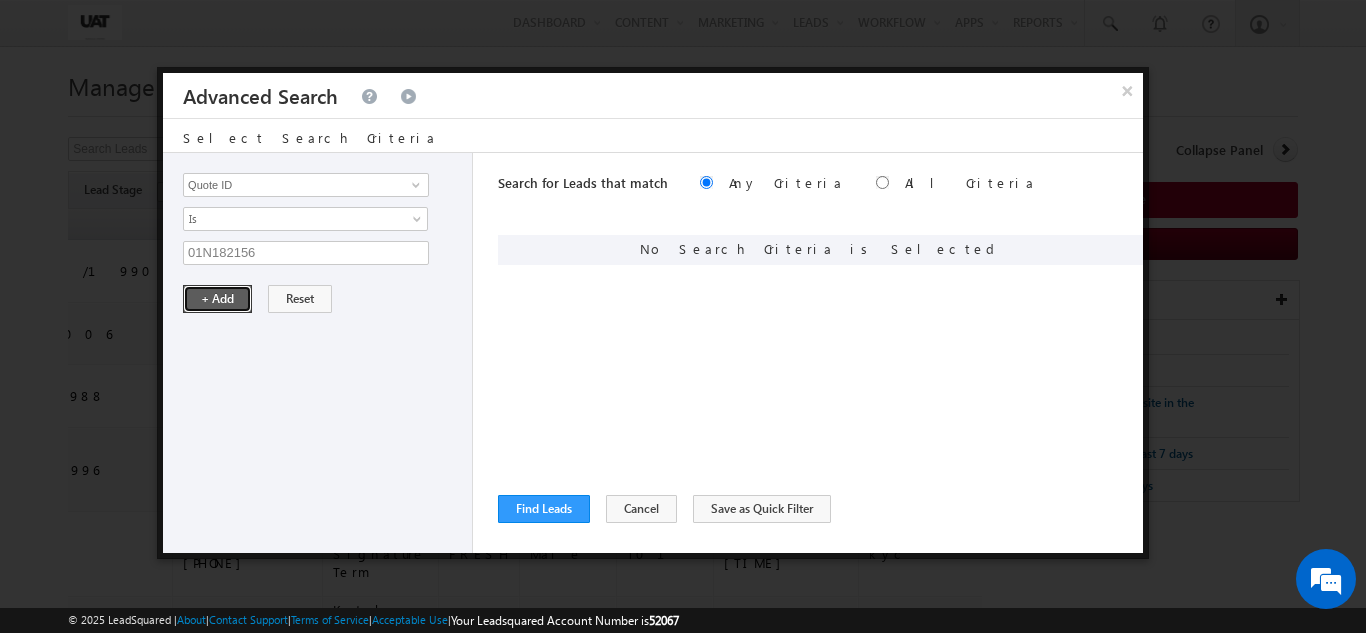 click on "+ Add" at bounding box center [217, 299] 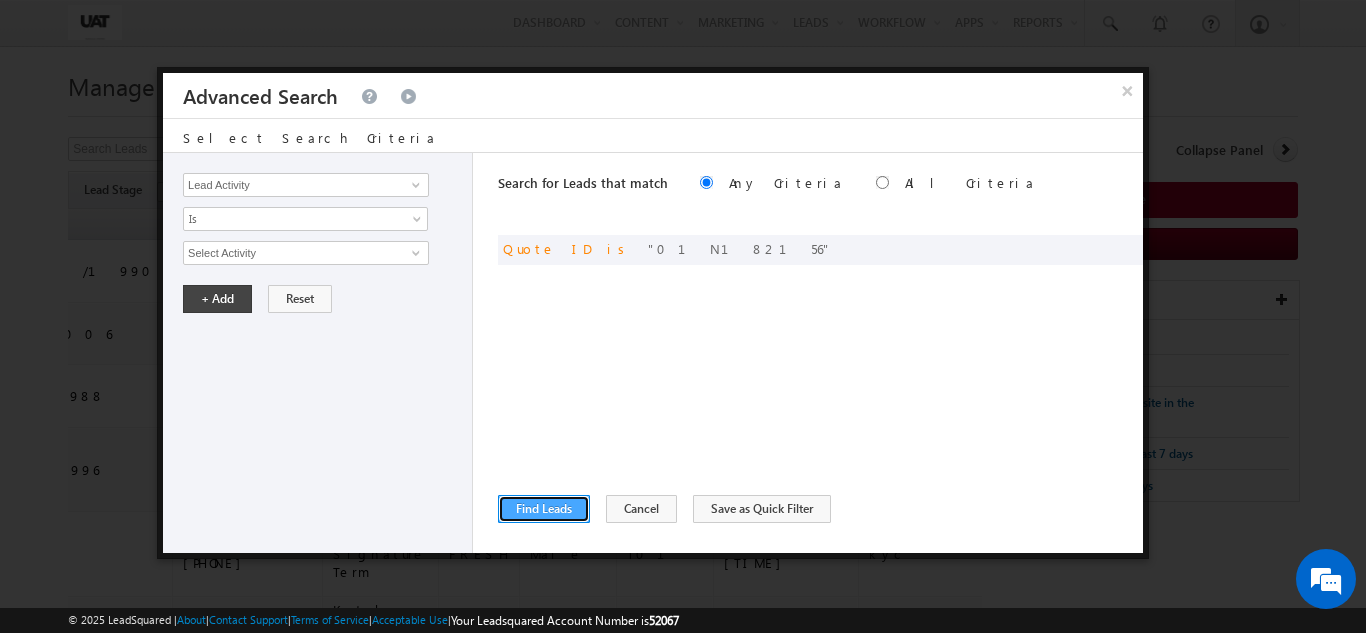 click on "Find Leads" at bounding box center (544, 509) 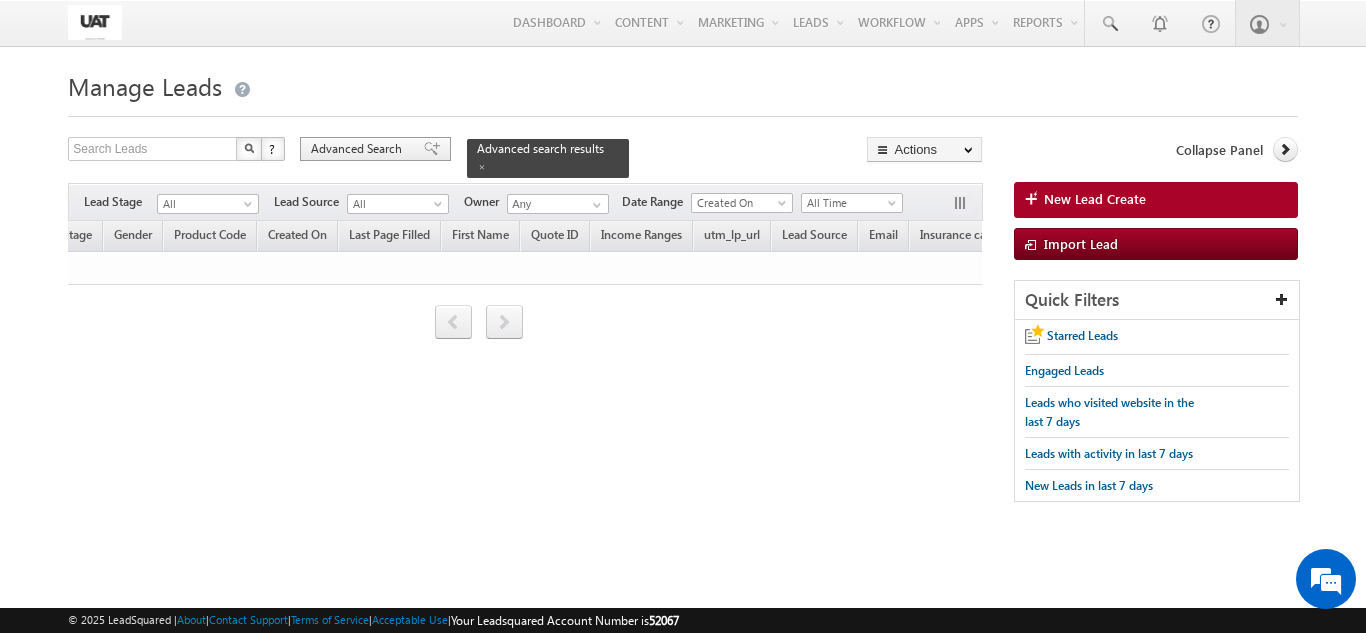 click on "Advanced Search" at bounding box center (359, 149) 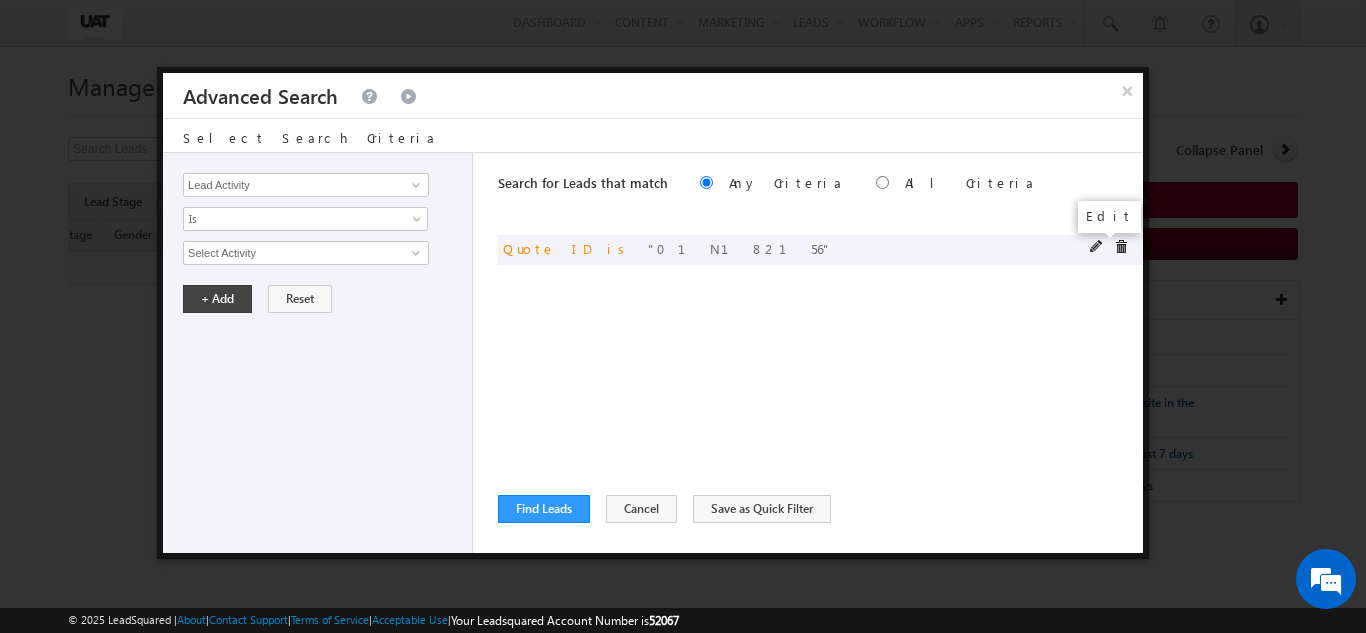 click at bounding box center [1097, 247] 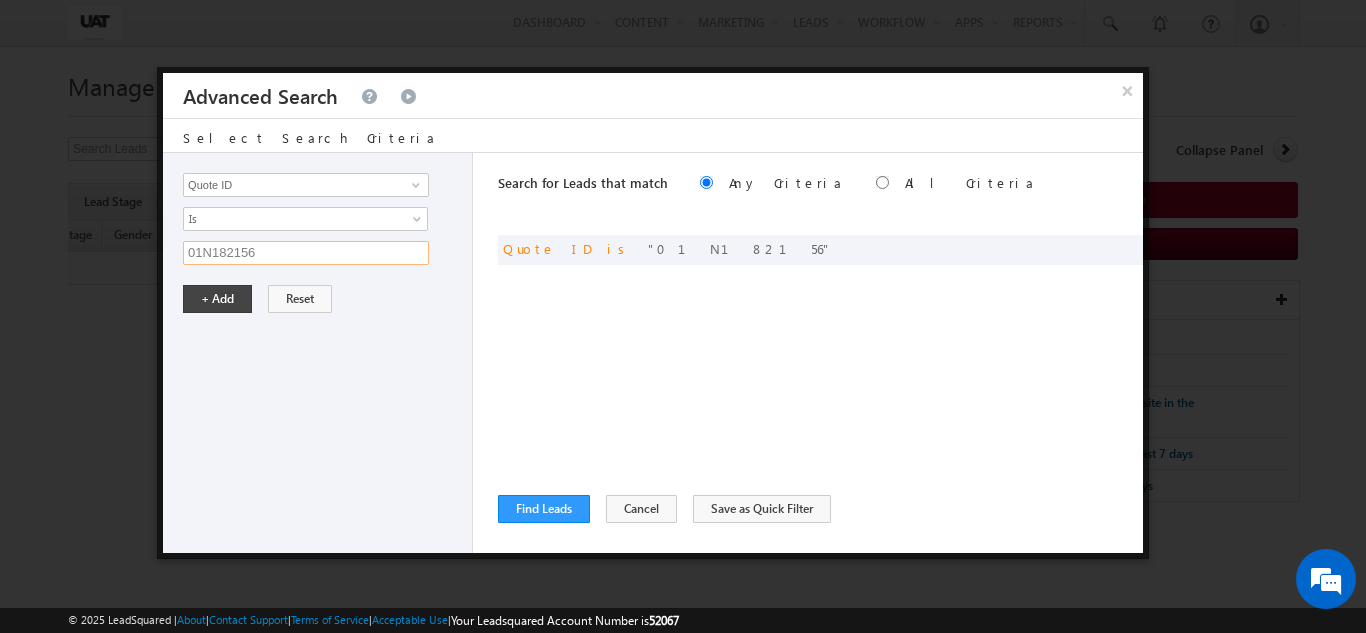 click on "01N182156" at bounding box center [306, 253] 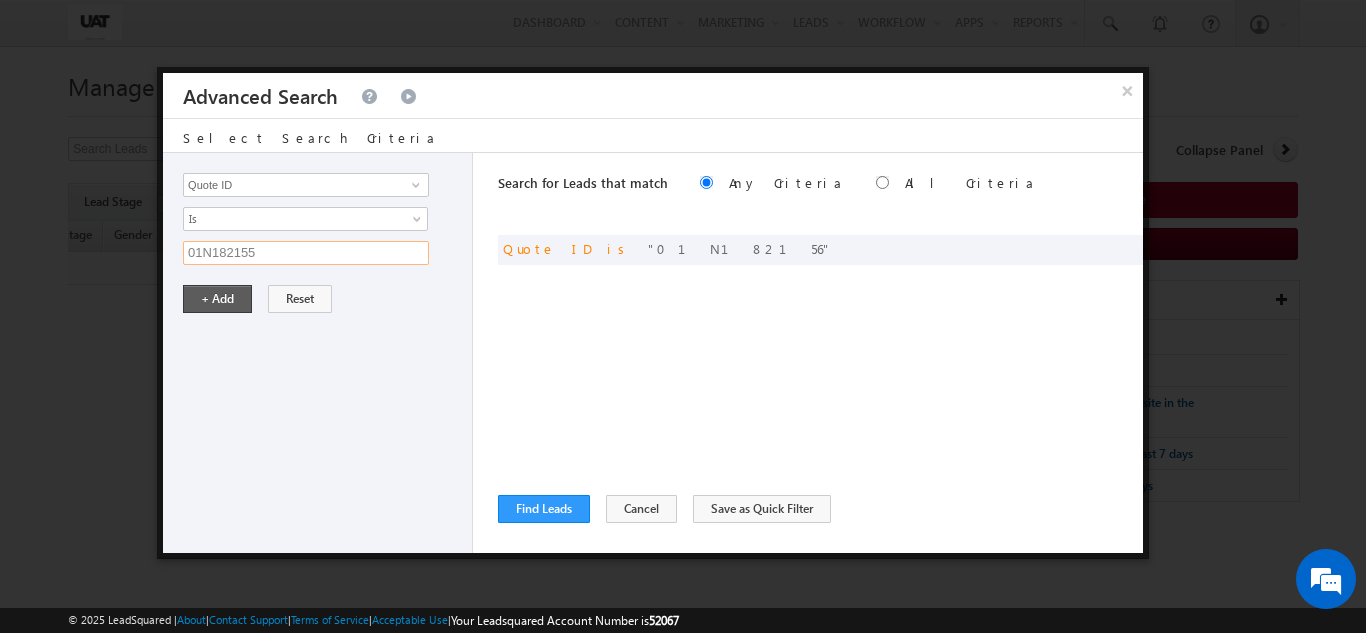 type on "01N182155" 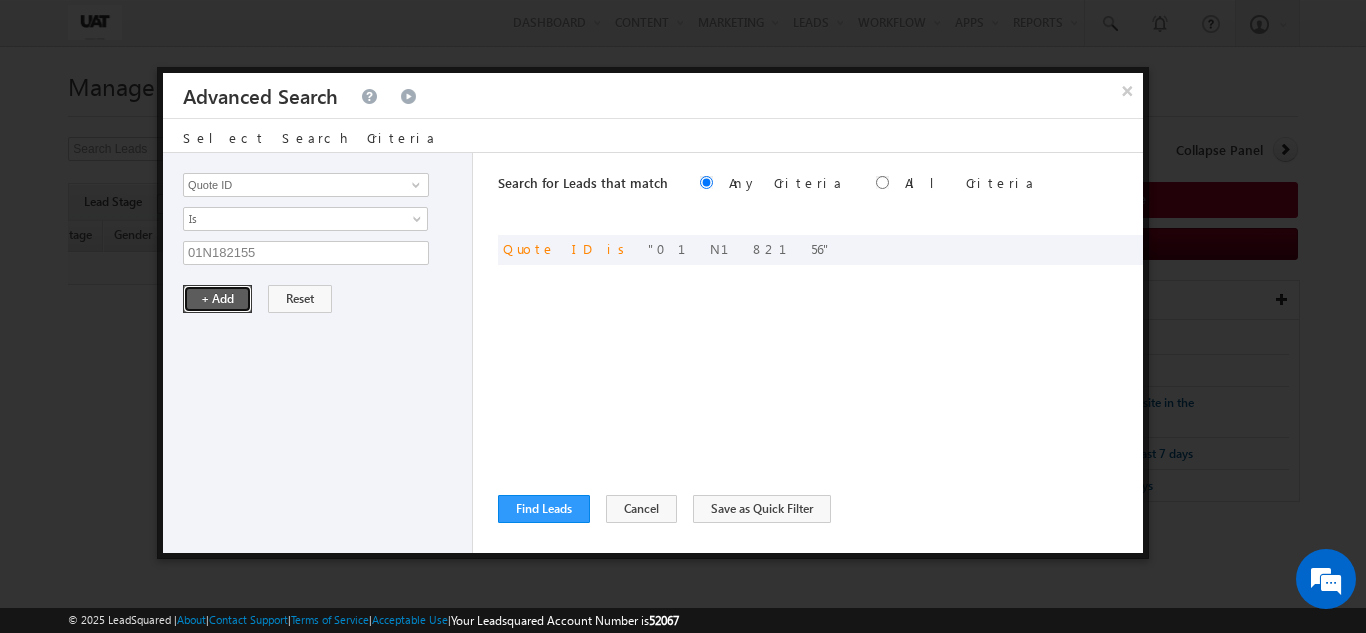 click on "+ Add" at bounding box center (217, 299) 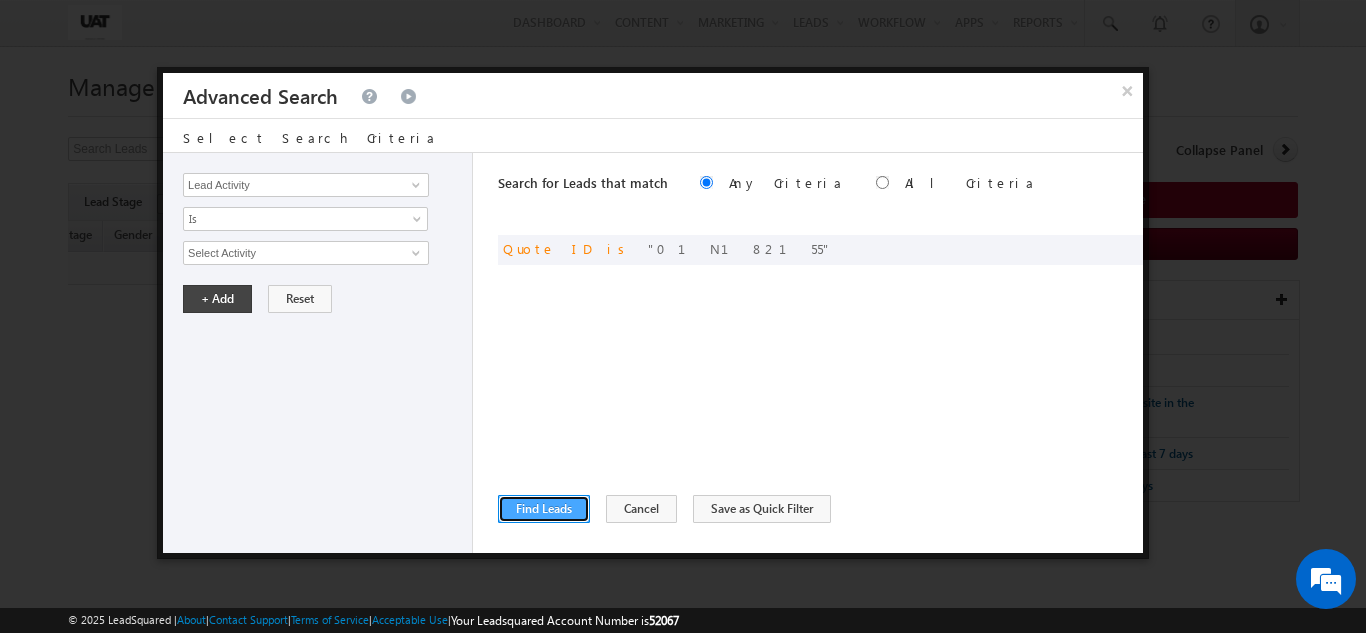click on "Find Leads" at bounding box center [544, 509] 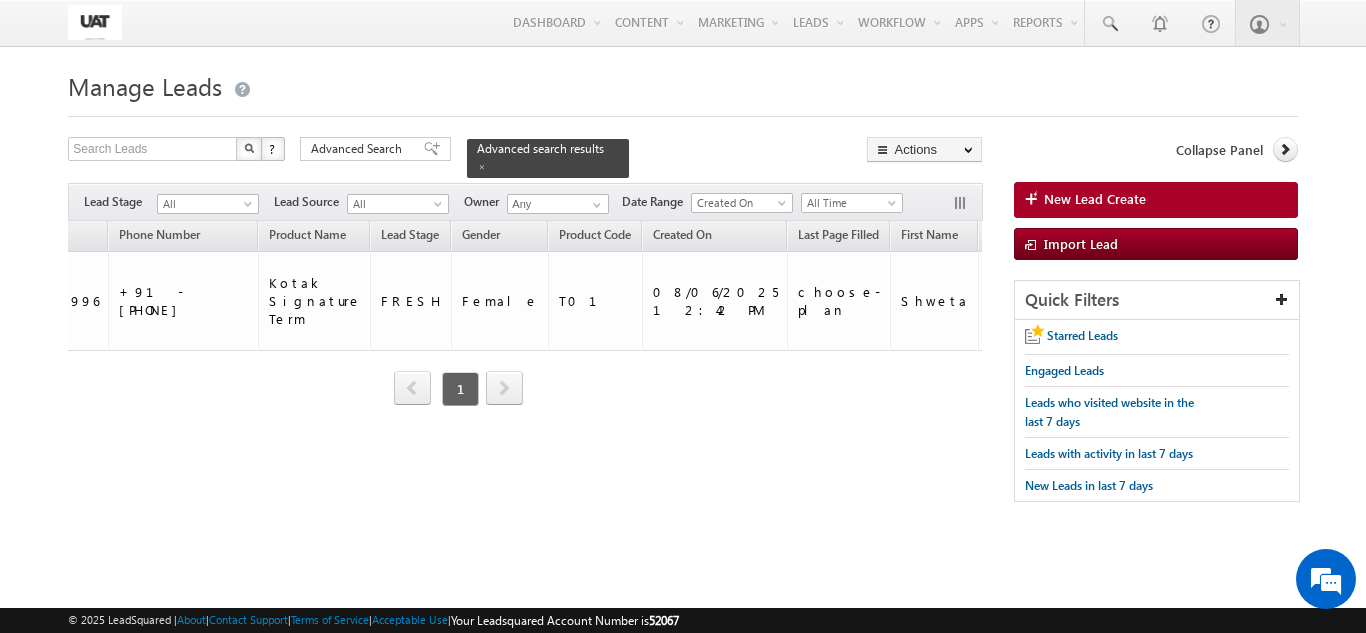 scroll, scrollTop: 0, scrollLeft: 427, axis: horizontal 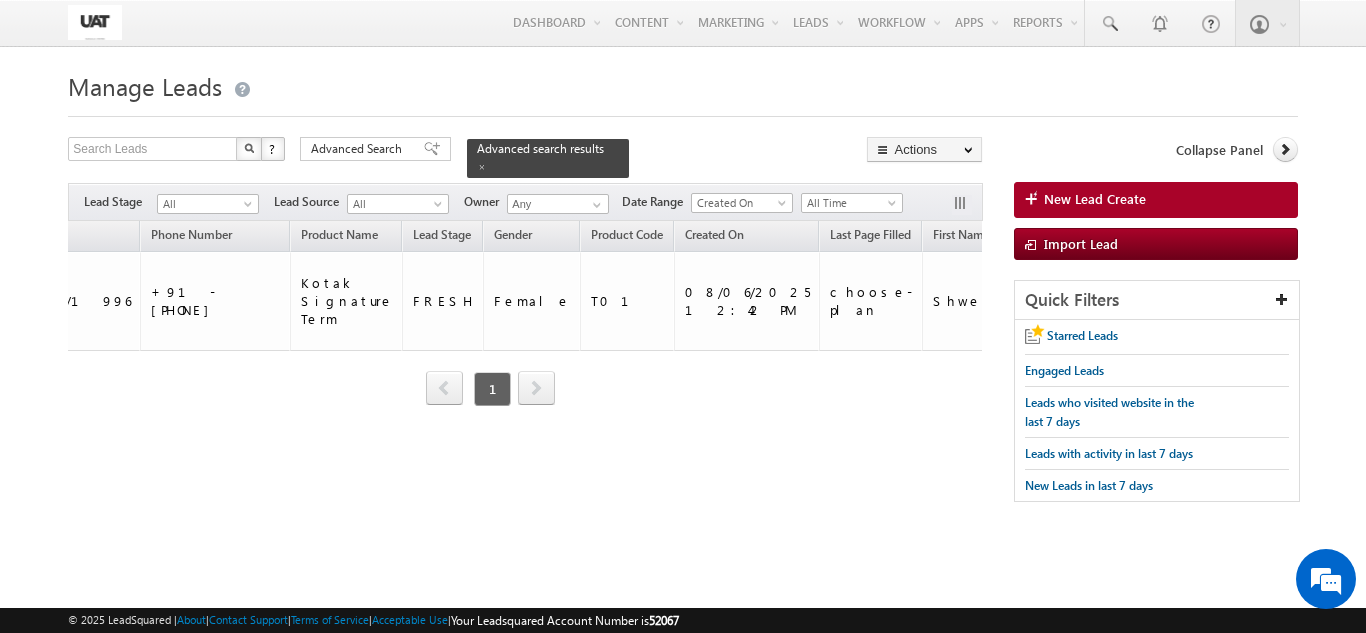 drag, startPoint x: 320, startPoint y: 401, endPoint x: 292, endPoint y: 416, distance: 31.764761 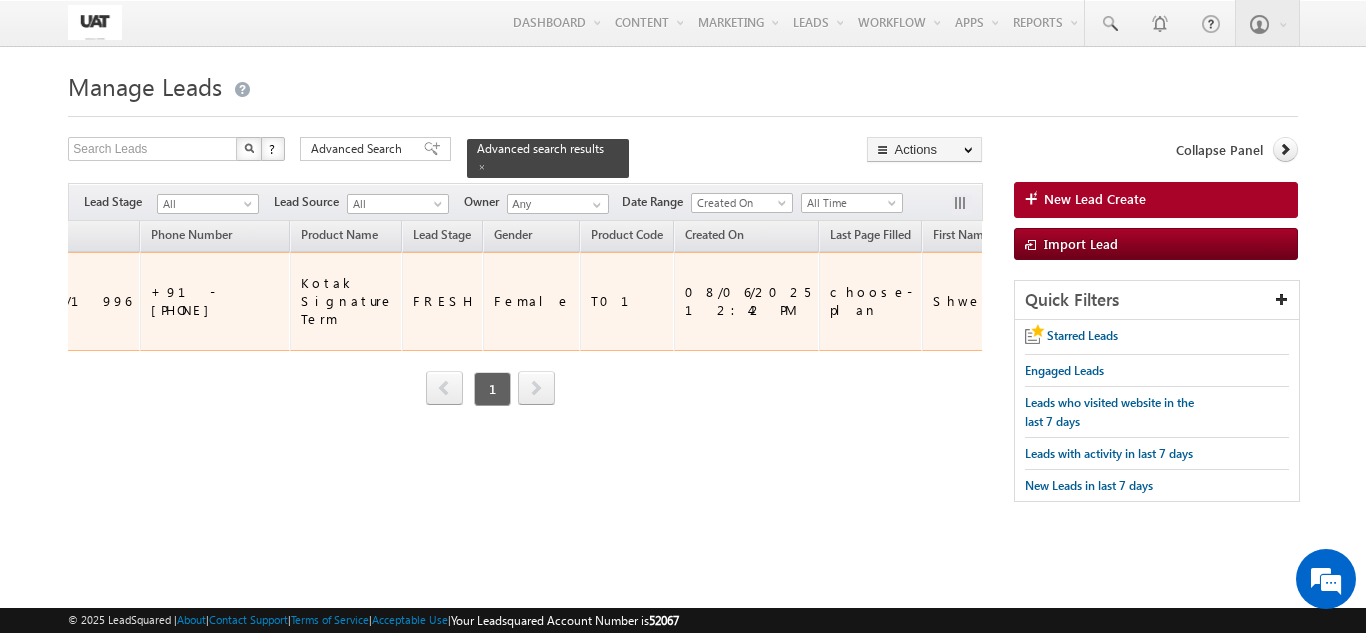 drag, startPoint x: 191, startPoint y: 283, endPoint x: 123, endPoint y: 275, distance: 68.46897 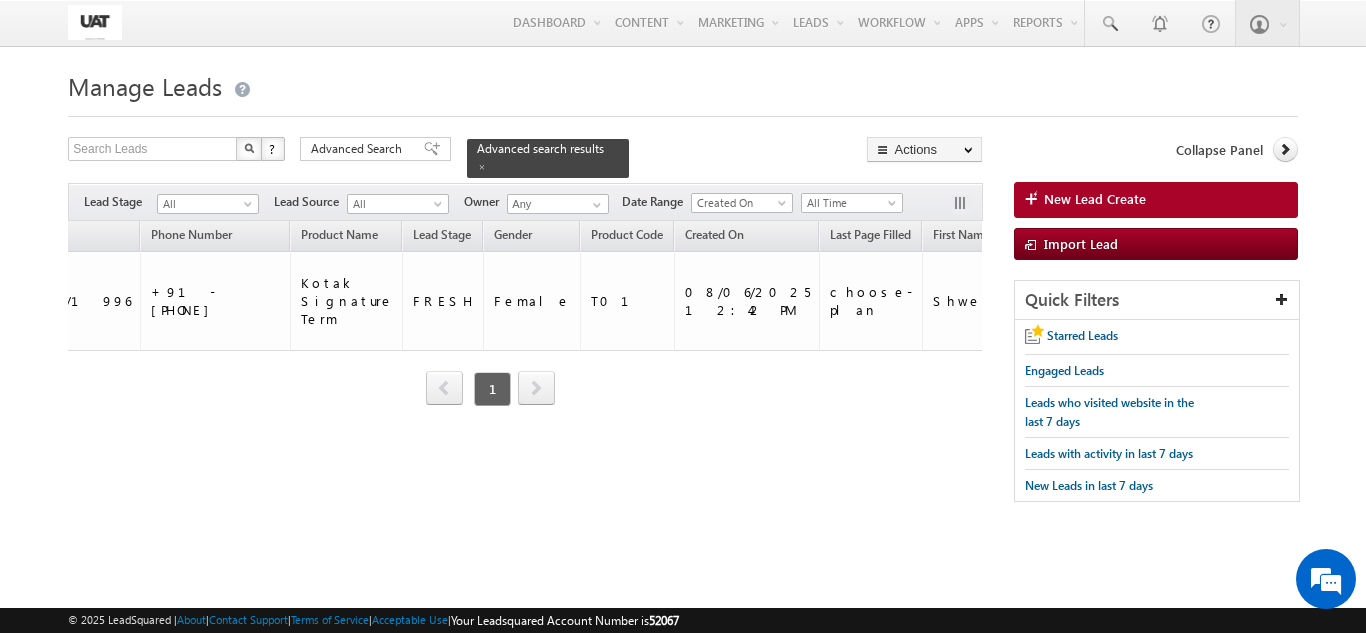 drag, startPoint x: 312, startPoint y: 405, endPoint x: 338, endPoint y: 405, distance: 26 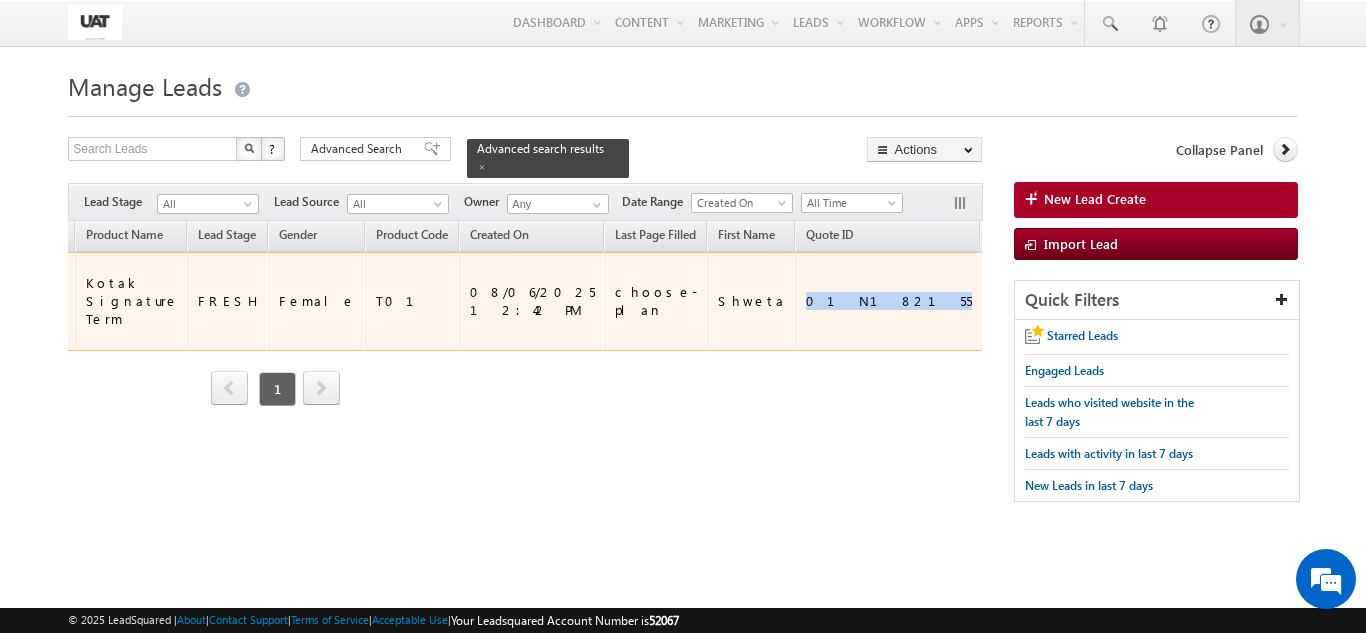 drag, startPoint x: 633, startPoint y: 283, endPoint x: 707, endPoint y: 288, distance: 74.168724 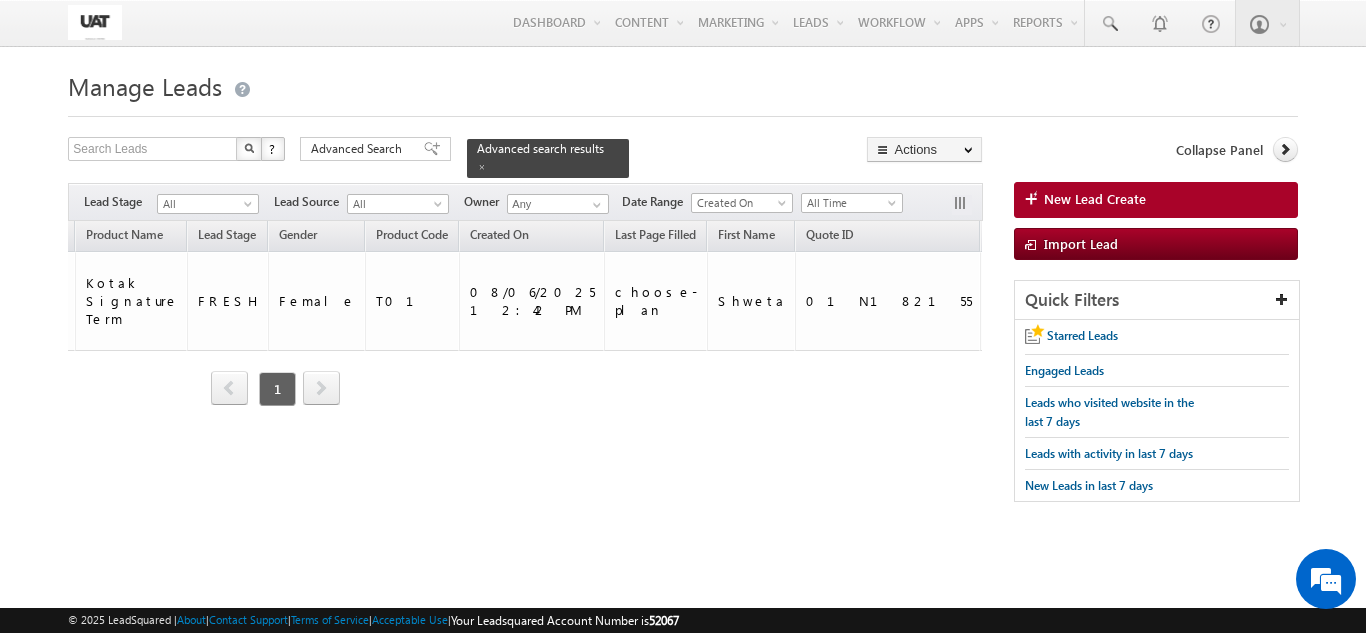 click on "Owner
Lead Name
DOB
Phone Number
Product Name" at bounding box center (525, 328) 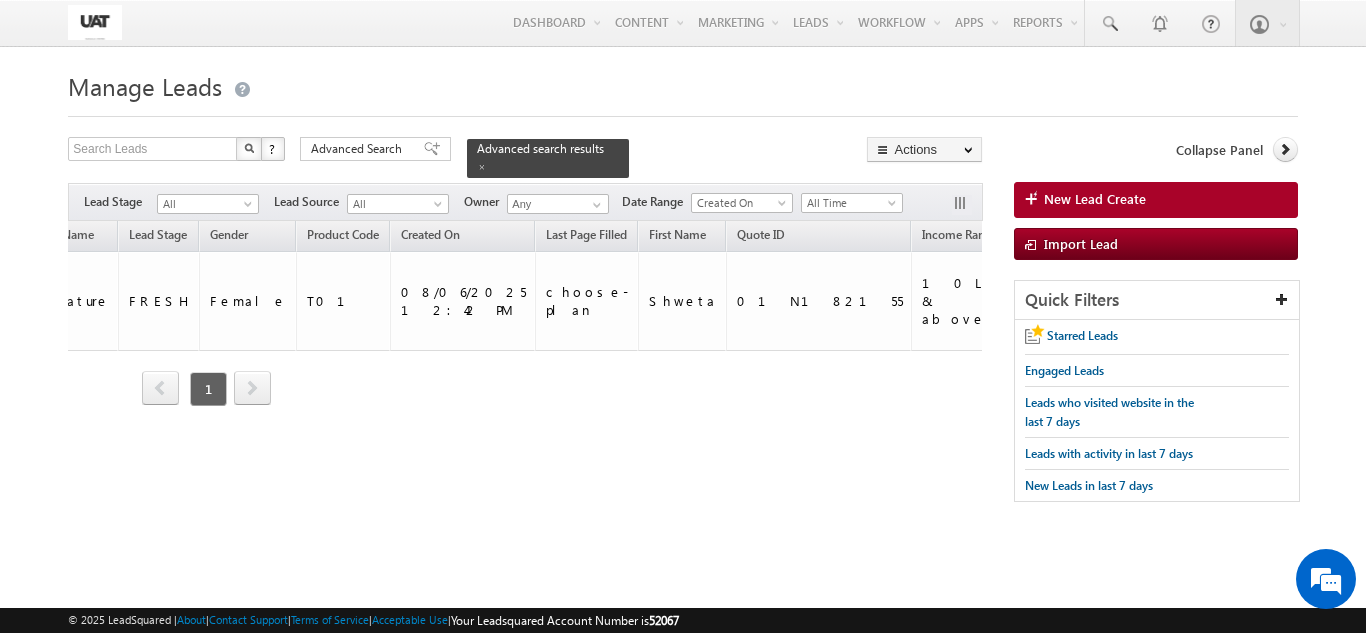 scroll, scrollTop: 0, scrollLeft: 776, axis: horizontal 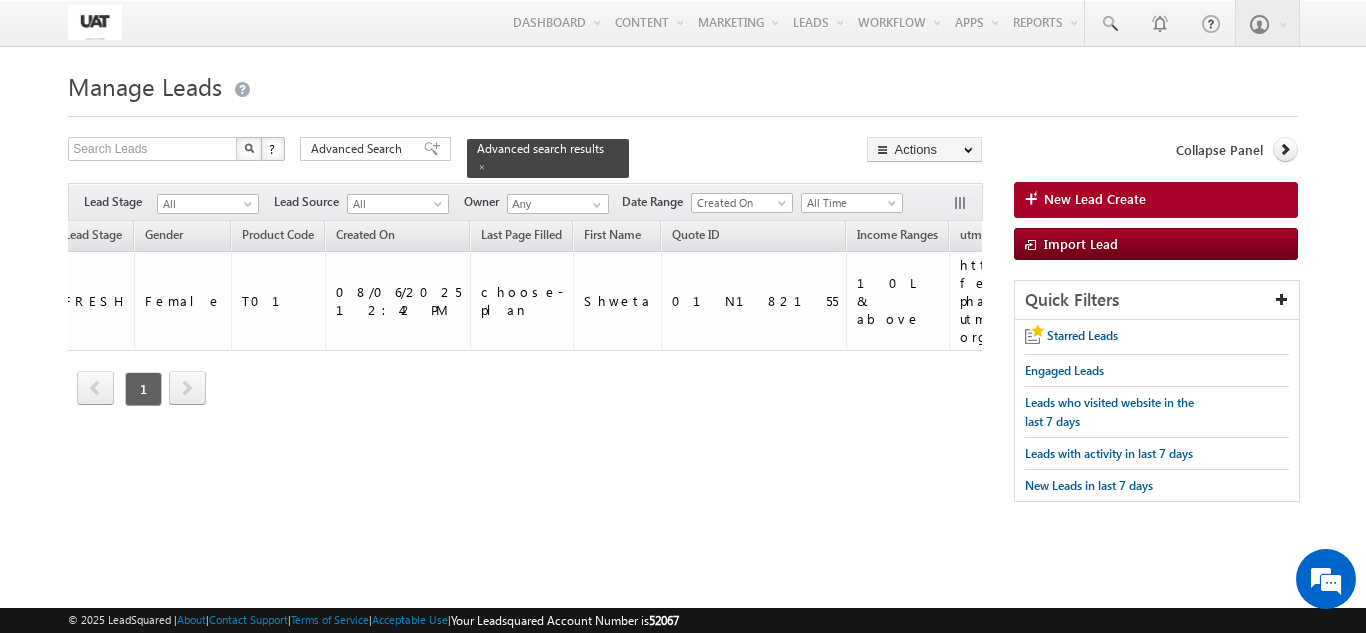 click on "Menu
[FIRST] UAT
[FIRST] [LAST] @example.com" at bounding box center [682, 23] 